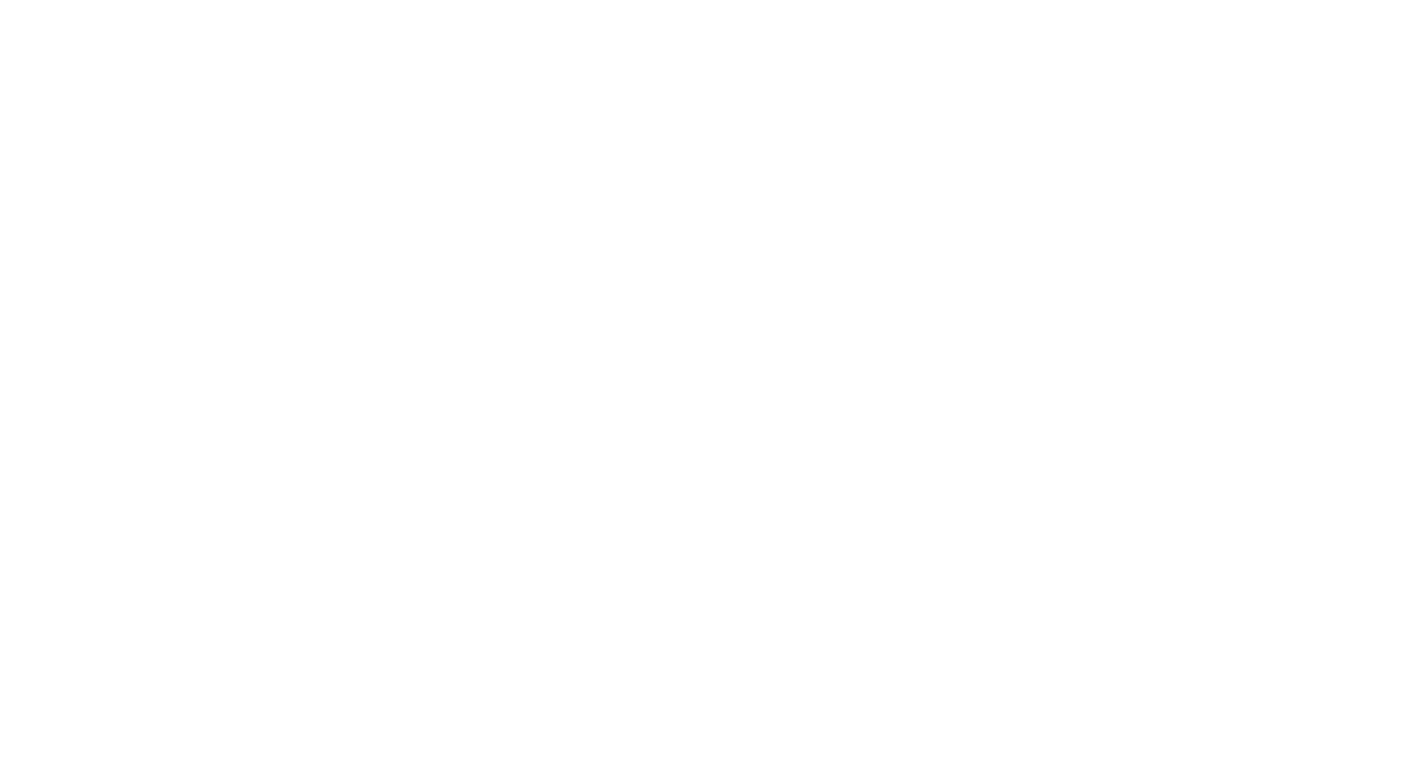 scroll, scrollTop: 0, scrollLeft: 0, axis: both 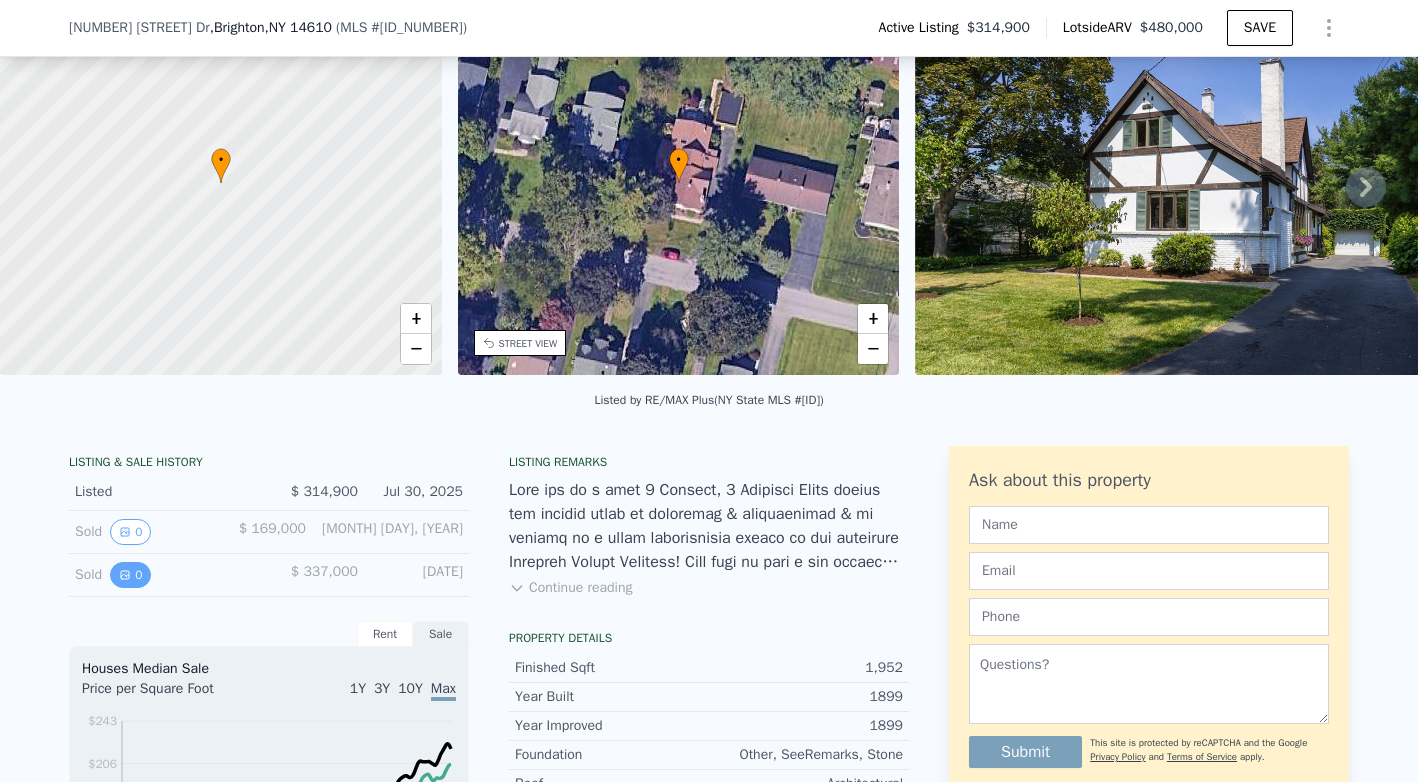click 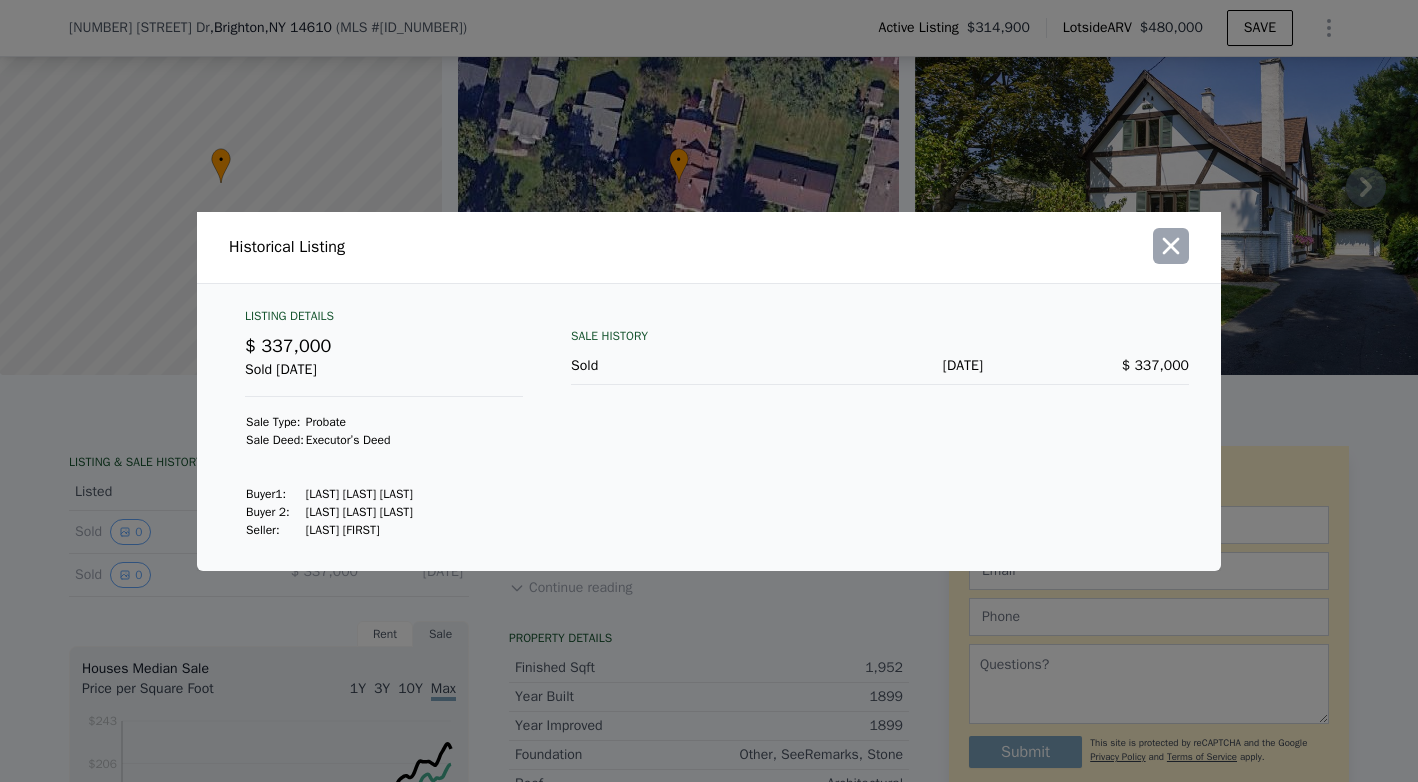 click 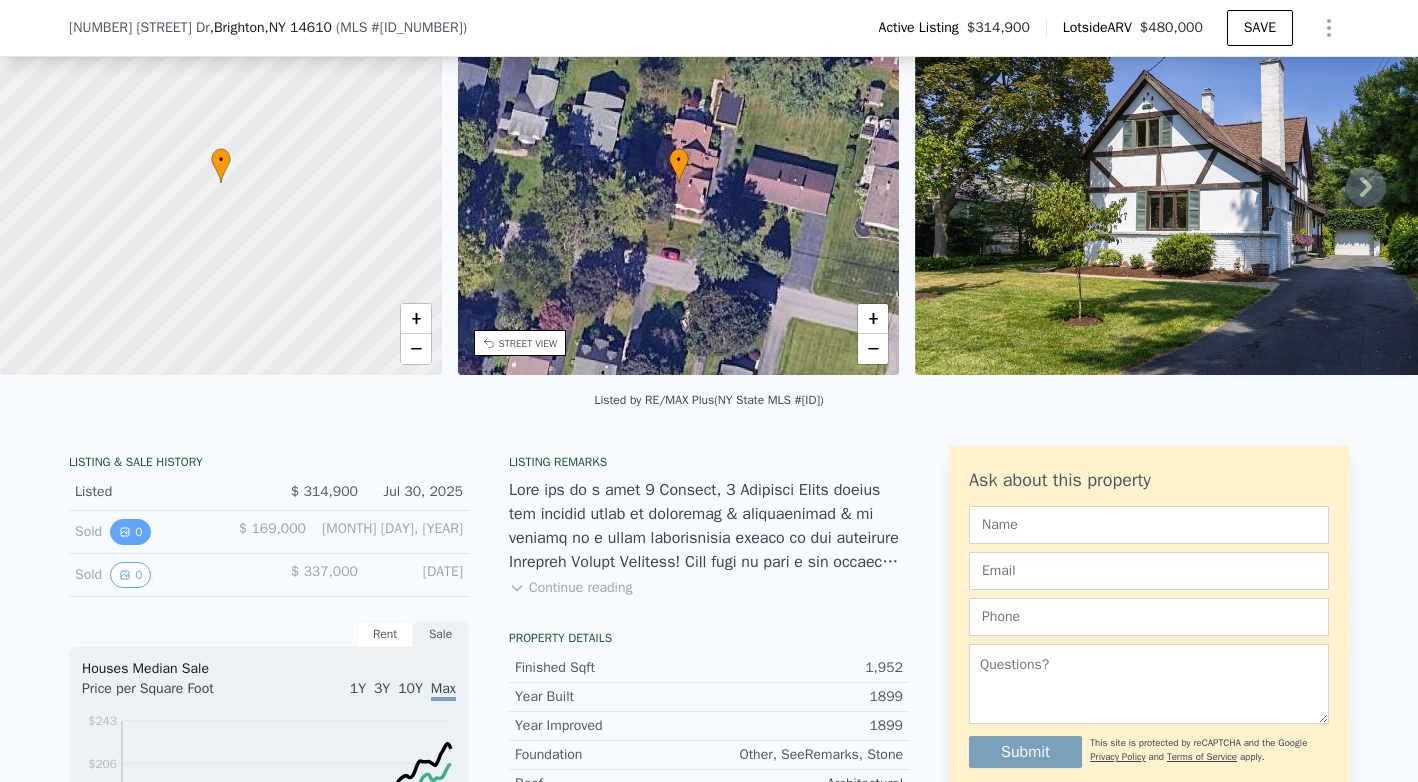 click on "0" at bounding box center [130, 532] 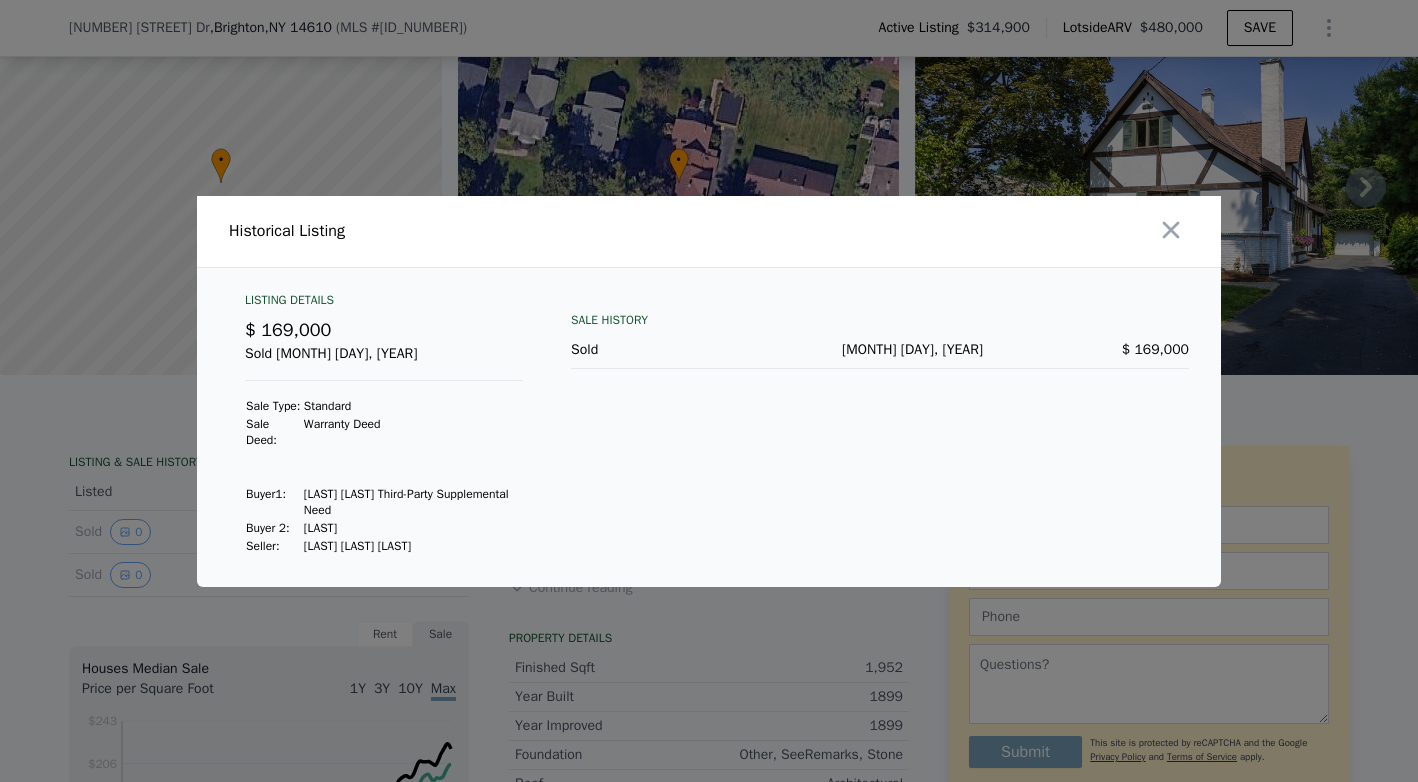 click at bounding box center [709, 391] 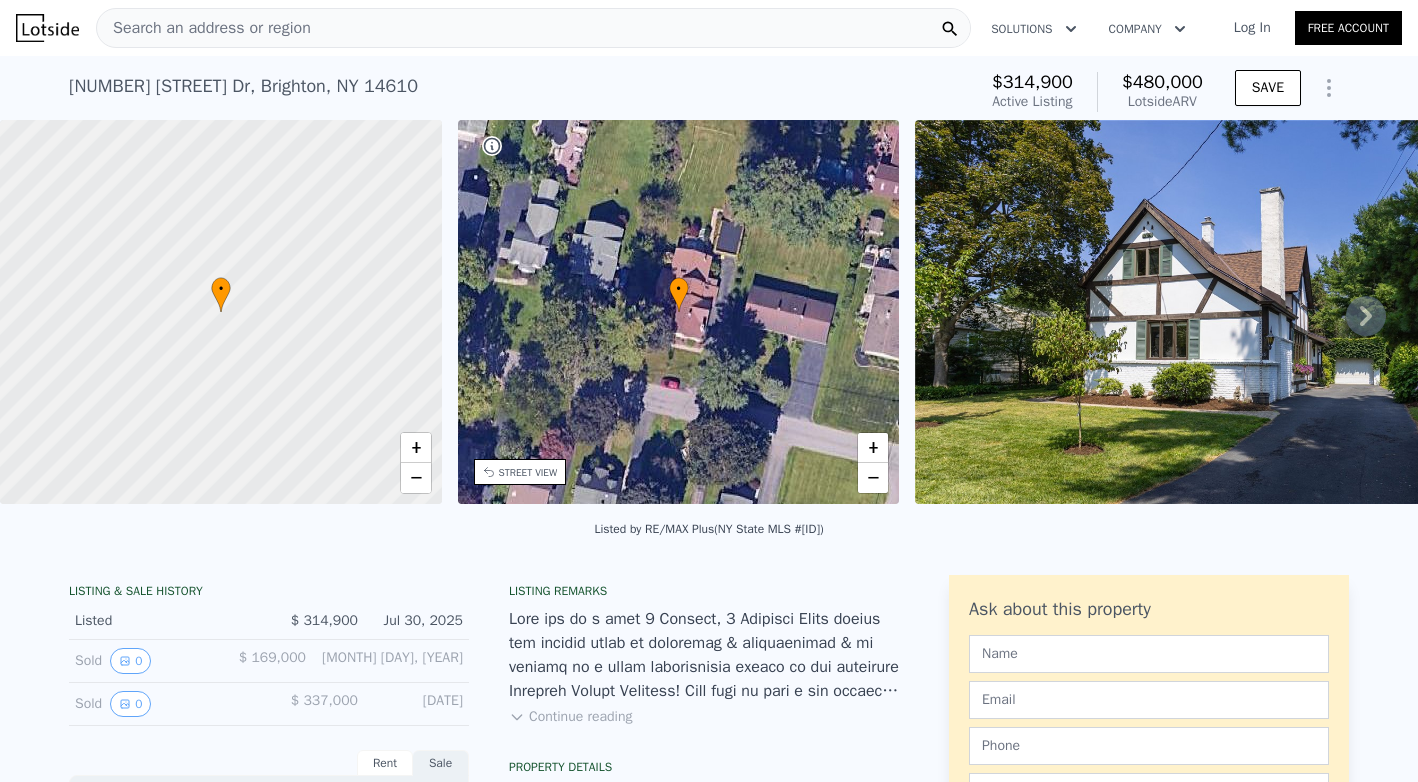 scroll, scrollTop: 0, scrollLeft: 0, axis: both 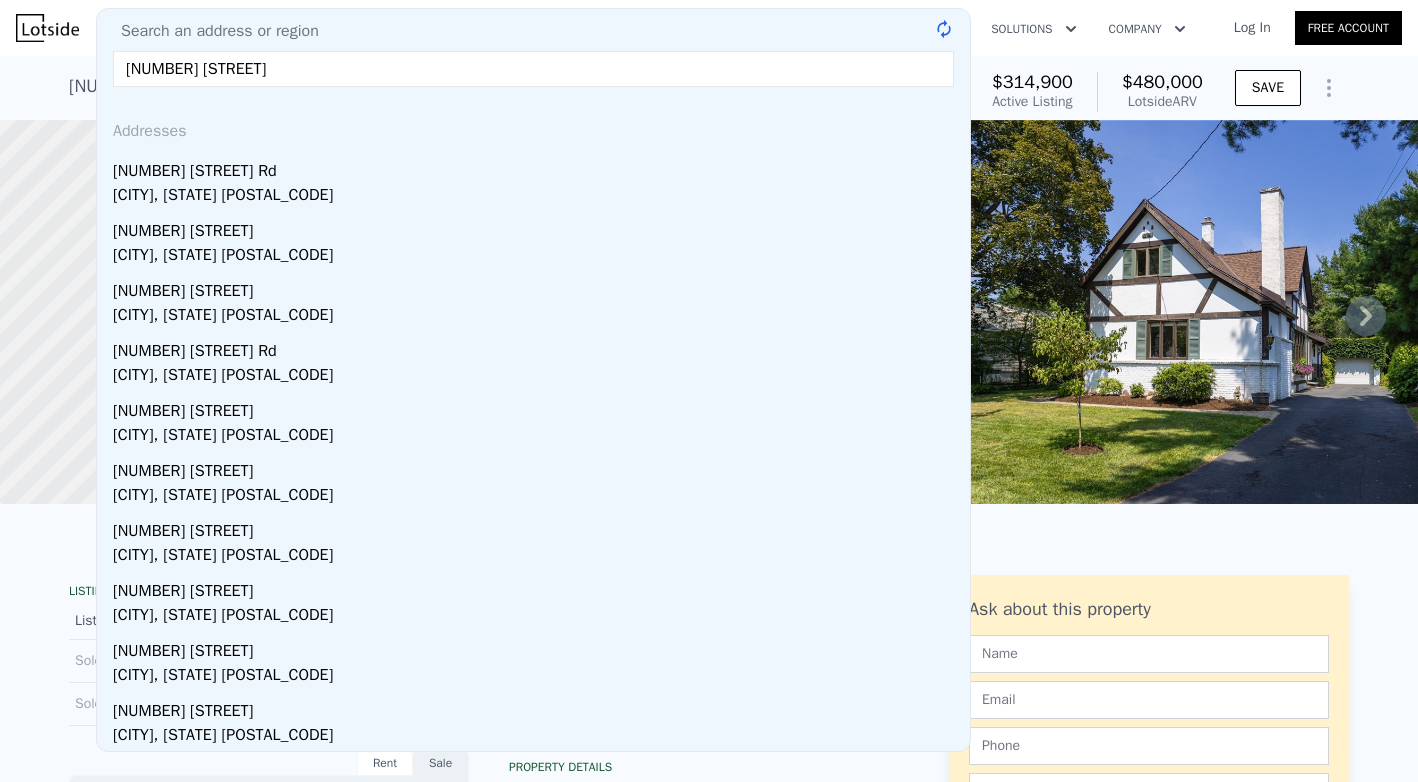 type on "195 richs dugway" 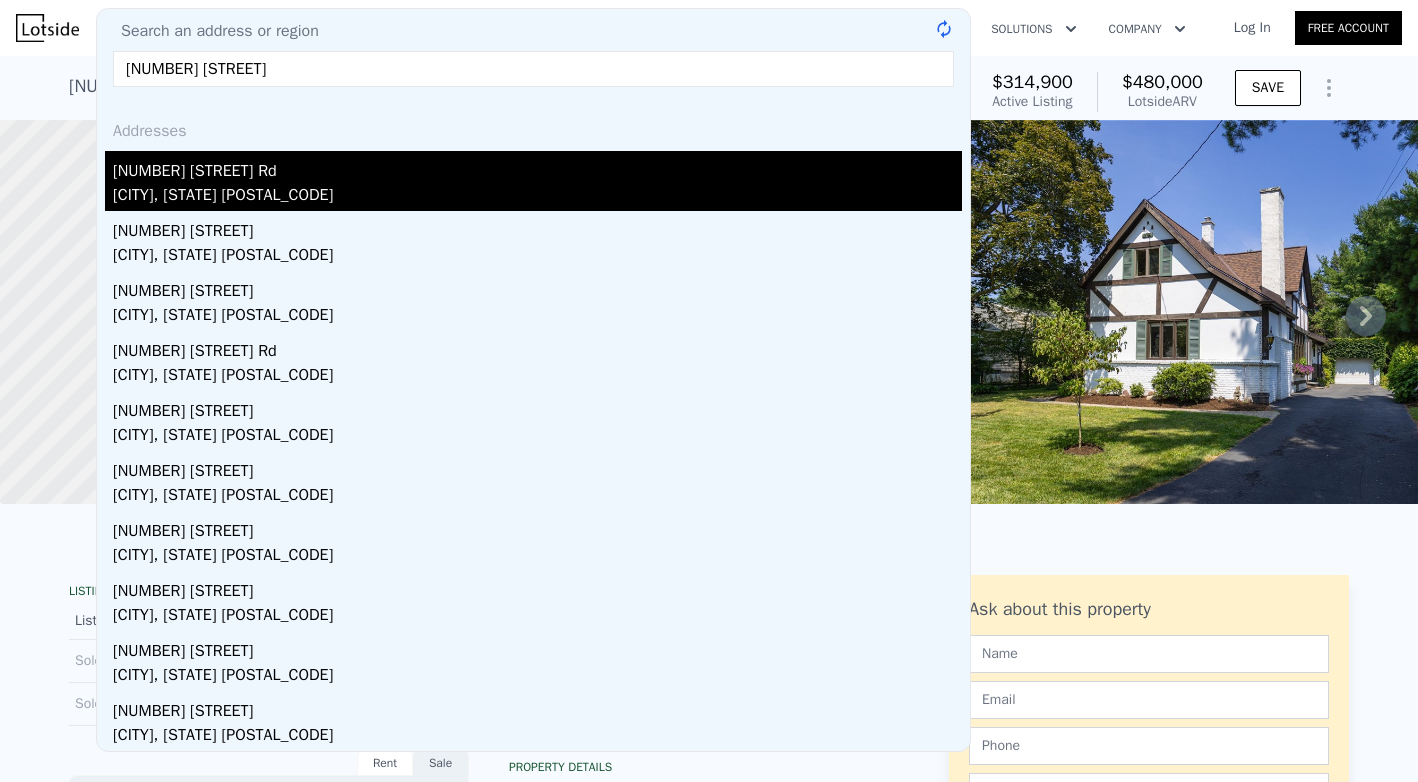 drag, startPoint x: 342, startPoint y: 19, endPoint x: 248, endPoint y: 180, distance: 186.4323 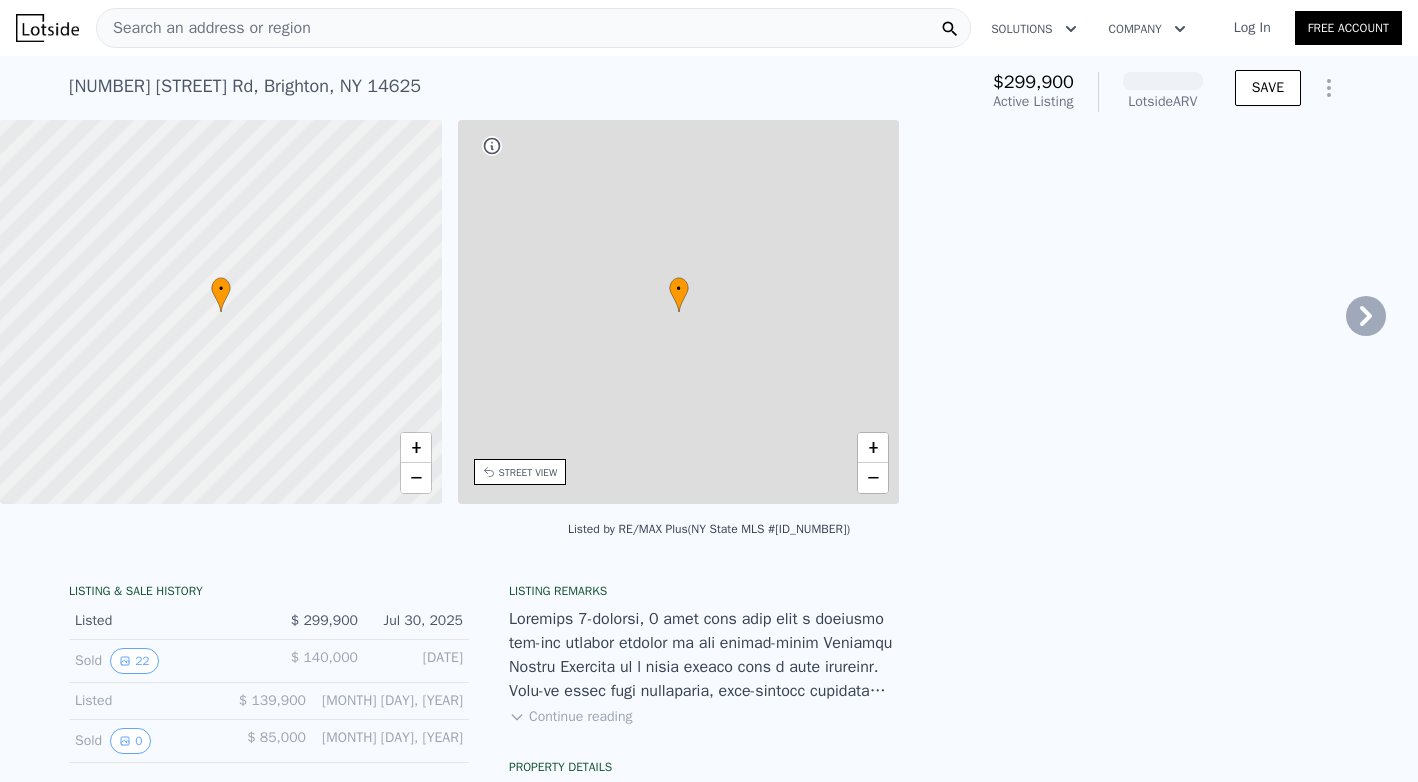 click at bounding box center [221, 312] 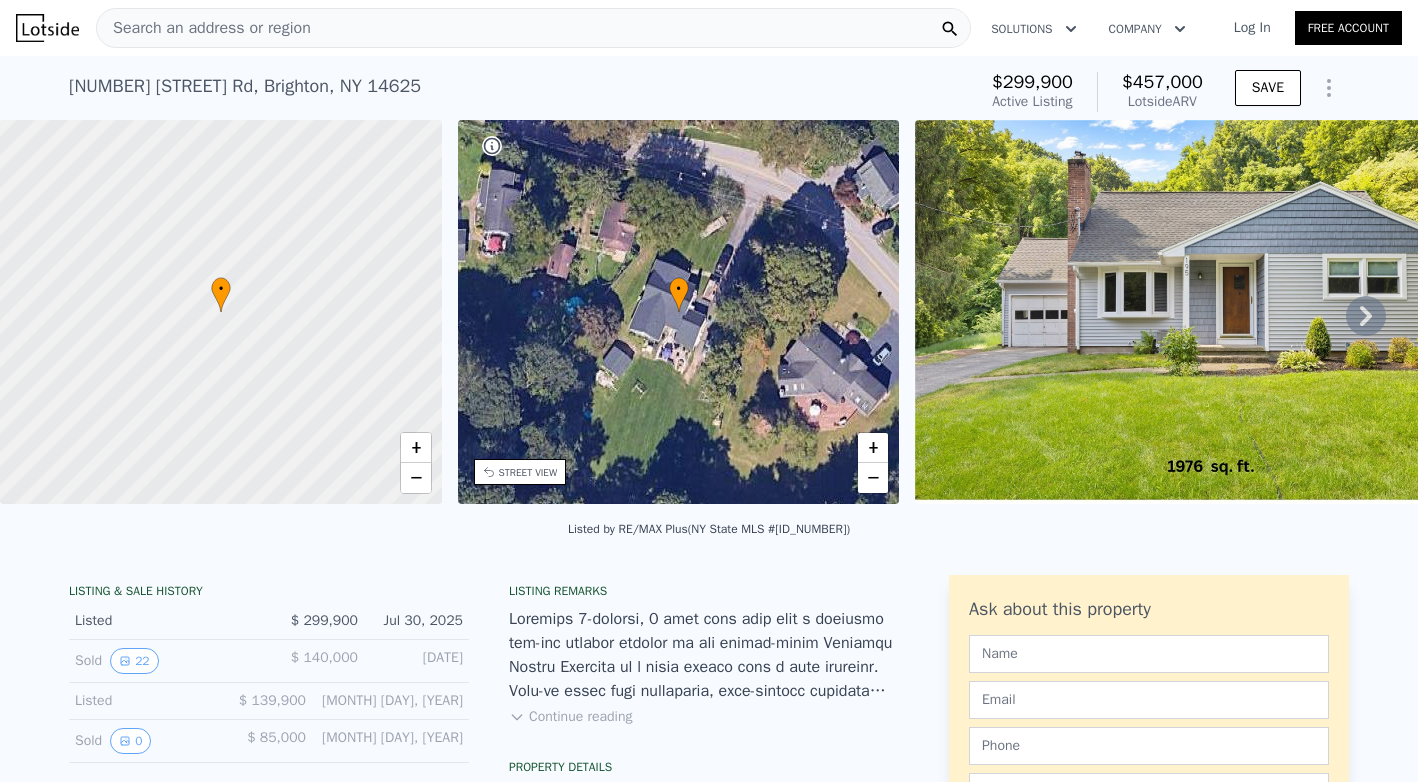 scroll, scrollTop: 62, scrollLeft: 0, axis: vertical 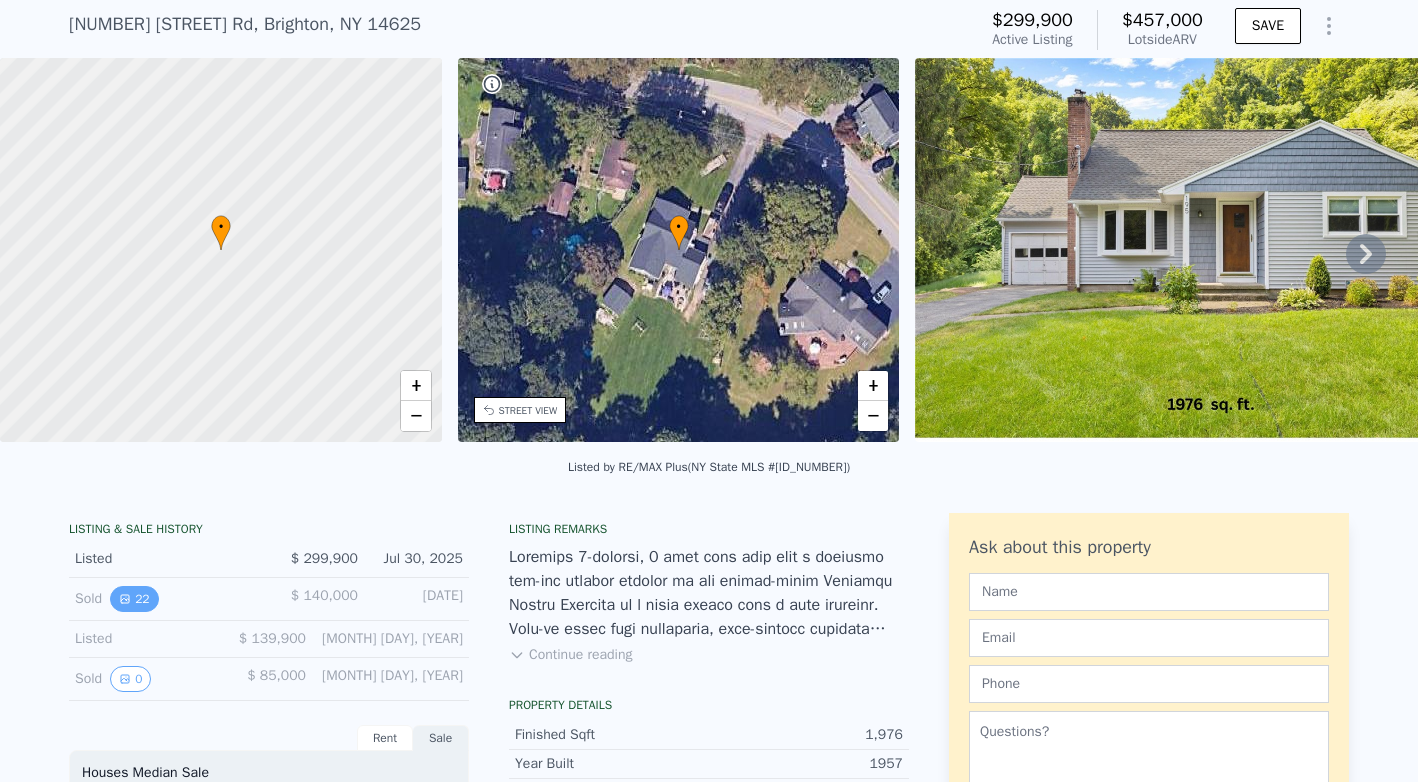 click on "22" at bounding box center (134, 599) 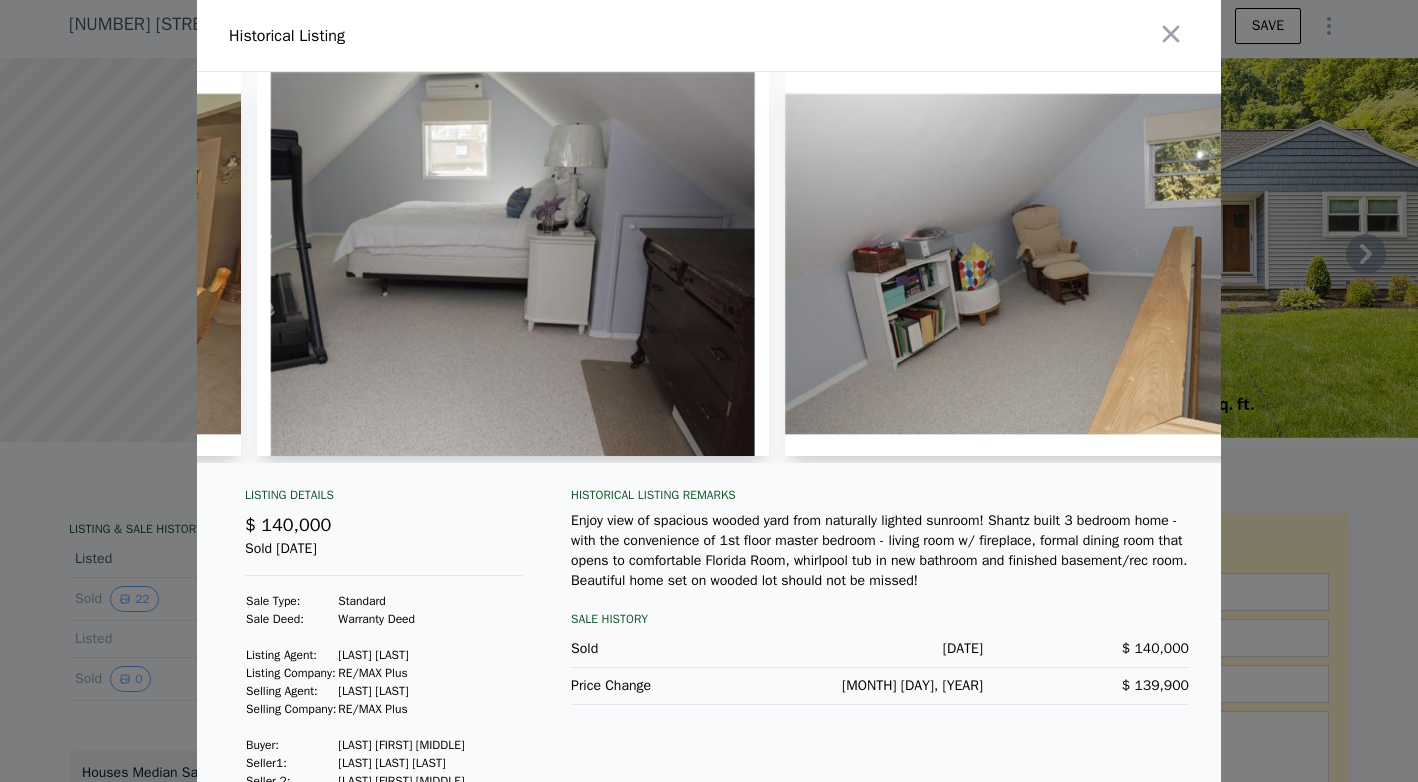 scroll, scrollTop: 0, scrollLeft: 4291, axis: horizontal 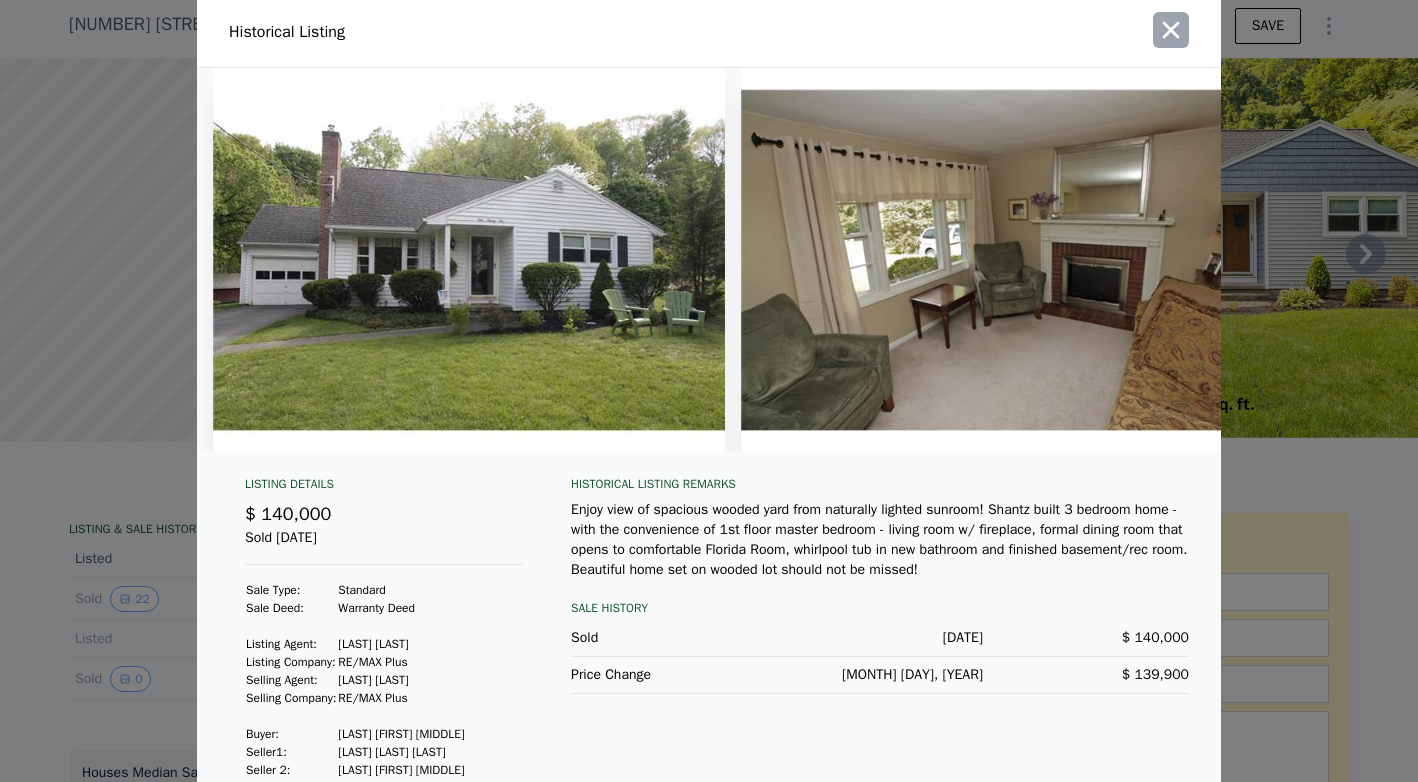 click 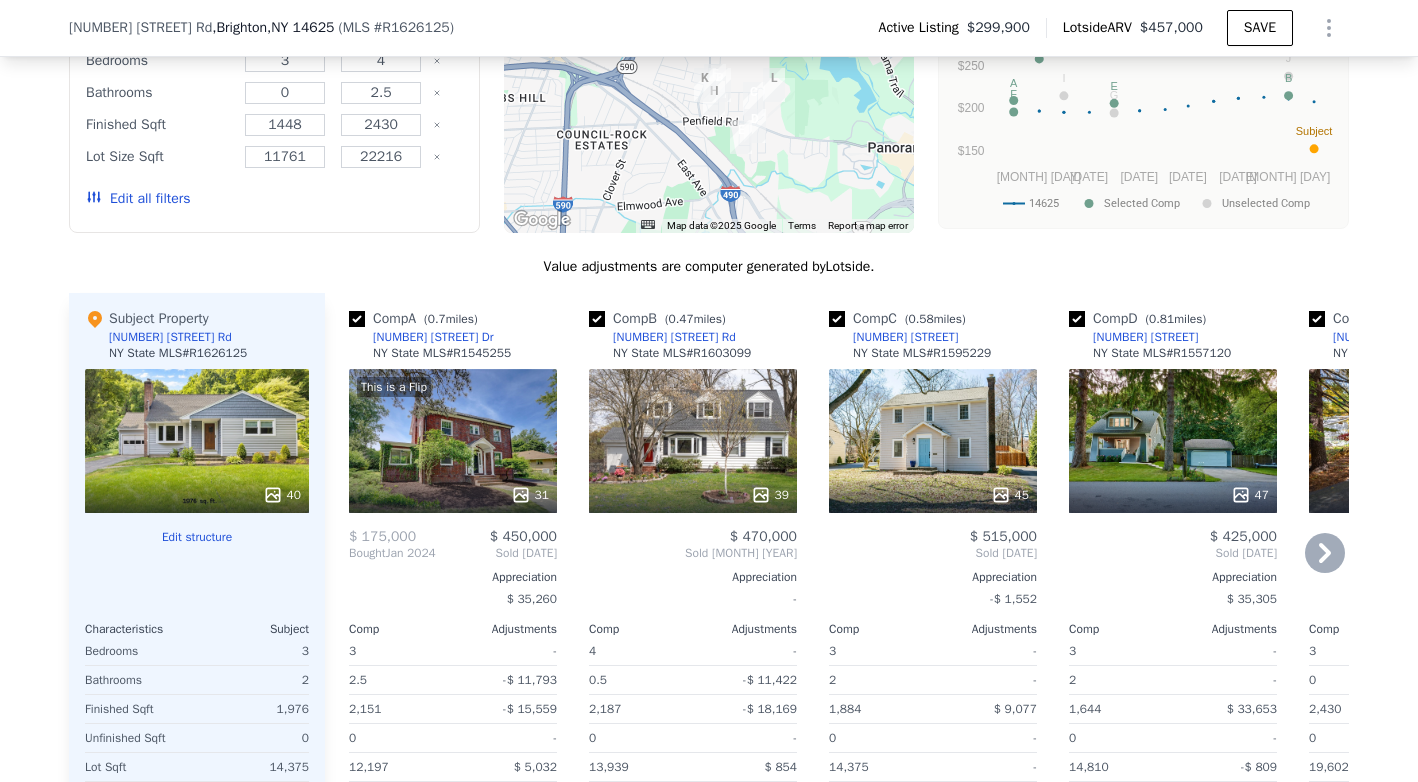 scroll, scrollTop: 1921, scrollLeft: 0, axis: vertical 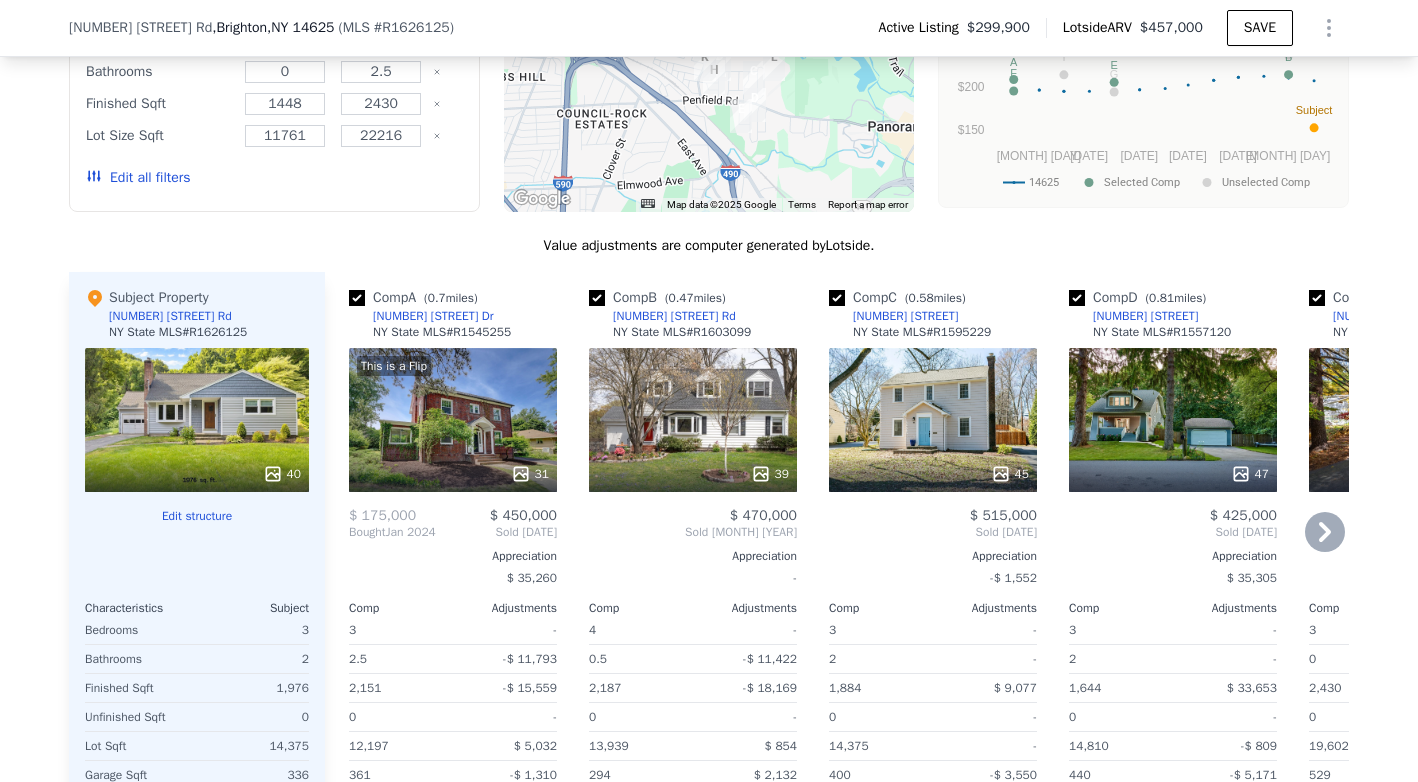 click 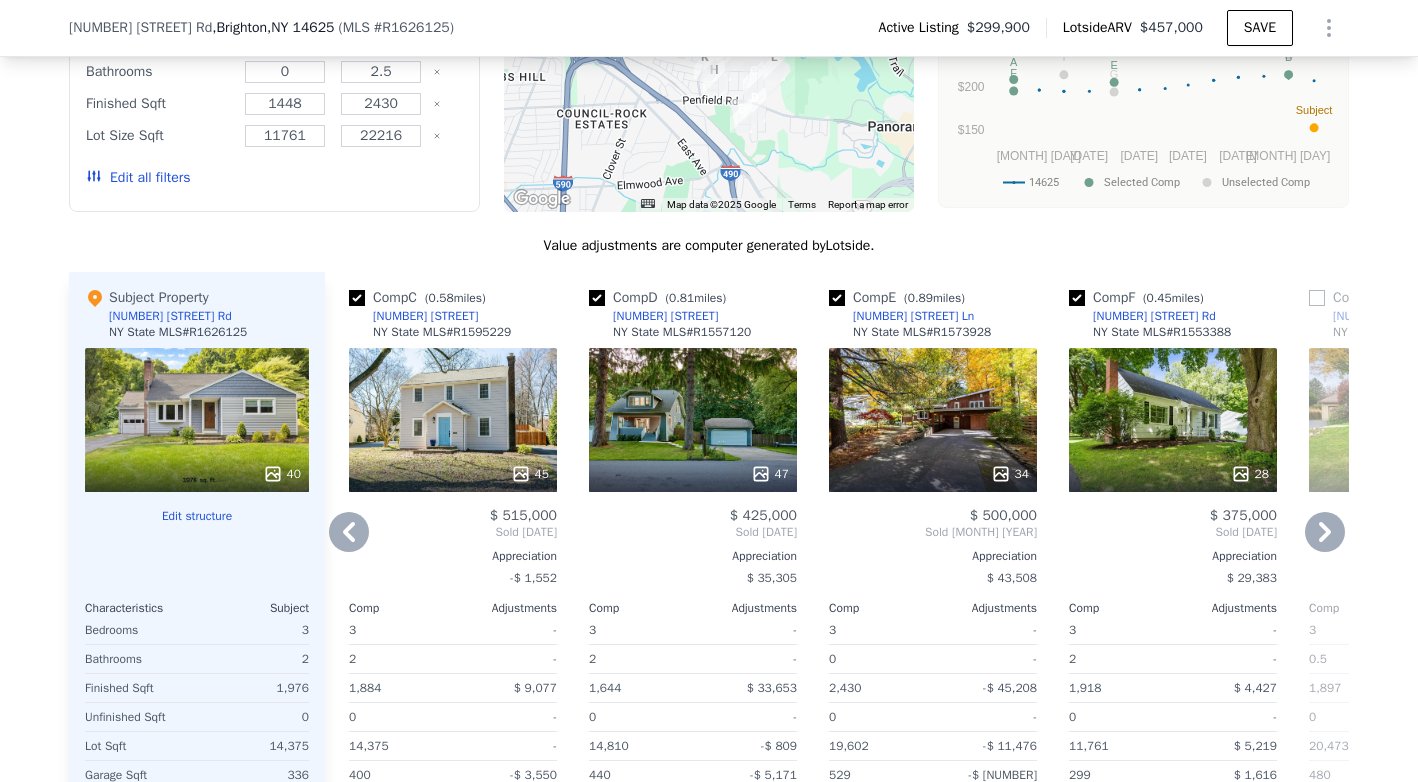 click 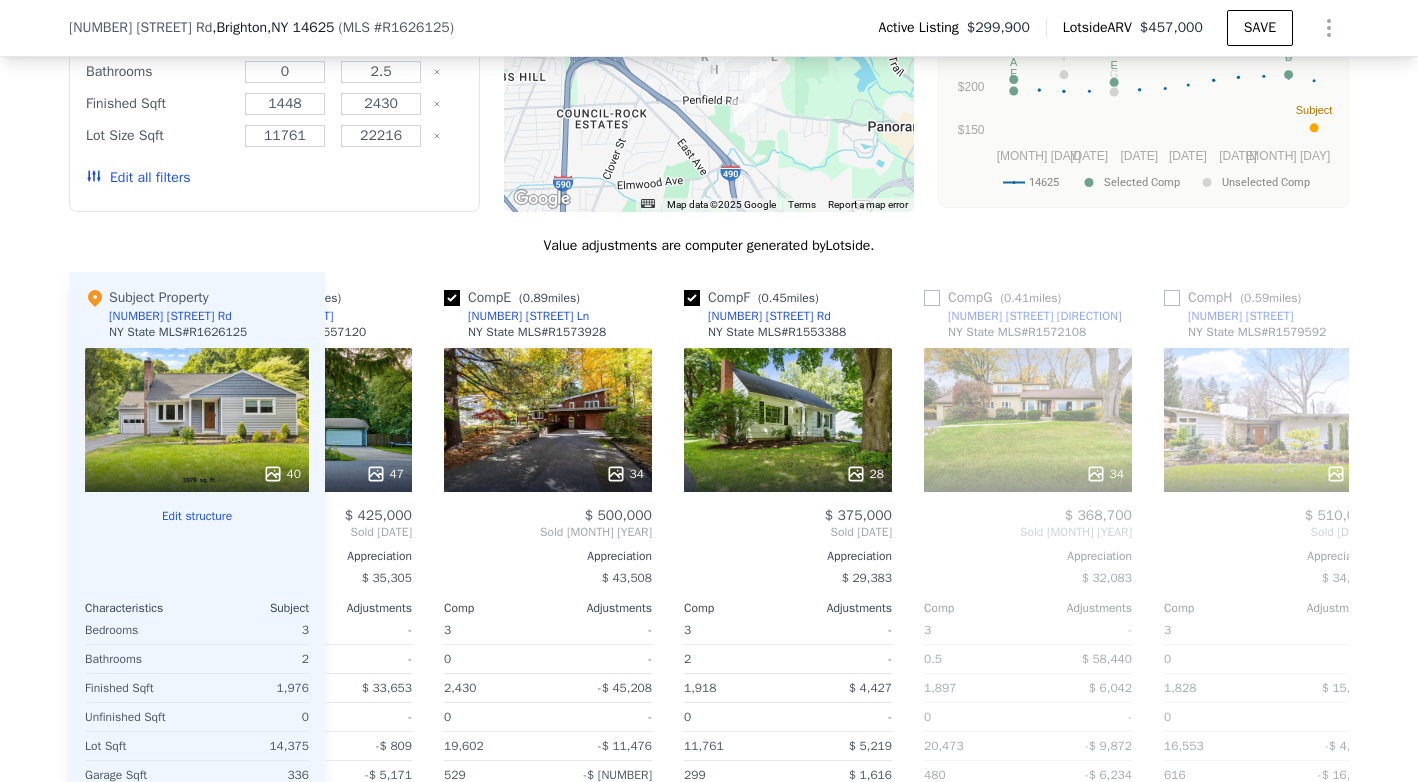 scroll, scrollTop: 0, scrollLeft: 960, axis: horizontal 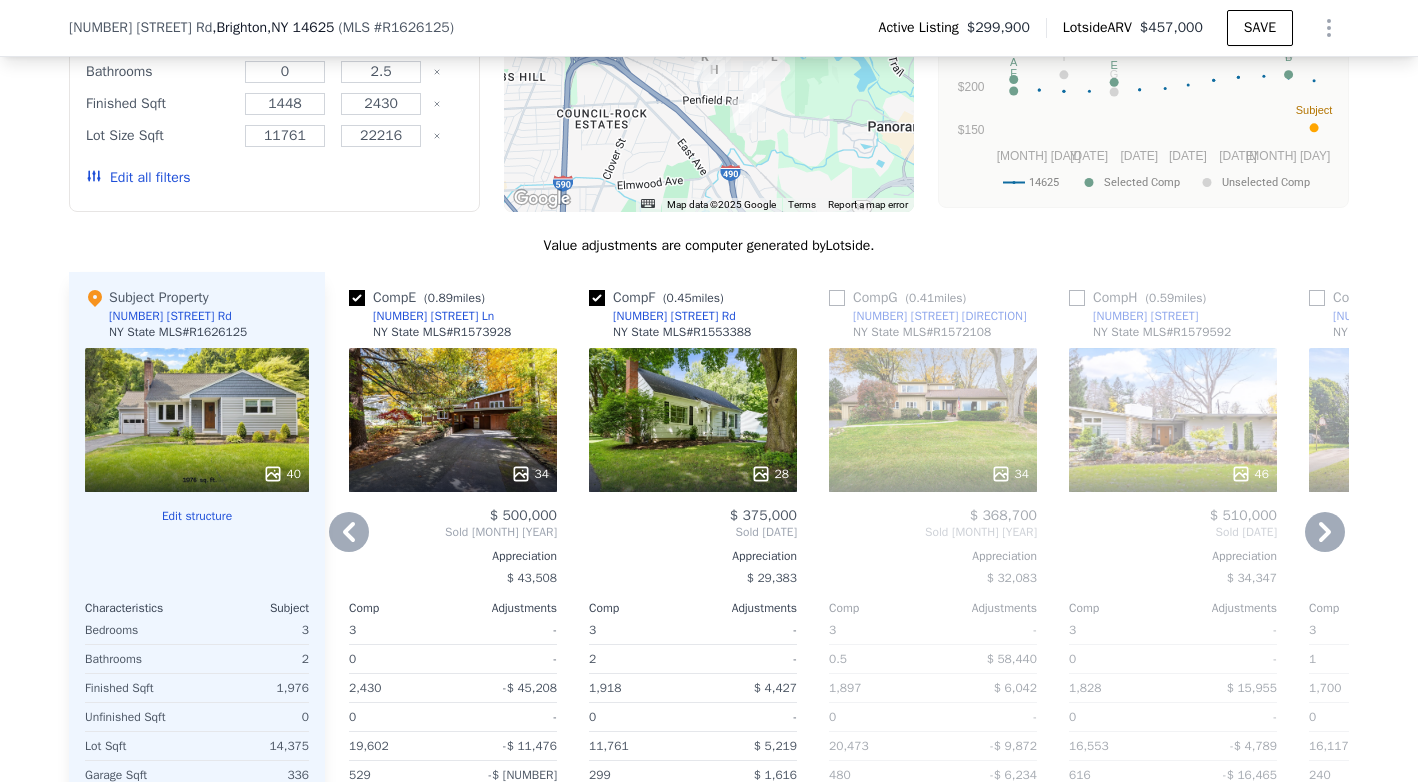click 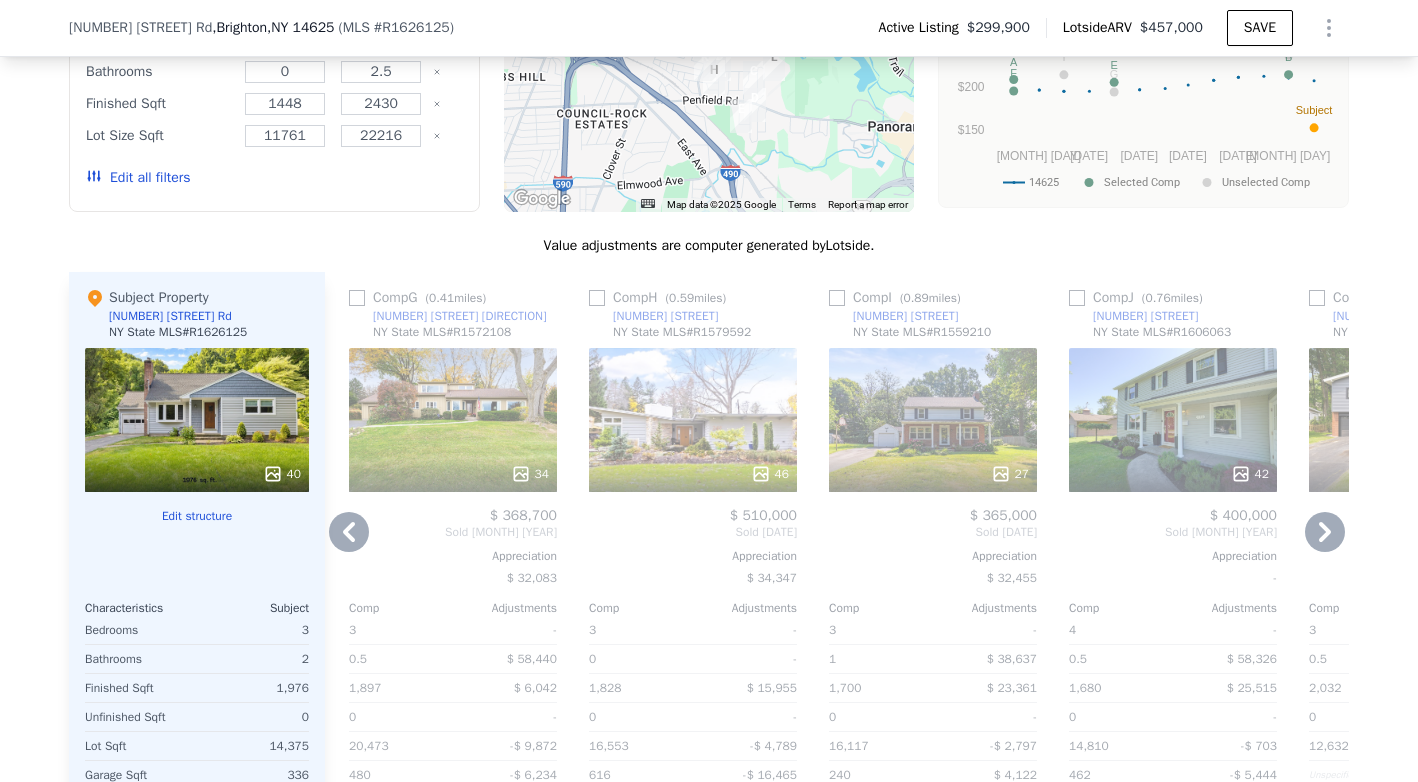 click 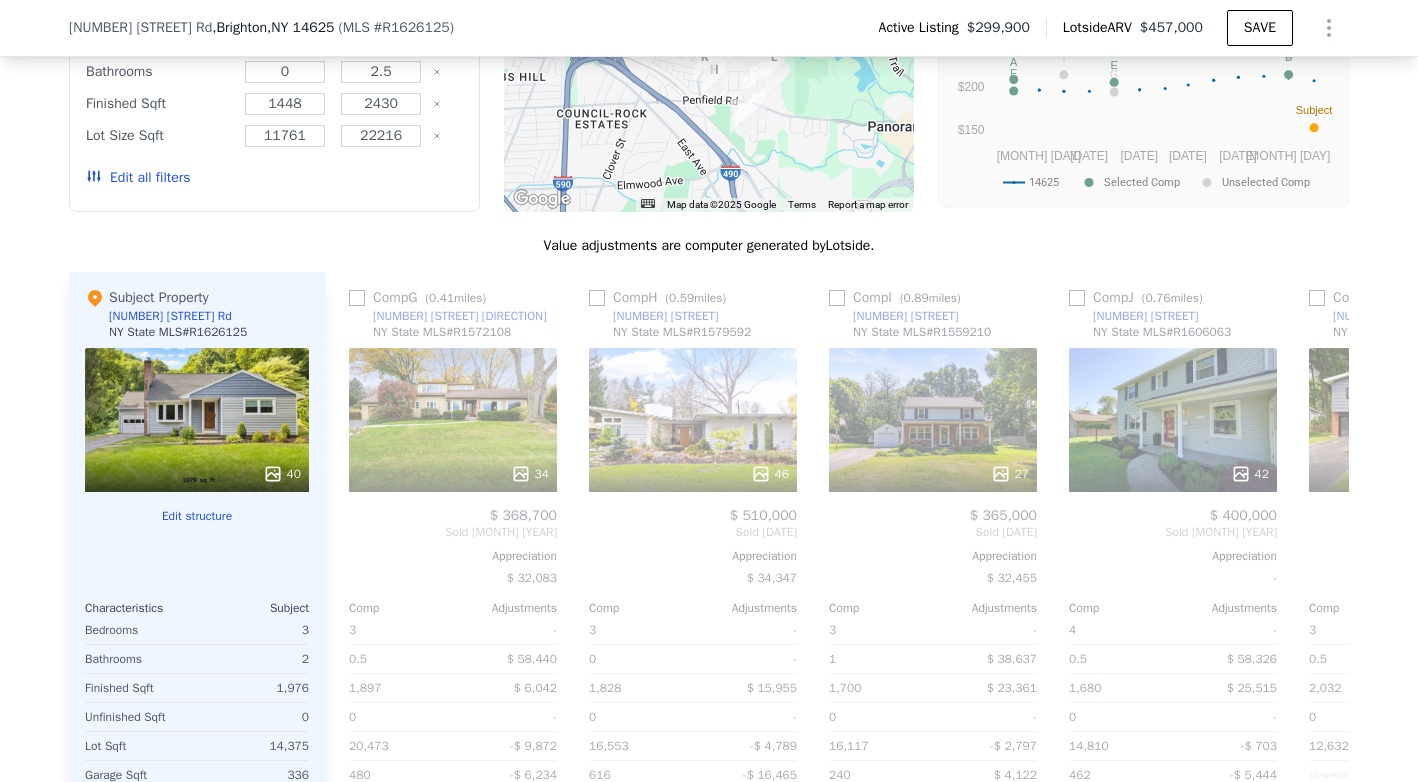 scroll, scrollTop: 0, scrollLeft: 1904, axis: horizontal 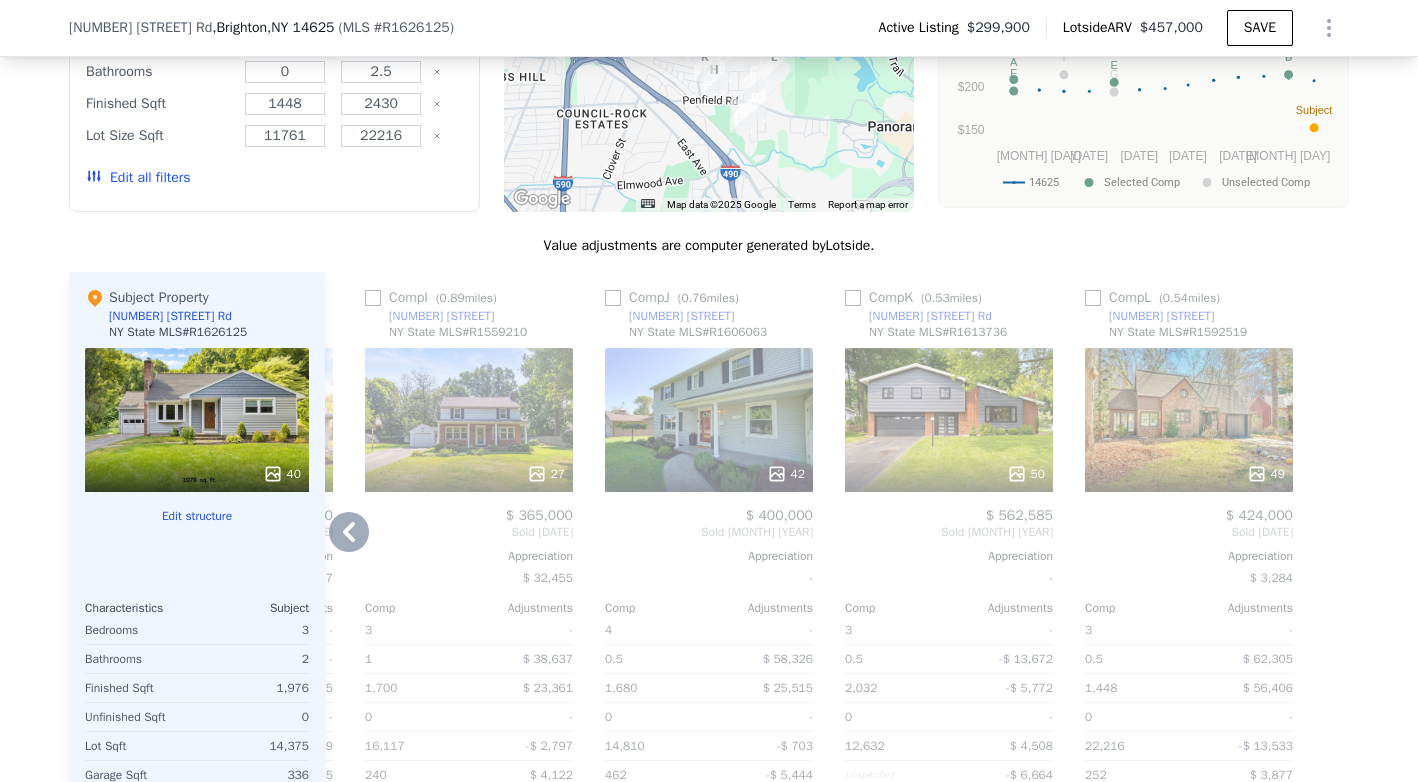 click 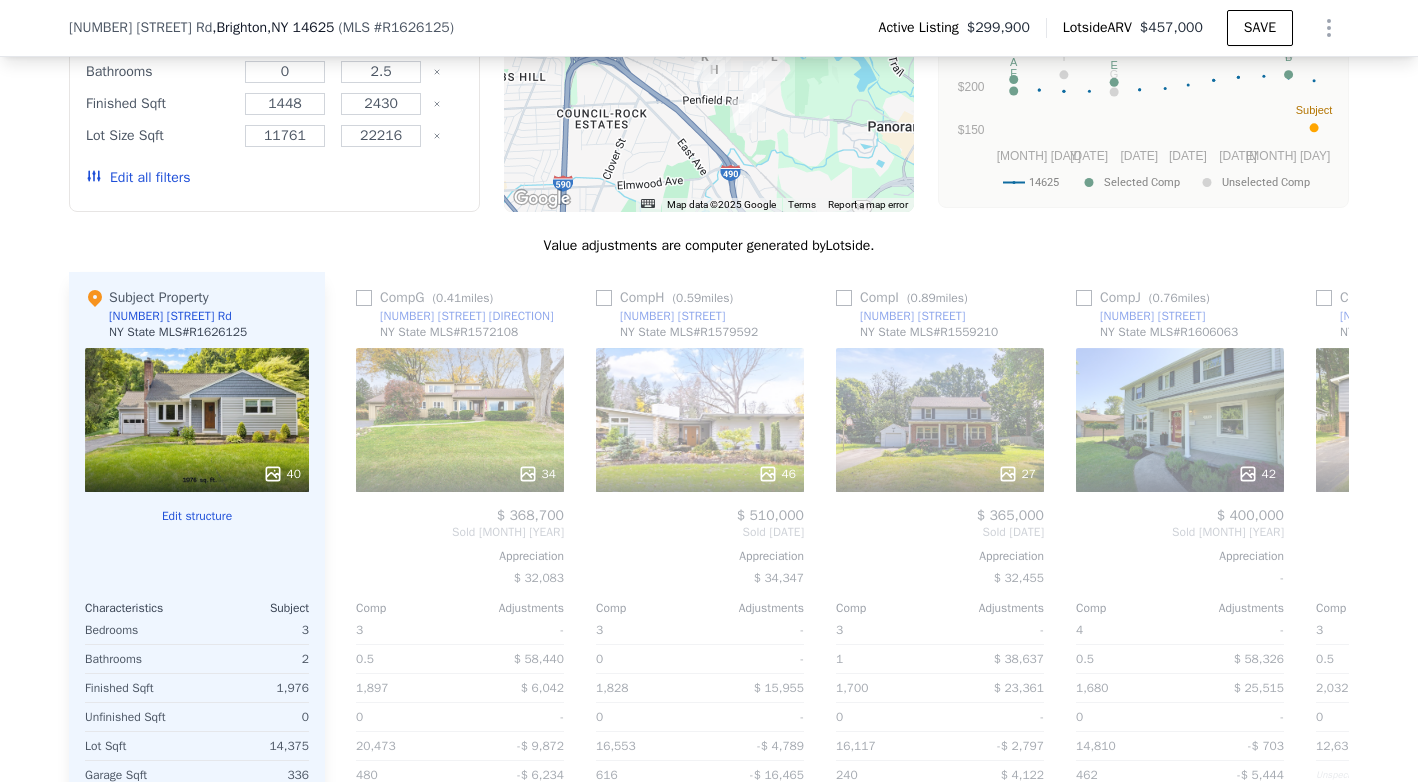 scroll, scrollTop: 0, scrollLeft: 1424, axis: horizontal 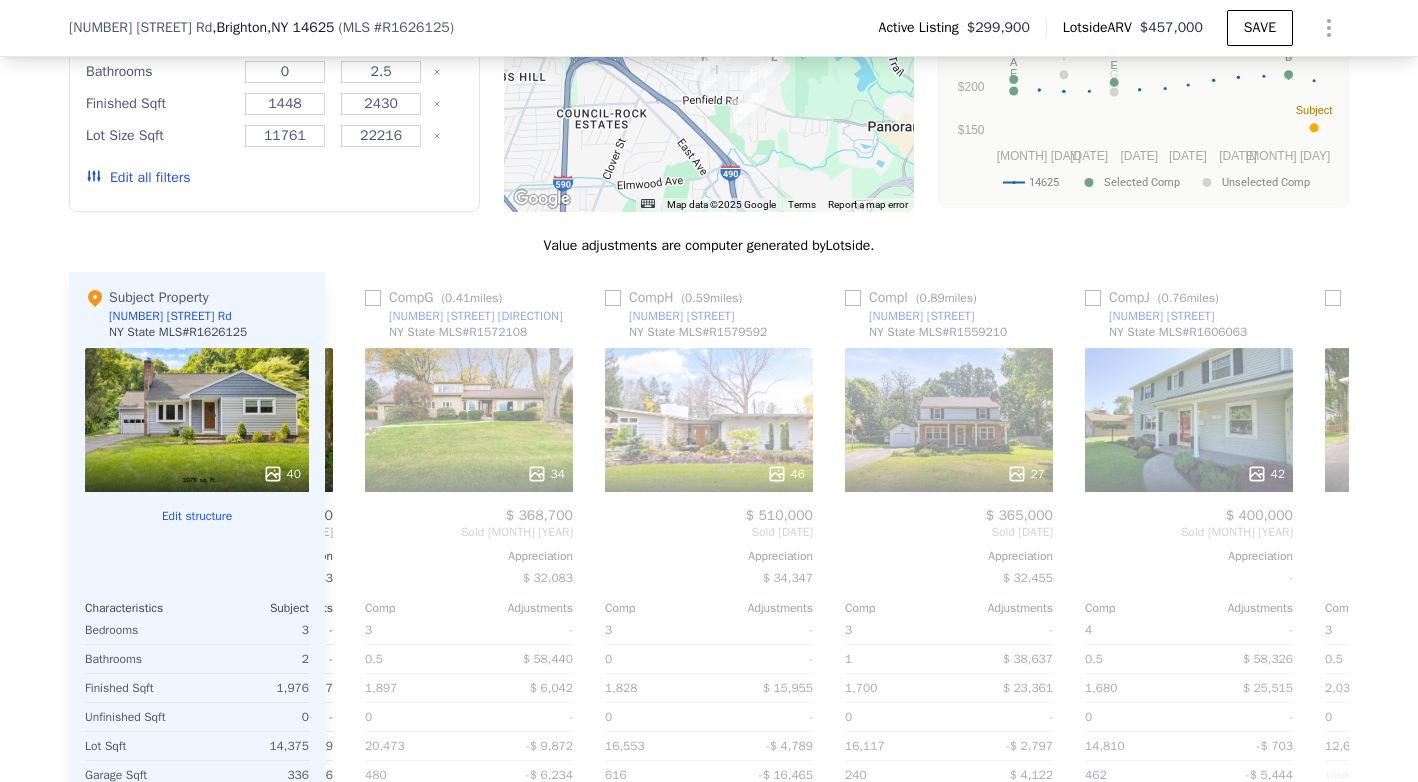click on "Comp  F ( 0.45  miles) 145 Forest Hills Rd NY State MLS  # R1553388 28 $ 375,000 Sold   Aug 2024 Appreciation $ 29,383 Comp Adjustments 3 - 2 - 1,918 $ 4,427 0 - 11,761 $ 5,219 299 $ 1,616 1950 - Other Adjustments $ 32,314 Adjusted Value $ 418,576" at bounding box center [229, 593] 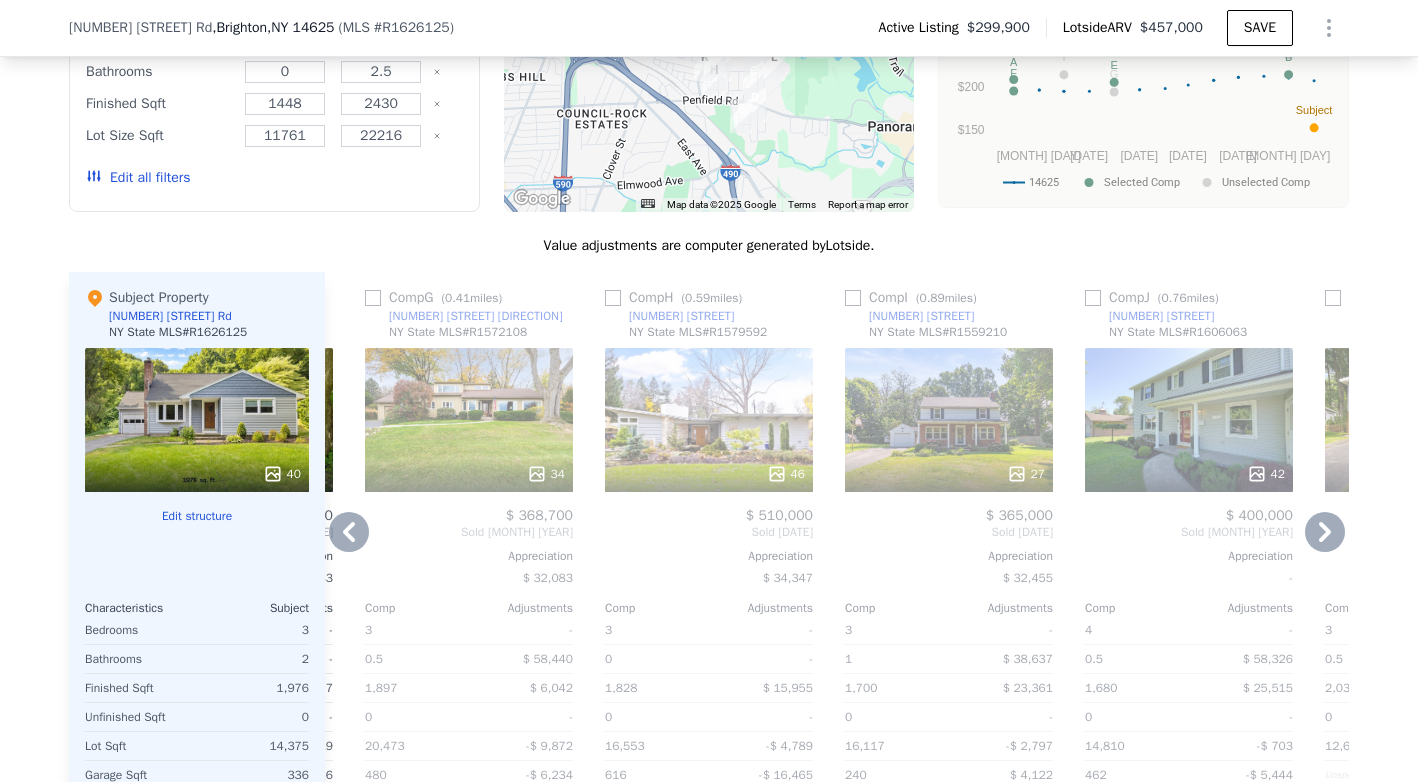 click 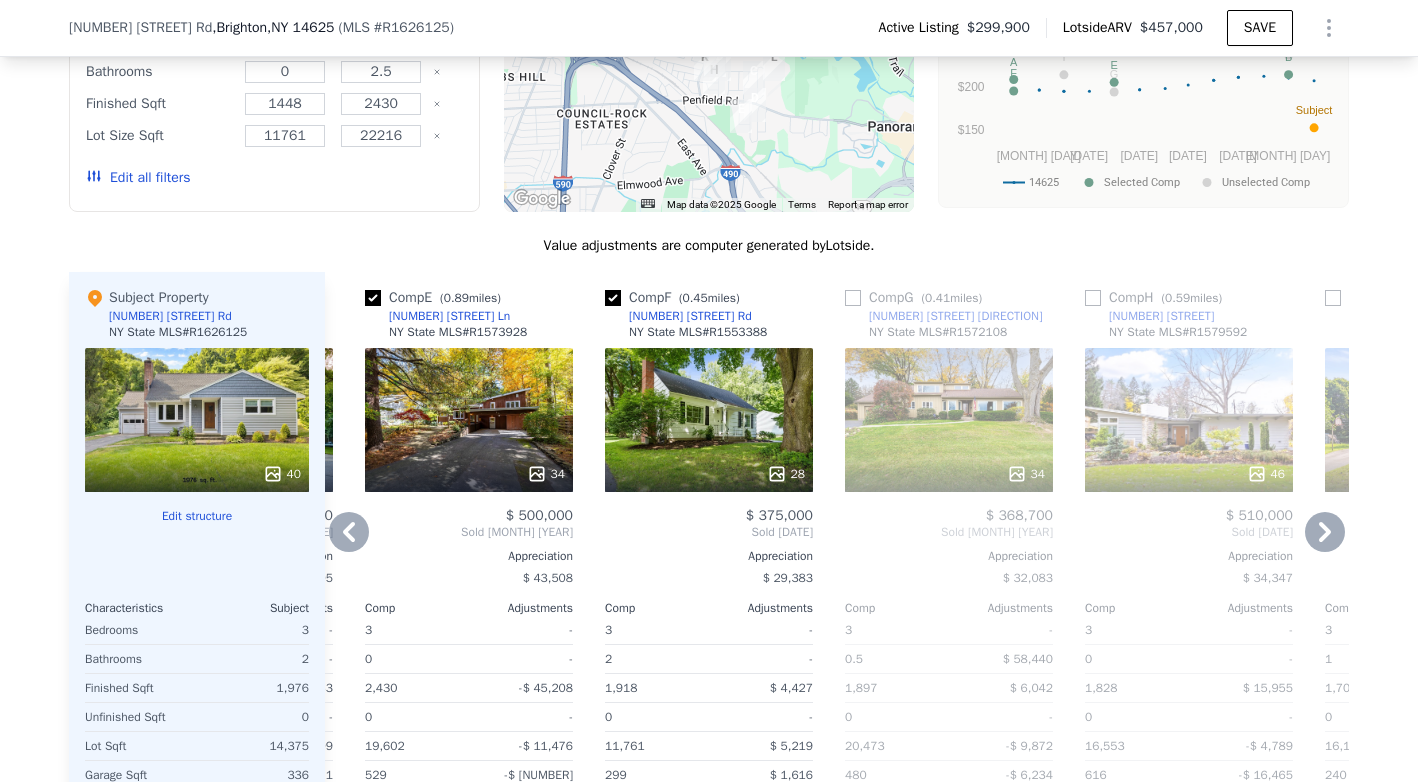 click 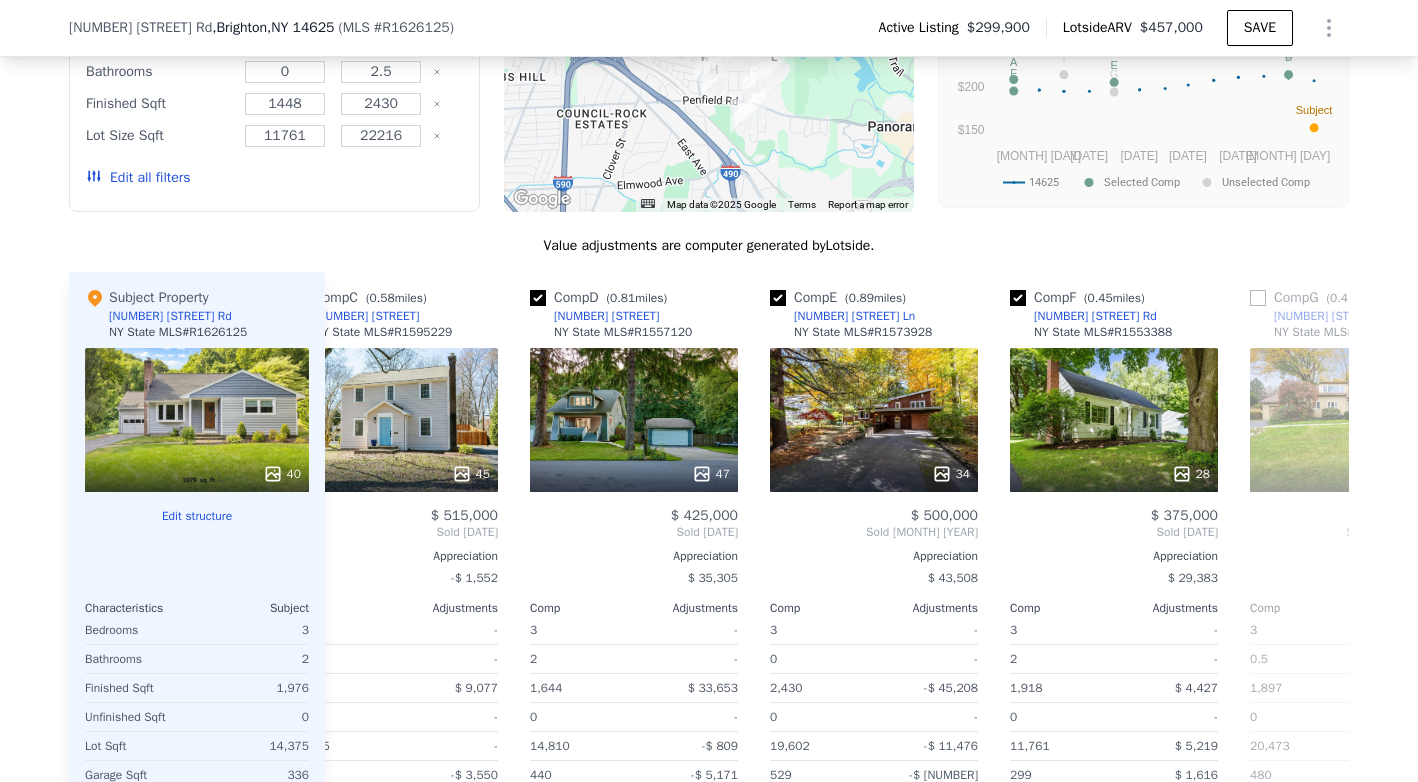 scroll, scrollTop: 0, scrollLeft: 464, axis: horizontal 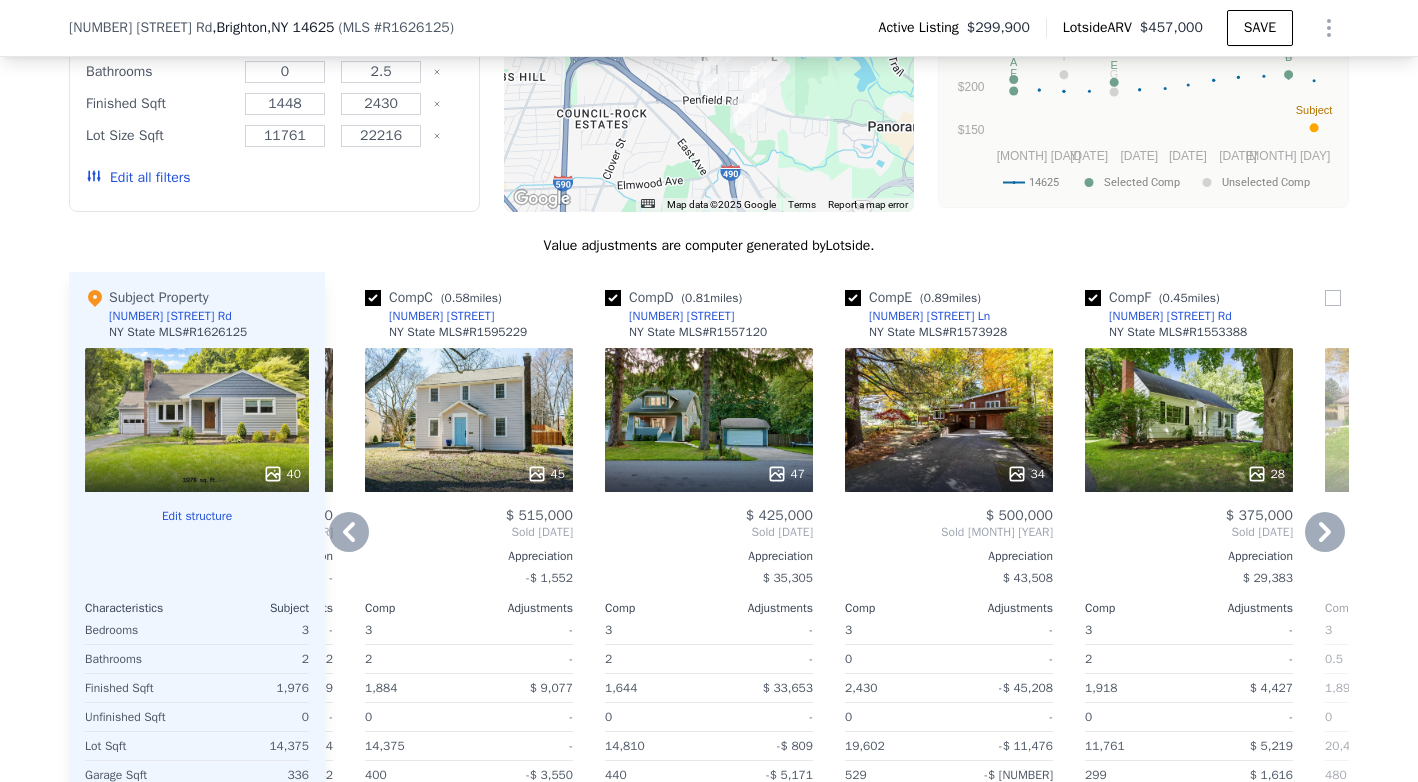 click 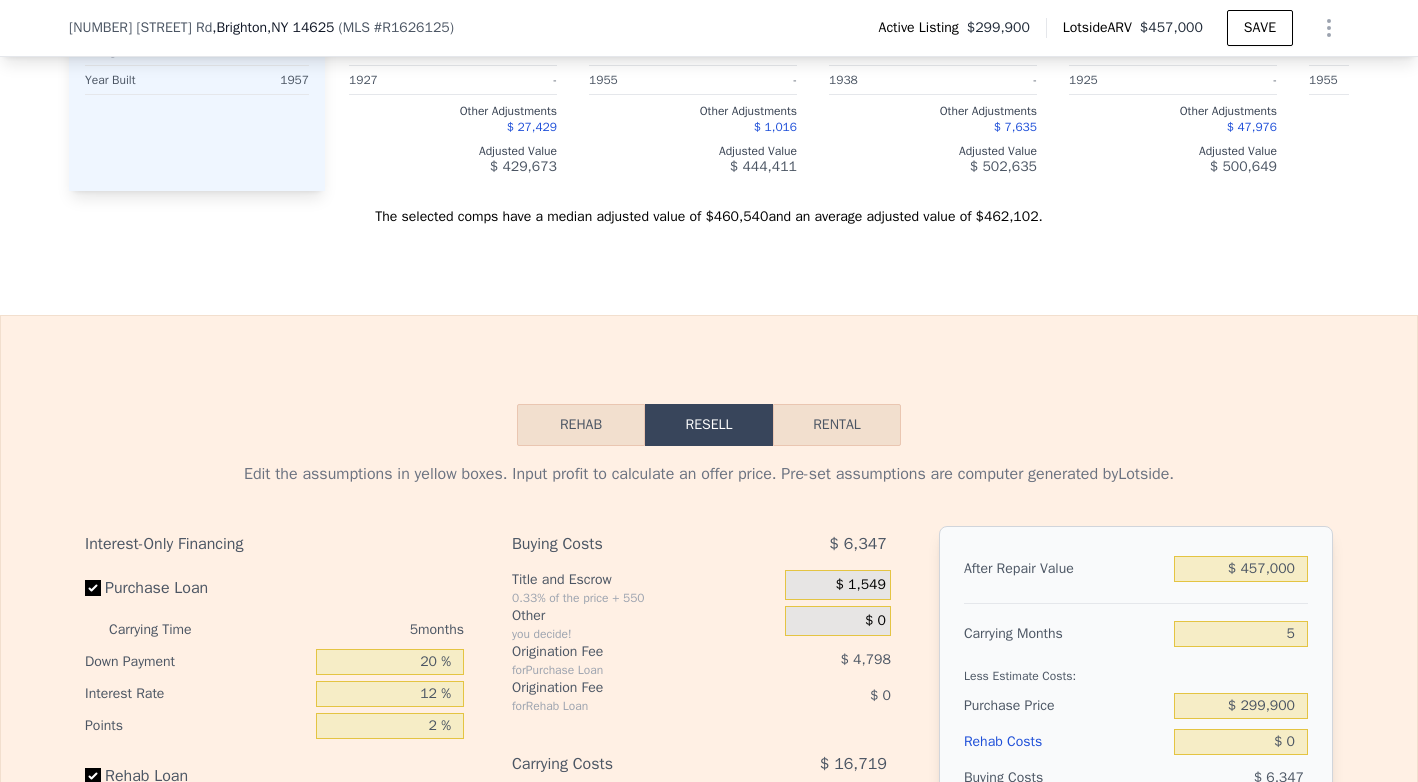 scroll, scrollTop: 2641, scrollLeft: 0, axis: vertical 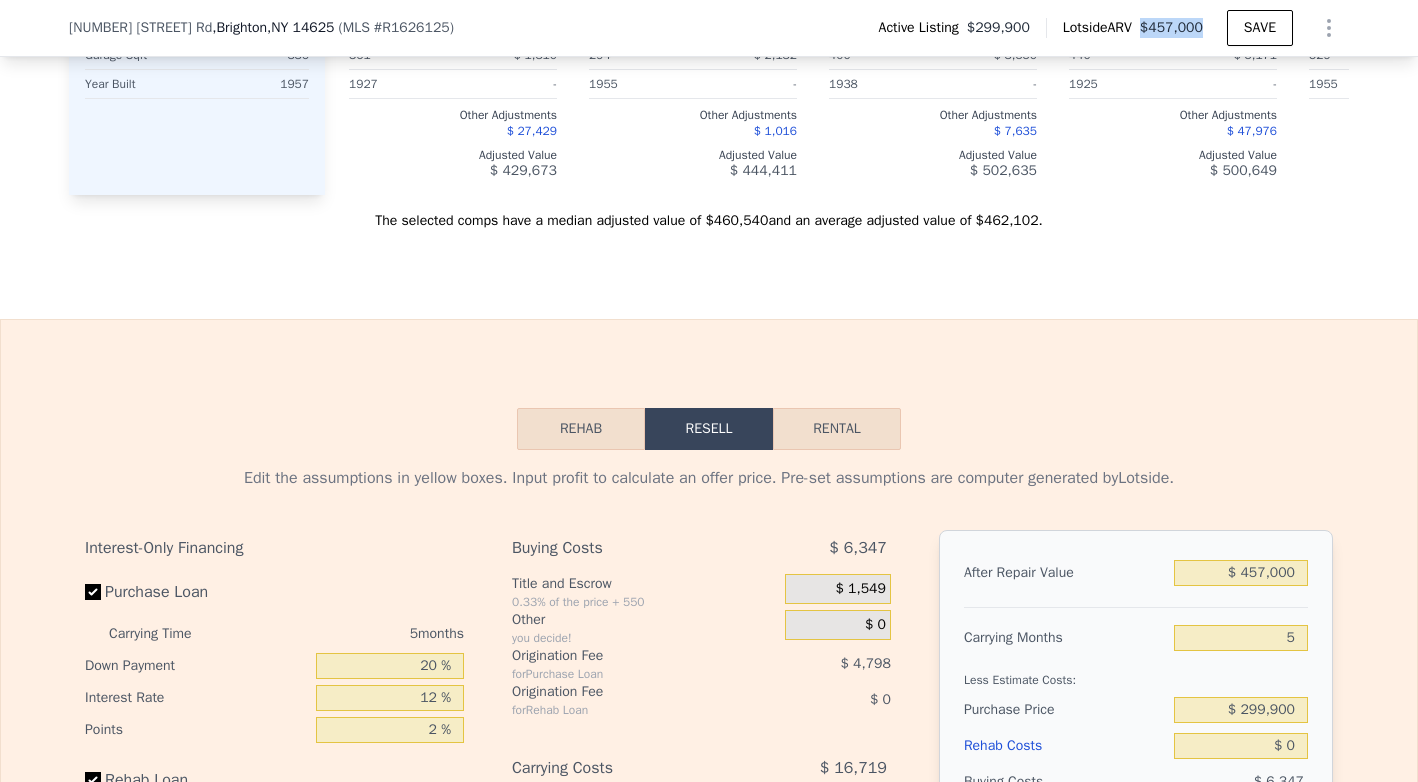 drag, startPoint x: 1138, startPoint y: 28, endPoint x: 1210, endPoint y: 31, distance: 72.06247 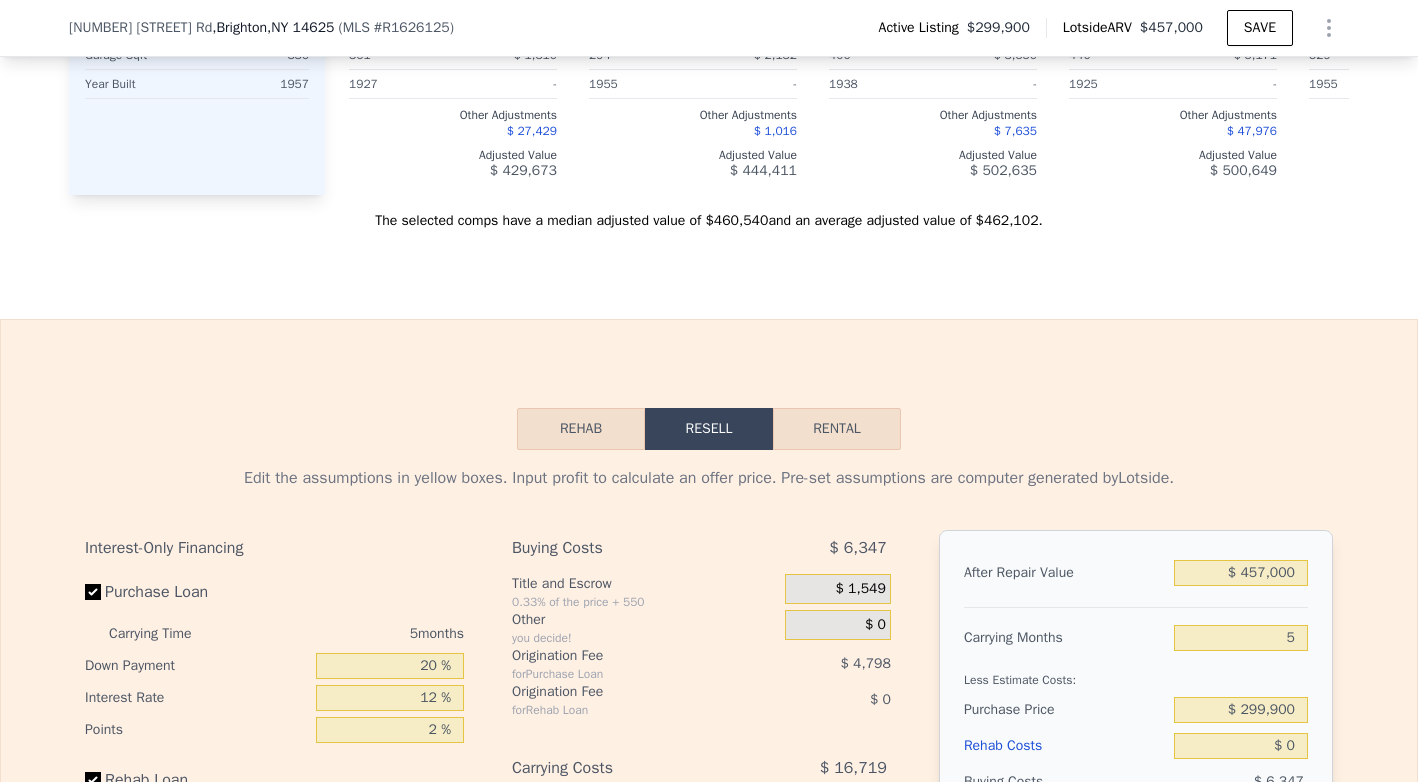 click on "Sale Comps Rental Comps We found  12 sales  that match your search Listings provided by  NY State MLS .  Filters  Map  Prices Modify Comp Filters Listing Status Sold Pending Active Characteristics   Min Max Bedrooms 3 4 Bathrooms 0 2.5 Finished Sqft 1448 2430 Lot Size Sqft 11761 22216 Edit all filters ← Move left → Move right ↑ Move up ↓ Move down + Zoom in - Zoom out Home Jump left by 75% End Jump right by 75% Page Up Jump up by 75% Page Down Jump down by 75% A B C E F G H I J K L • D Map Data Map data ©2025 Google Map data ©2025 Google 1 km  Click to toggle between metric and imperial units Terms Report a map error Median Sale Price per Square Foot 14625 Selected Comp Unselected Comp Sep 24 Nov 24 Jan 25 Mar 25 May 25 Jul 25 $150 $200 $250 $300 $350 A F D E C B Subject I G H L J K Month 14625 Selected Comp Unselected Comp Aug 1, 2024 197.602 Aug 1, 2024 197.602 209.205 Aug 1, 2024 197.602 195.516 Sep 1, 2024 196.81 Sep 1, 2024 196.81 258.516 Oct 1, 2024 195.298 Oct 1, 2024 195.298 214.706 .  #" at bounding box center [709, -364] 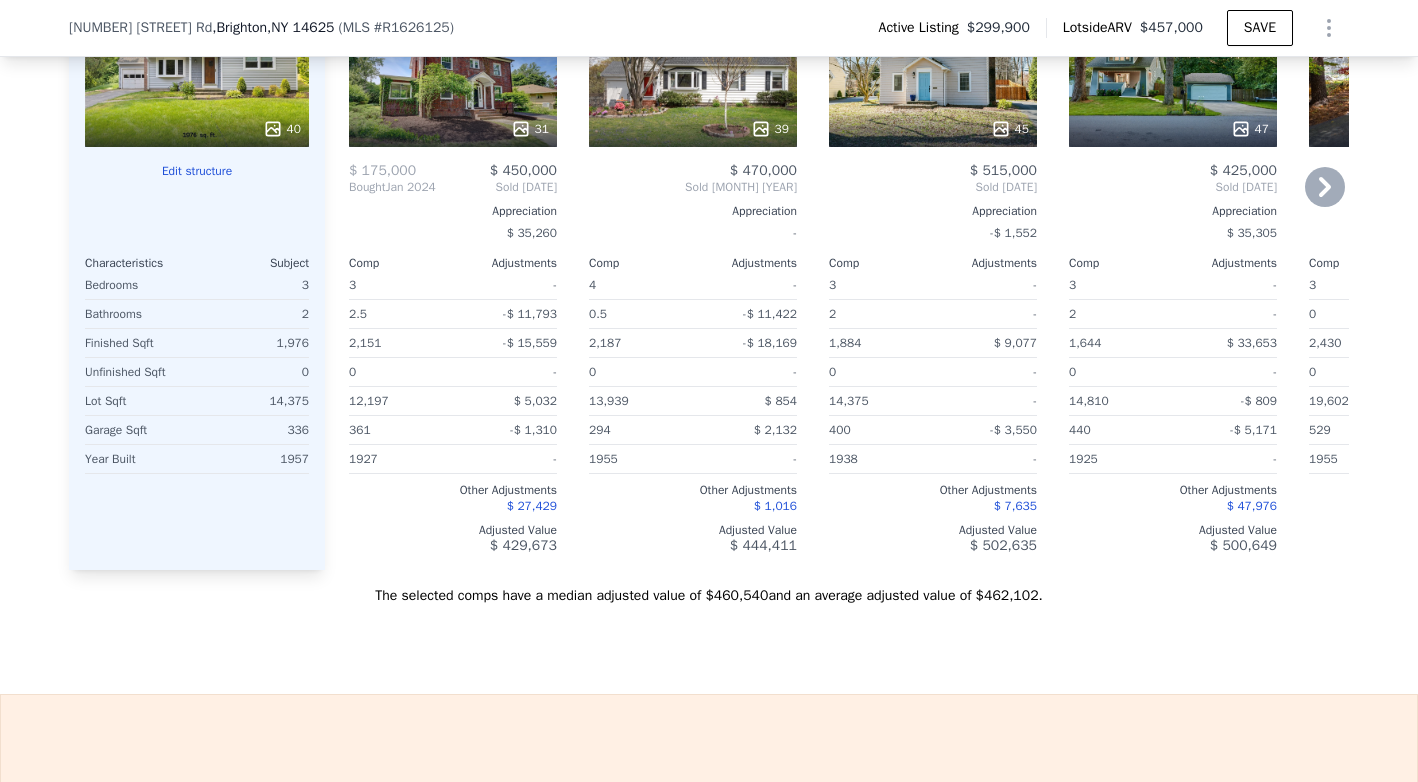 scroll, scrollTop: 2247, scrollLeft: 0, axis: vertical 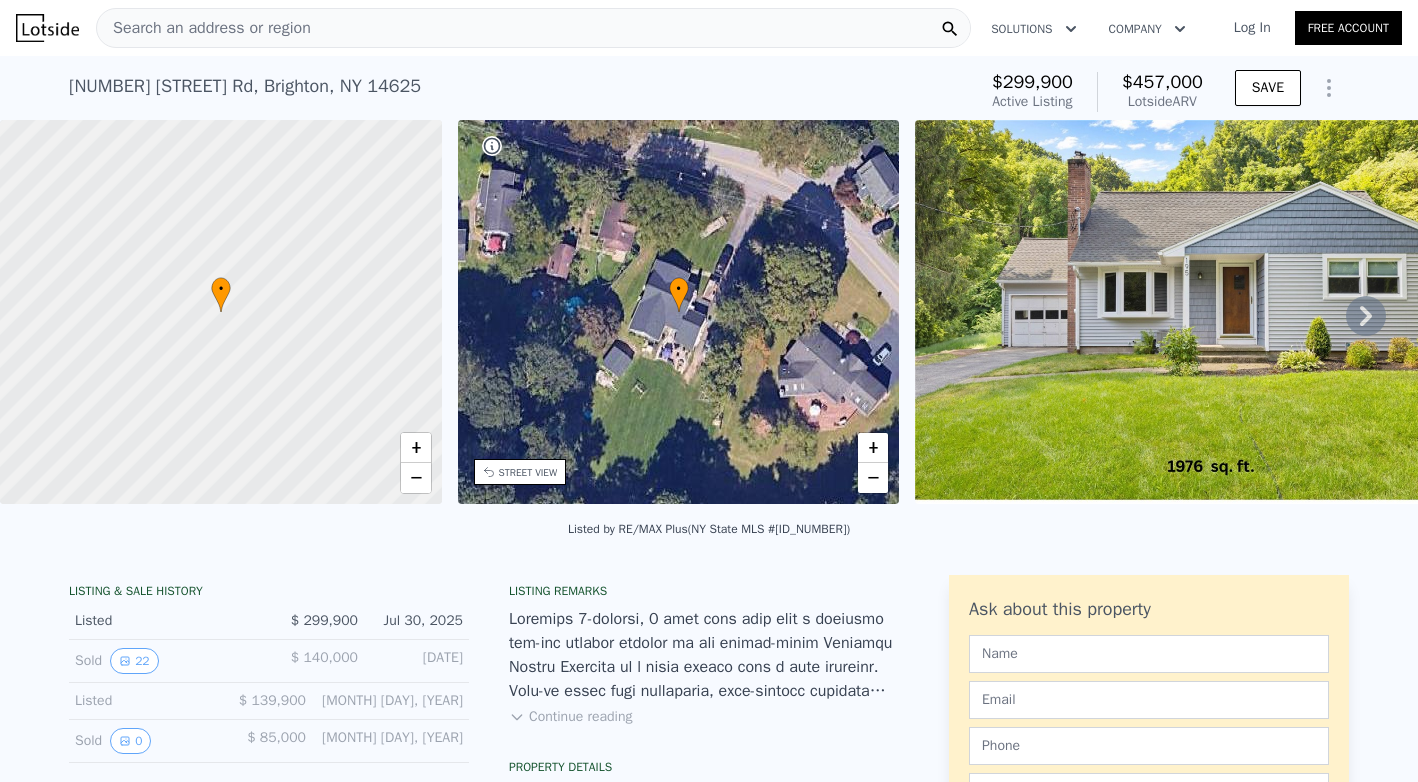 click on "Search an address or region" at bounding box center [204, 28] 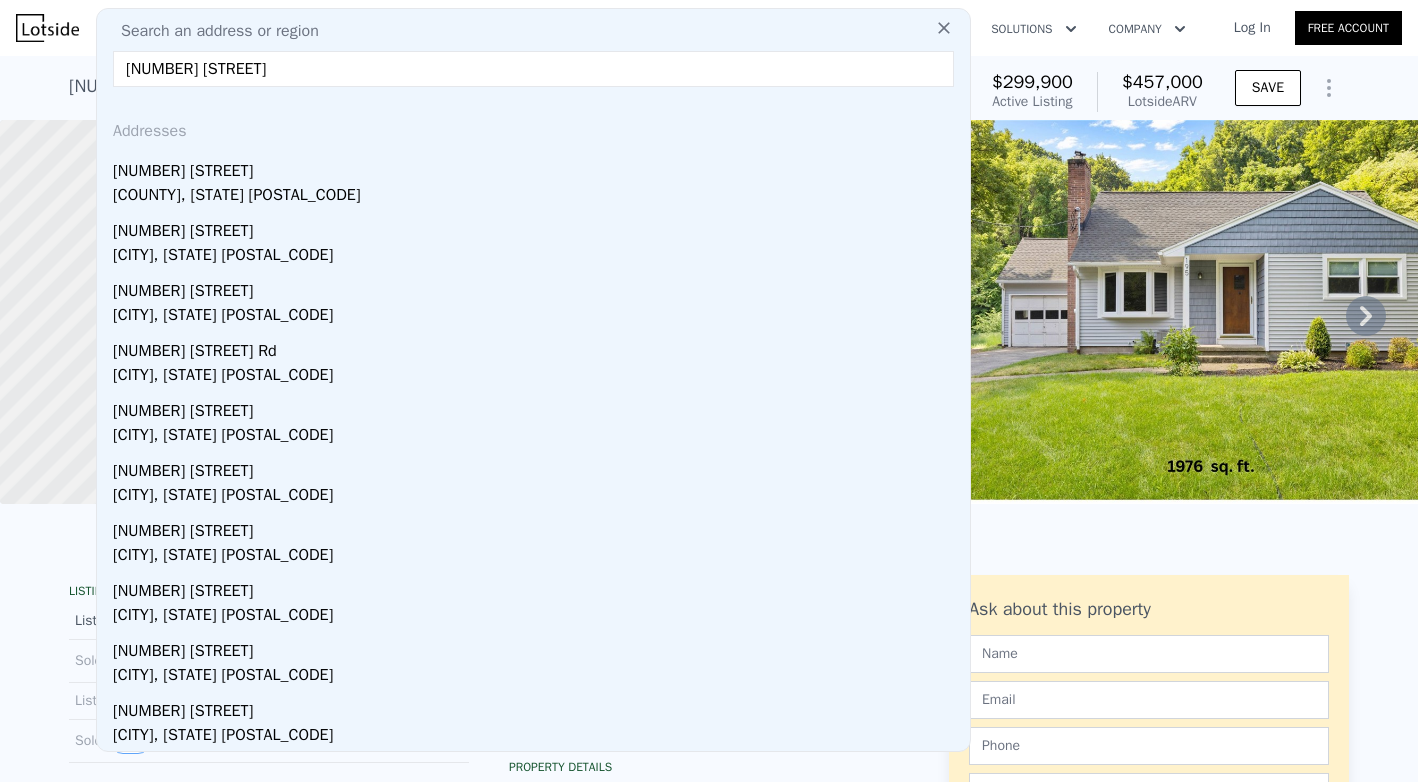 type on "38 Richs dugway" 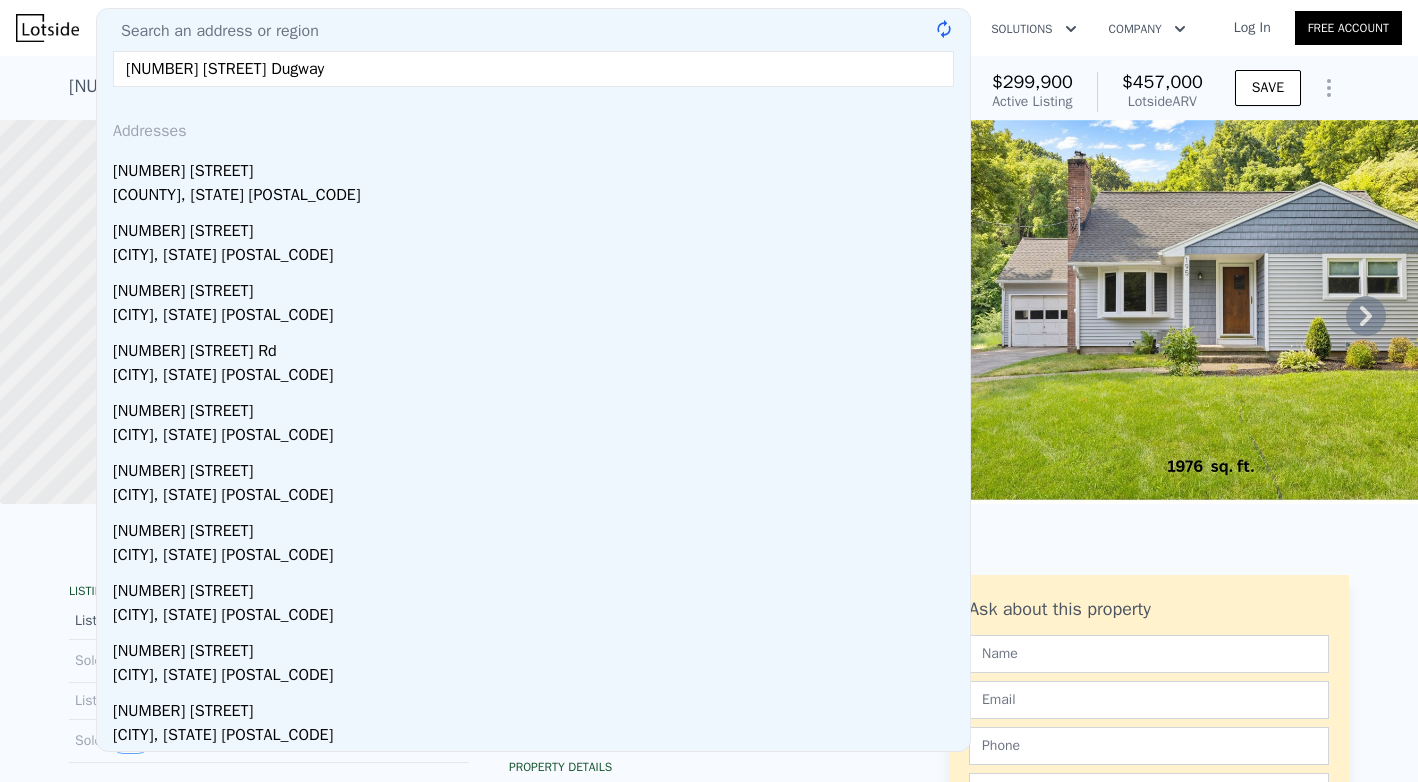 drag, startPoint x: 304, startPoint y: 16, endPoint x: 244, endPoint y: 175, distance: 169.9441 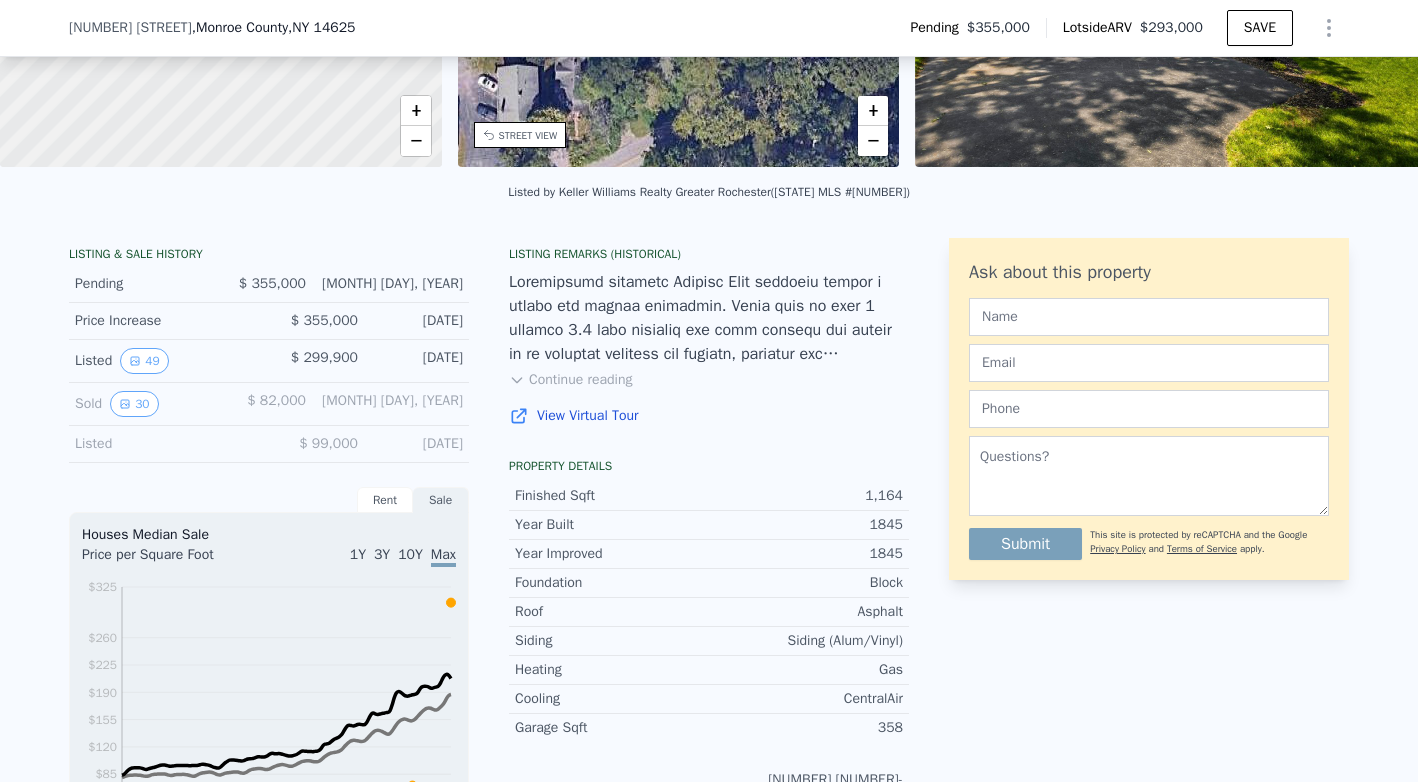 scroll, scrollTop: 329, scrollLeft: 0, axis: vertical 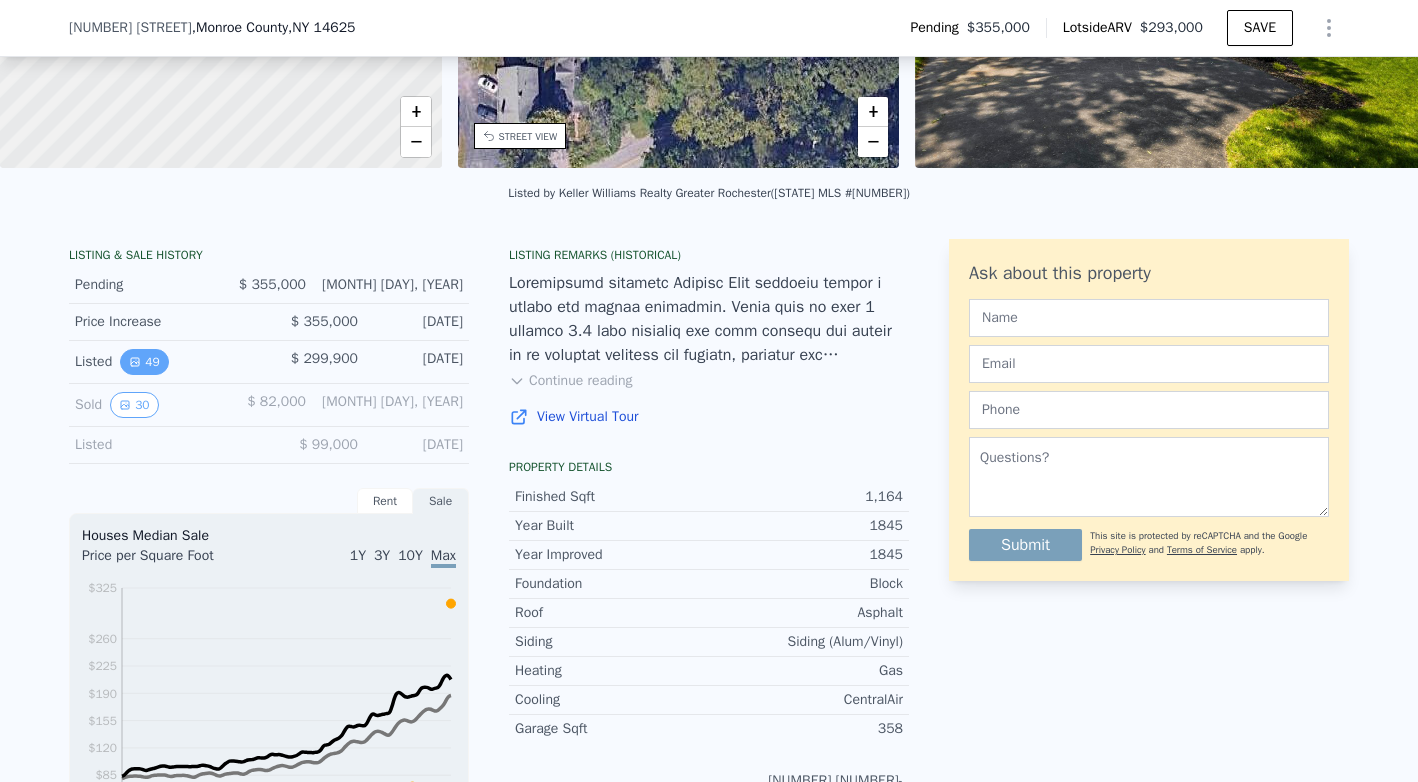 click on "49" at bounding box center (144, 362) 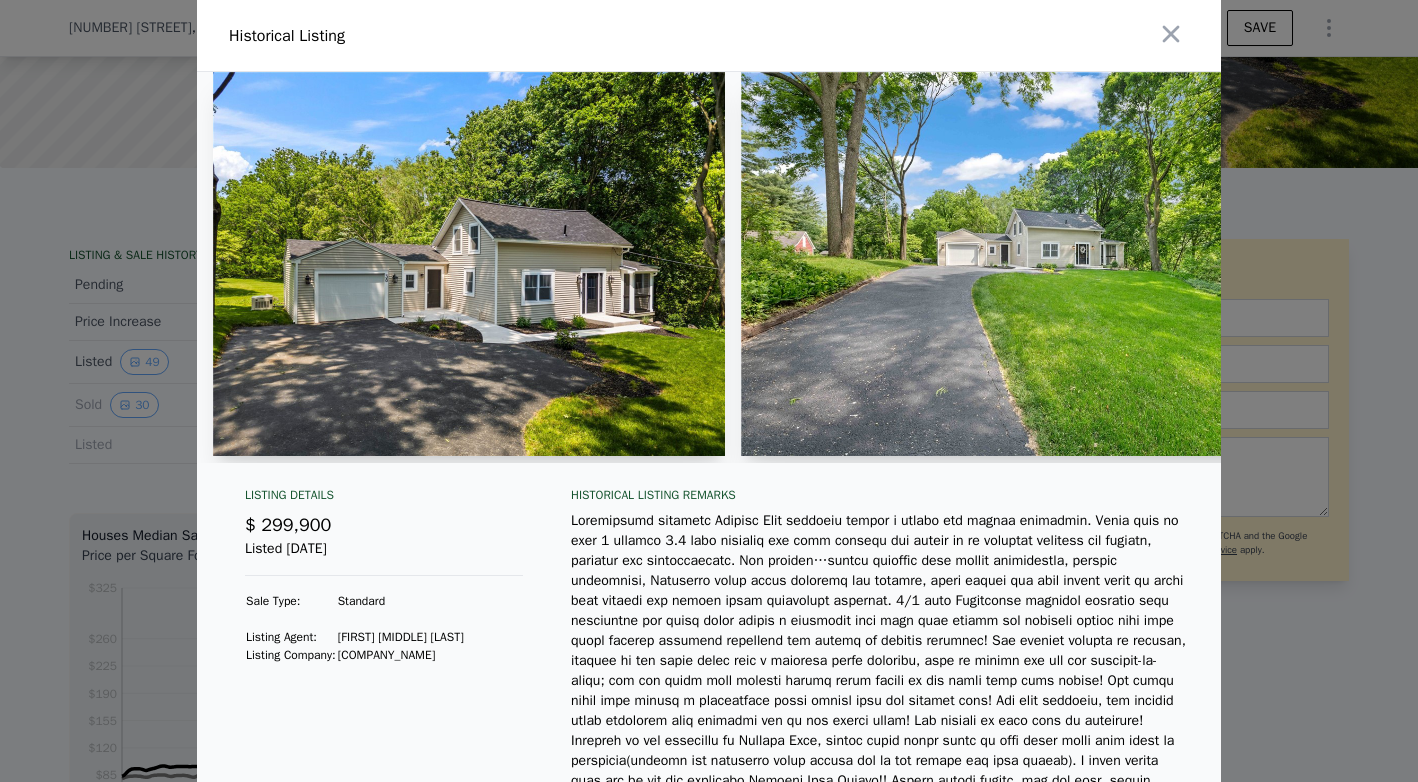 click at bounding box center [709, 391] 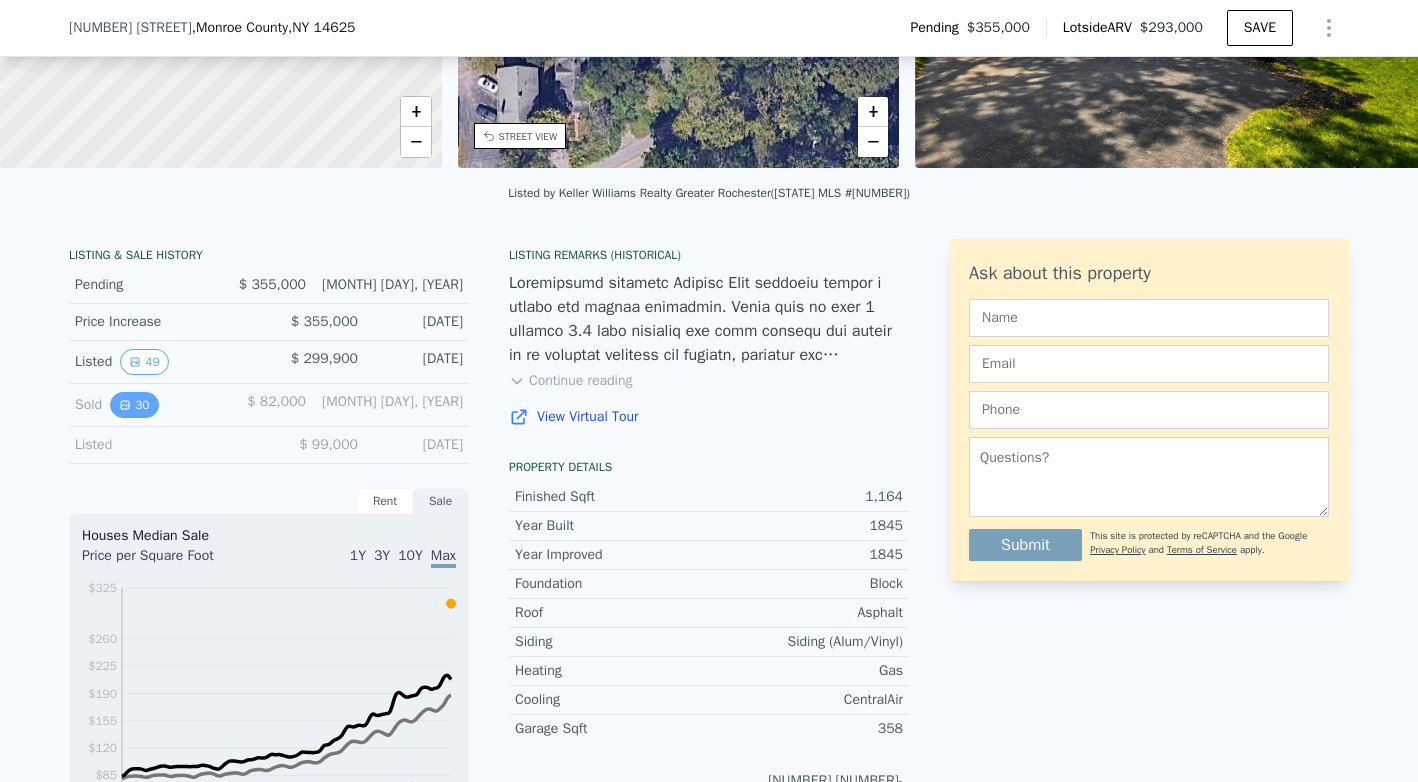click on "30" at bounding box center [134, 405] 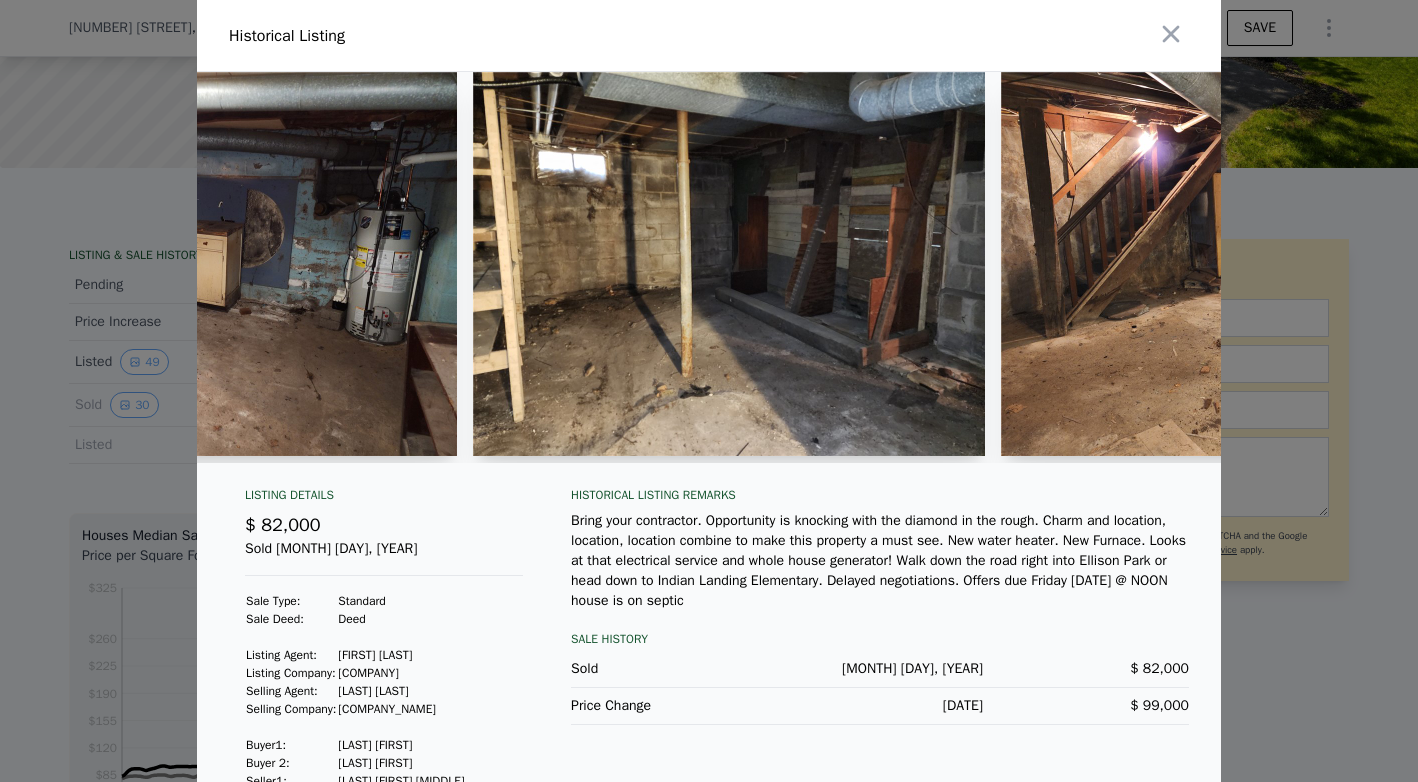 scroll, scrollTop: 0, scrollLeft: 11358, axis: horizontal 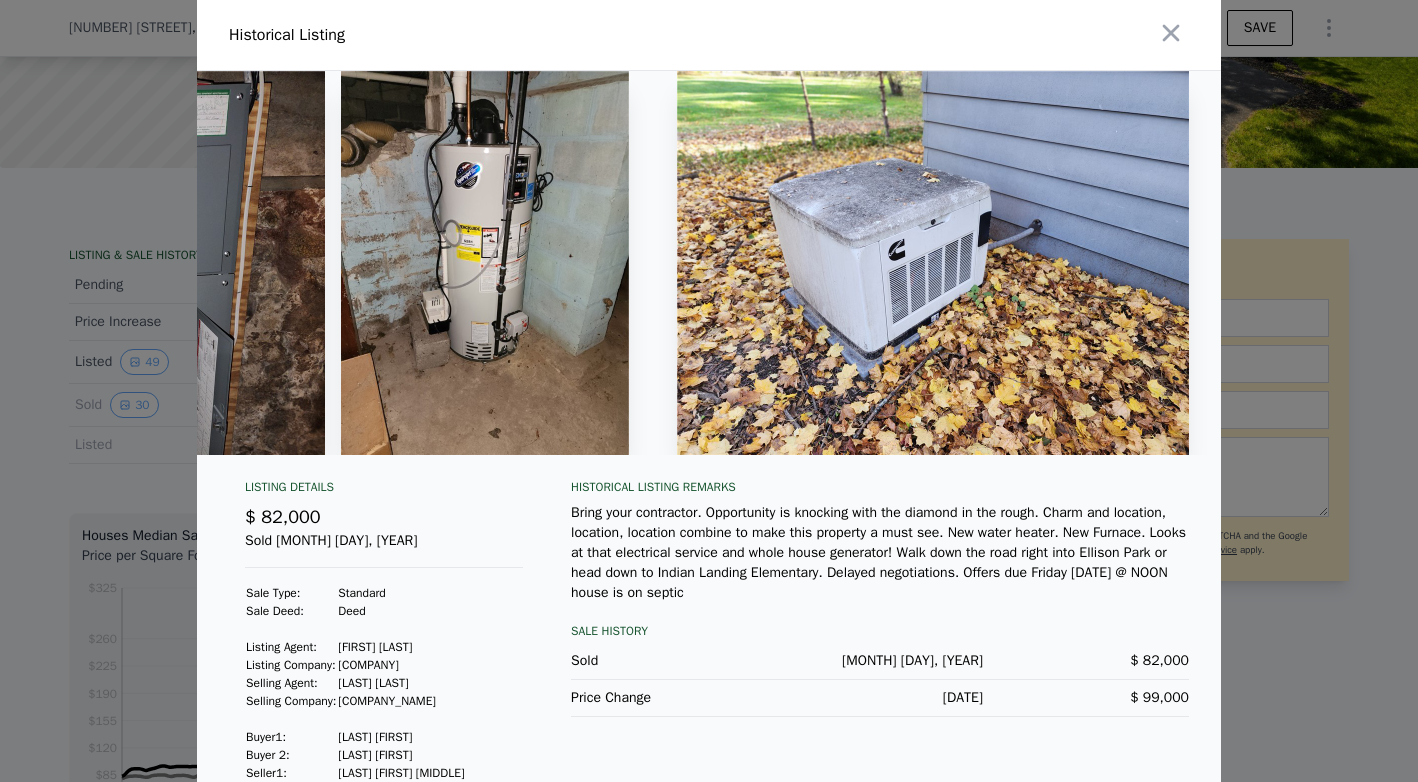 click at bounding box center [709, 391] 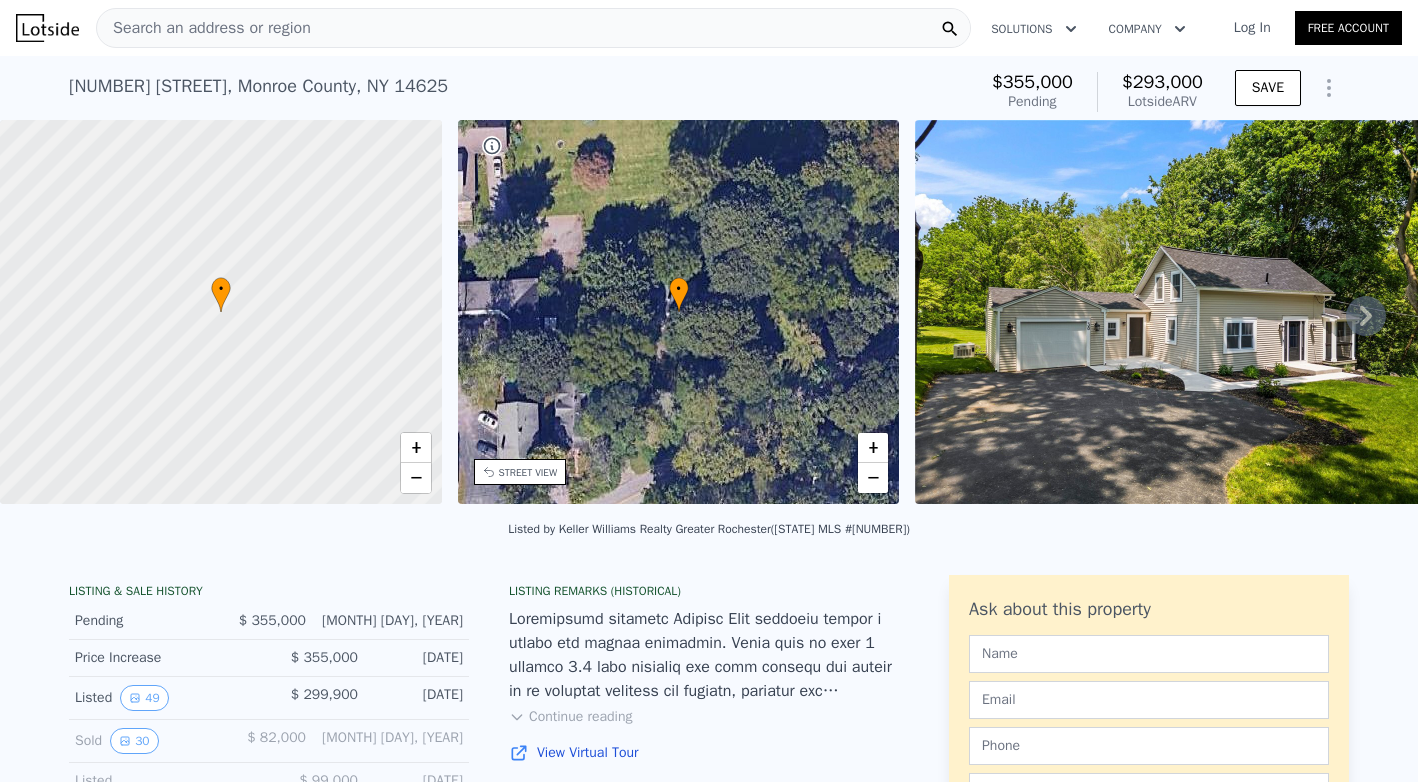 scroll, scrollTop: 0, scrollLeft: 0, axis: both 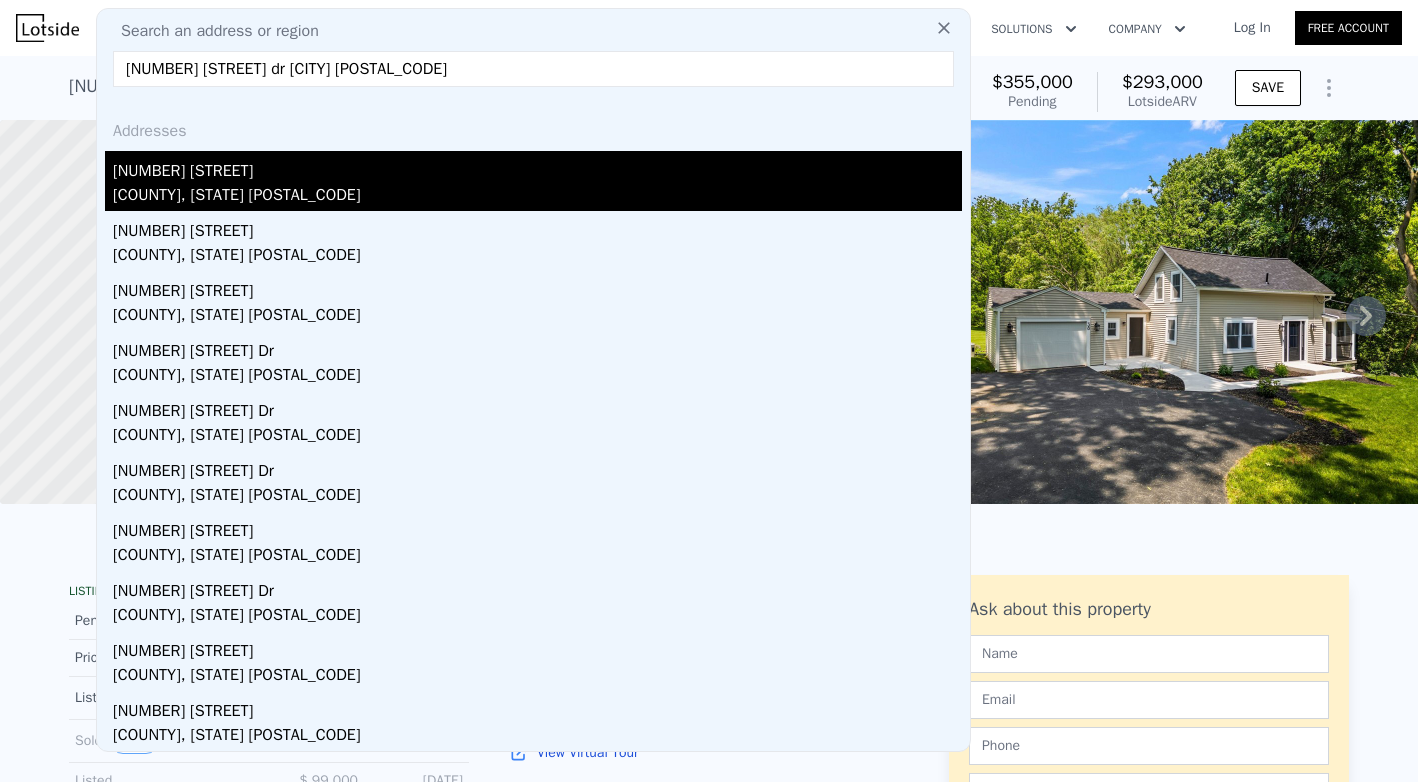 type on "18 aspen dr rochester 14625" 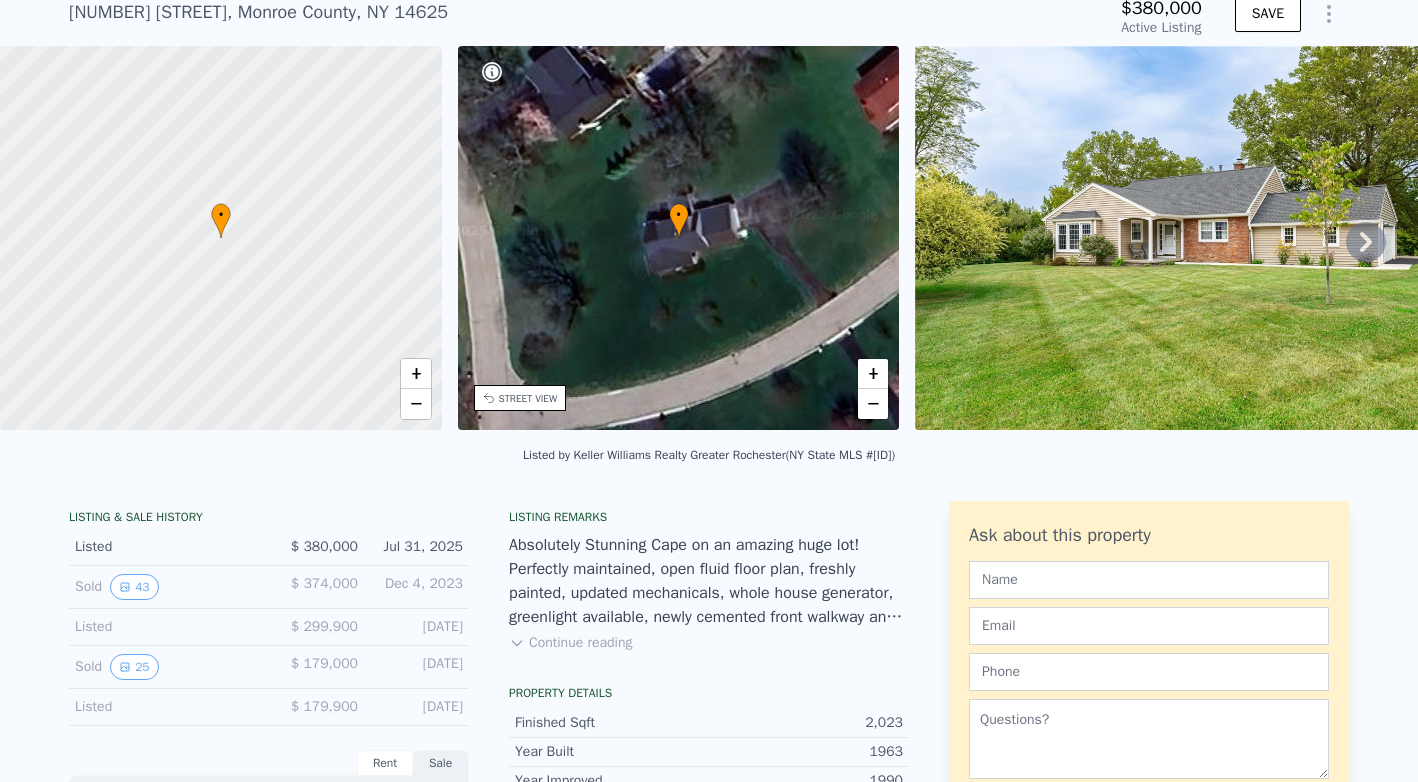 scroll, scrollTop: 113, scrollLeft: 0, axis: vertical 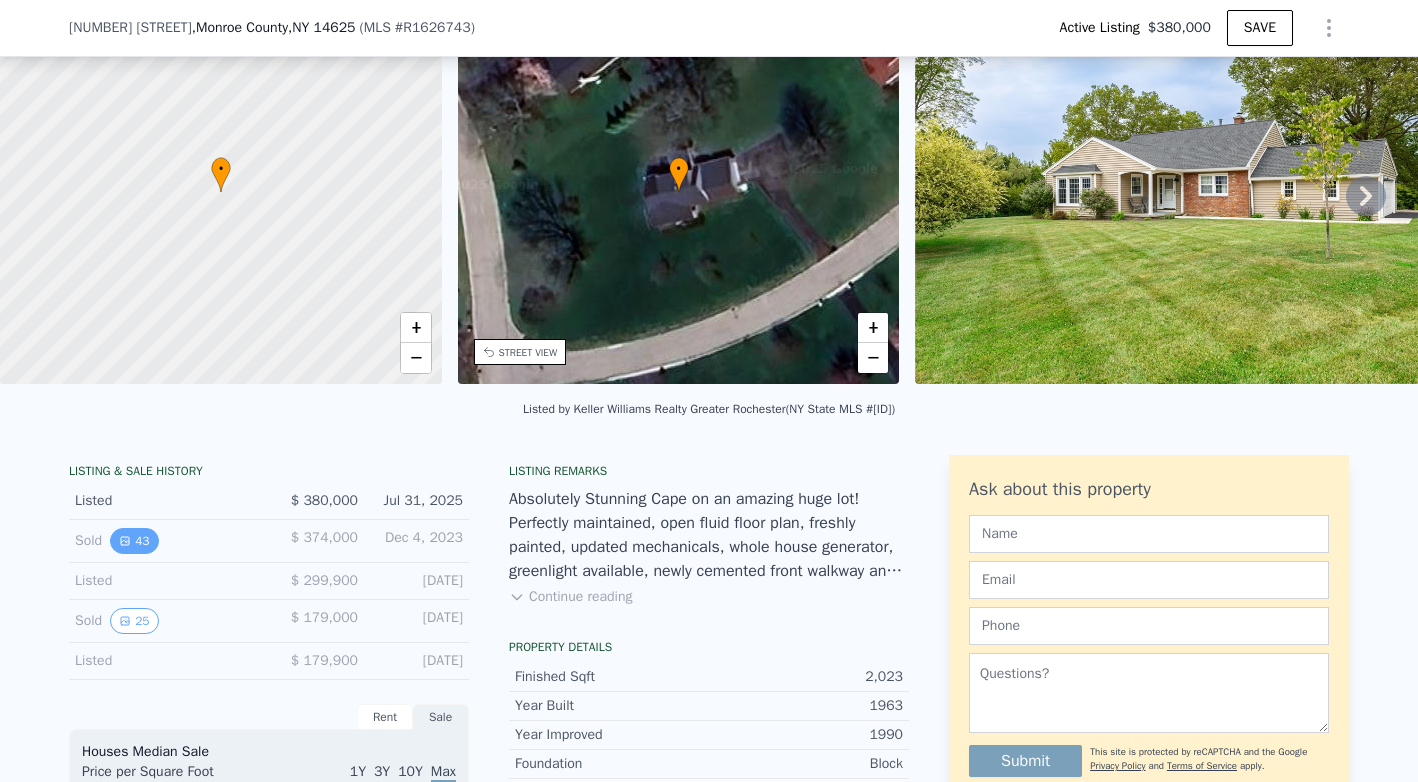click on "43" at bounding box center (134, 541) 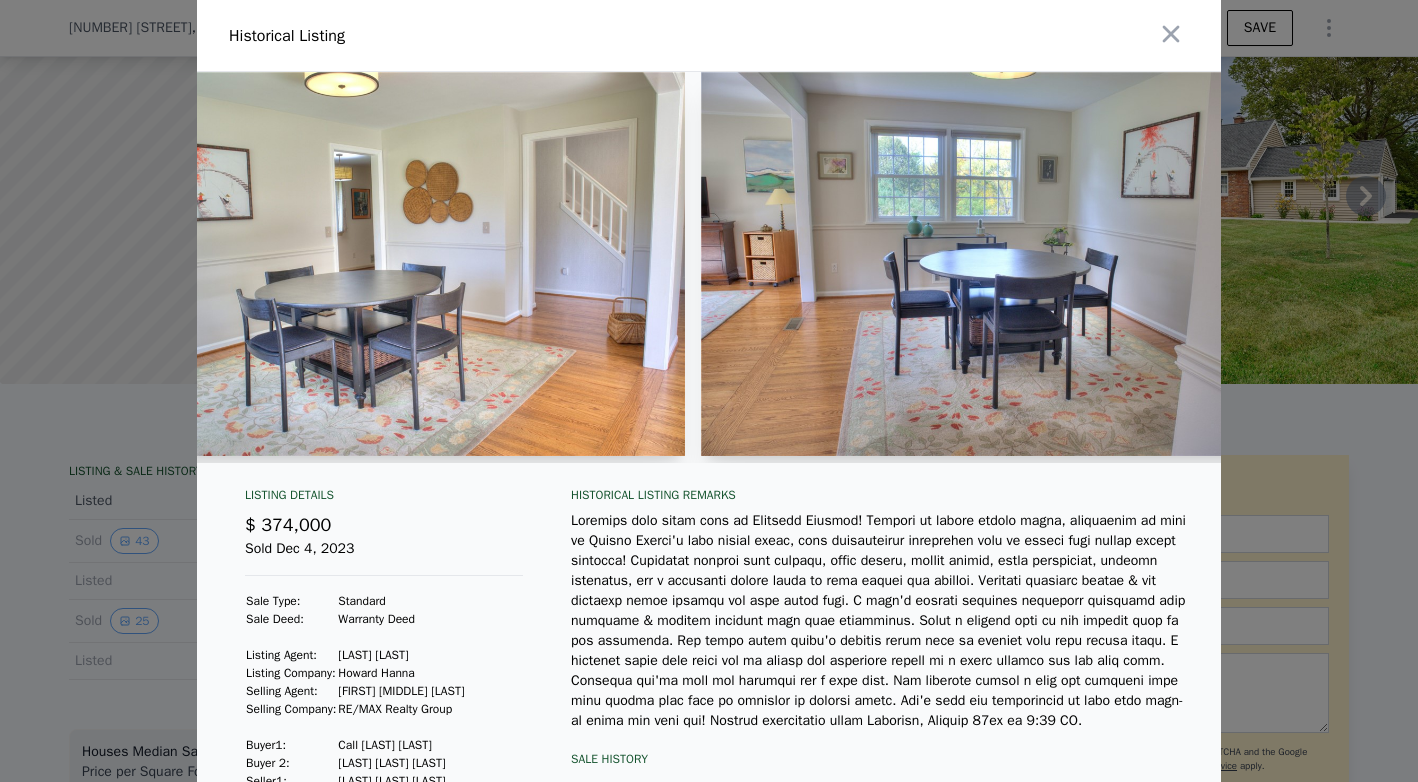 scroll, scrollTop: 0, scrollLeft: 3000, axis: horizontal 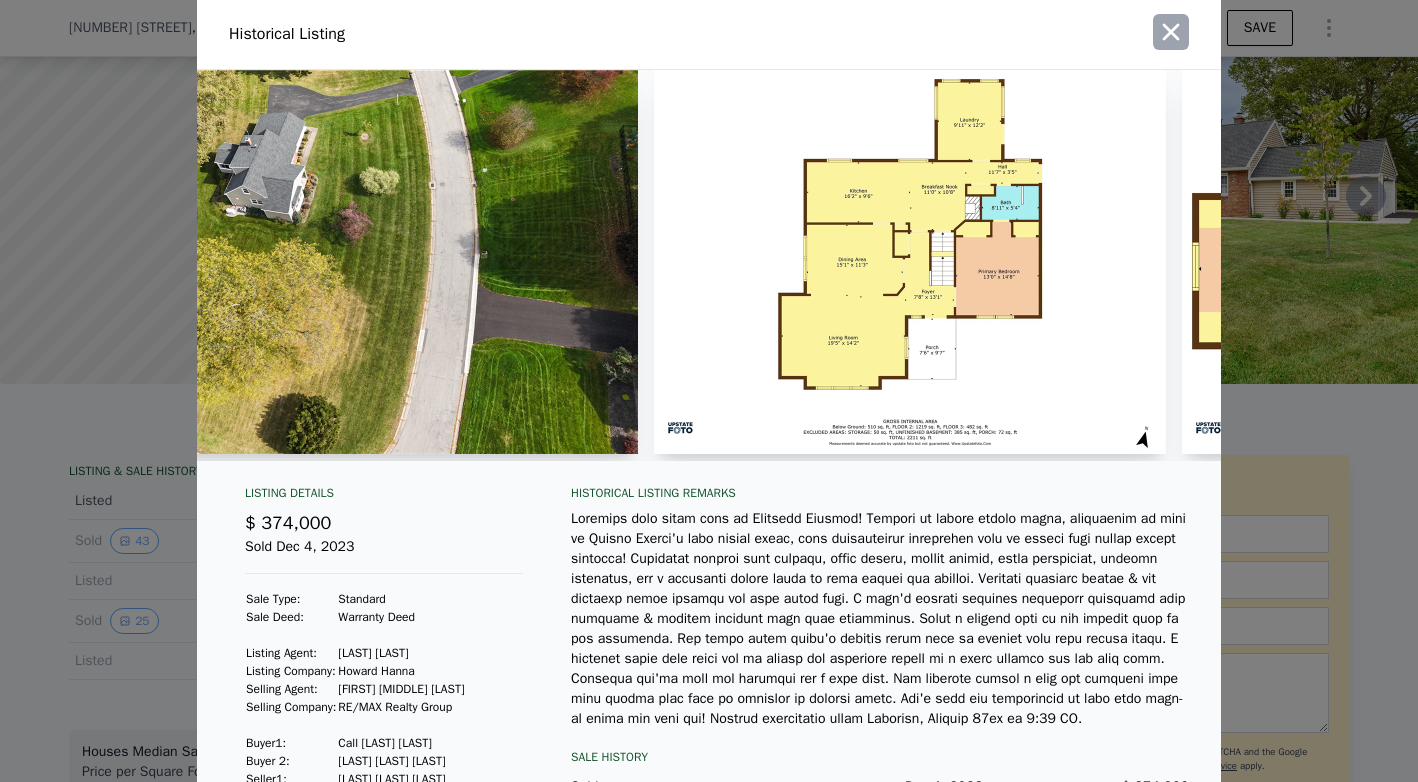 click 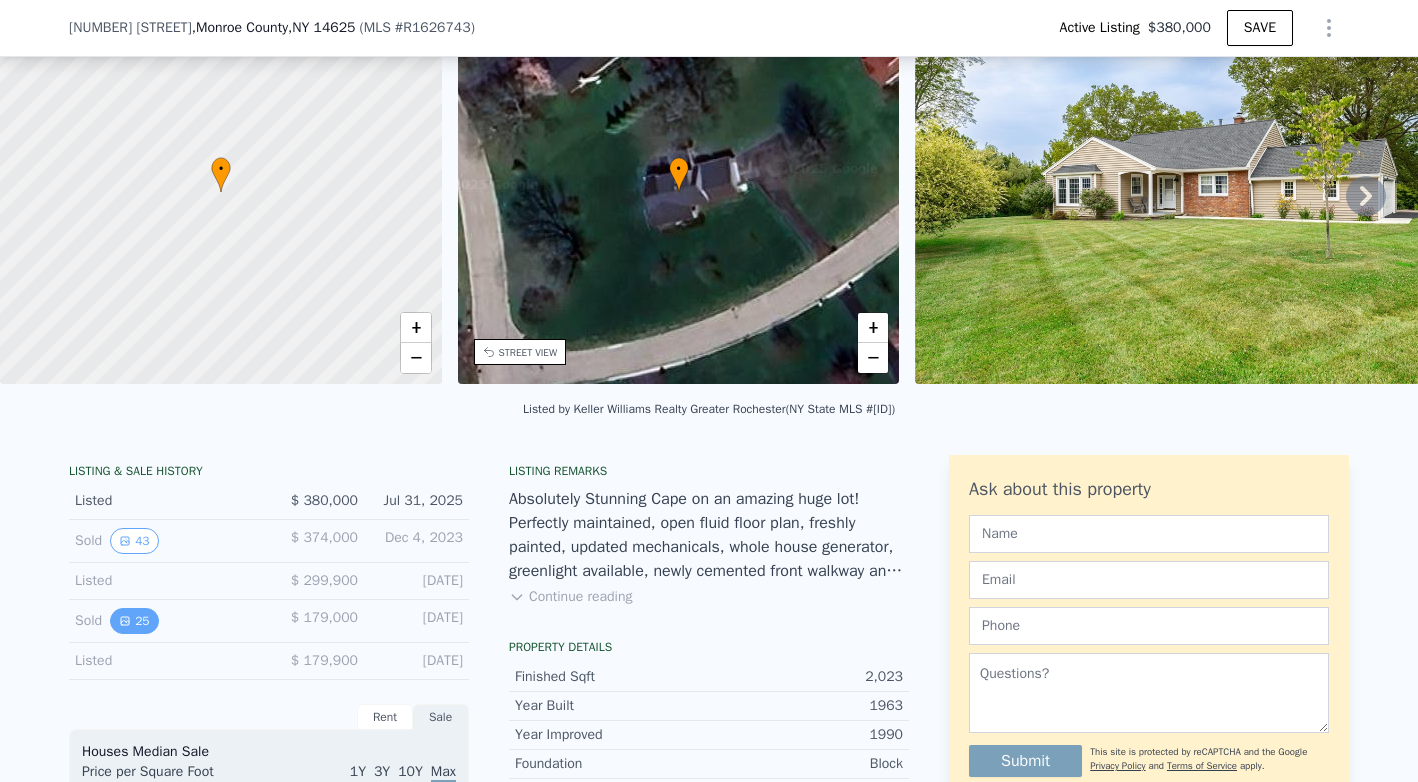 click 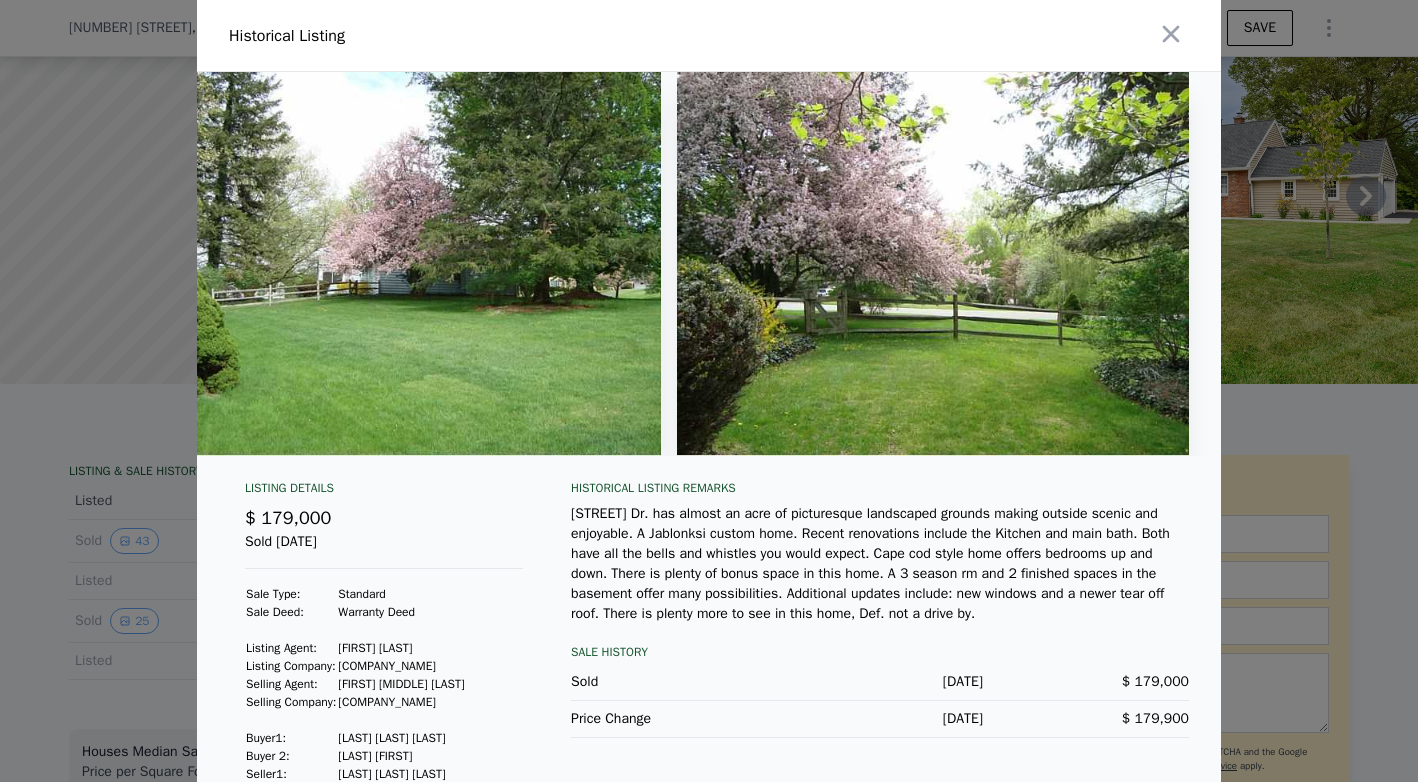 scroll, scrollTop: 0, scrollLeft: 12208, axis: horizontal 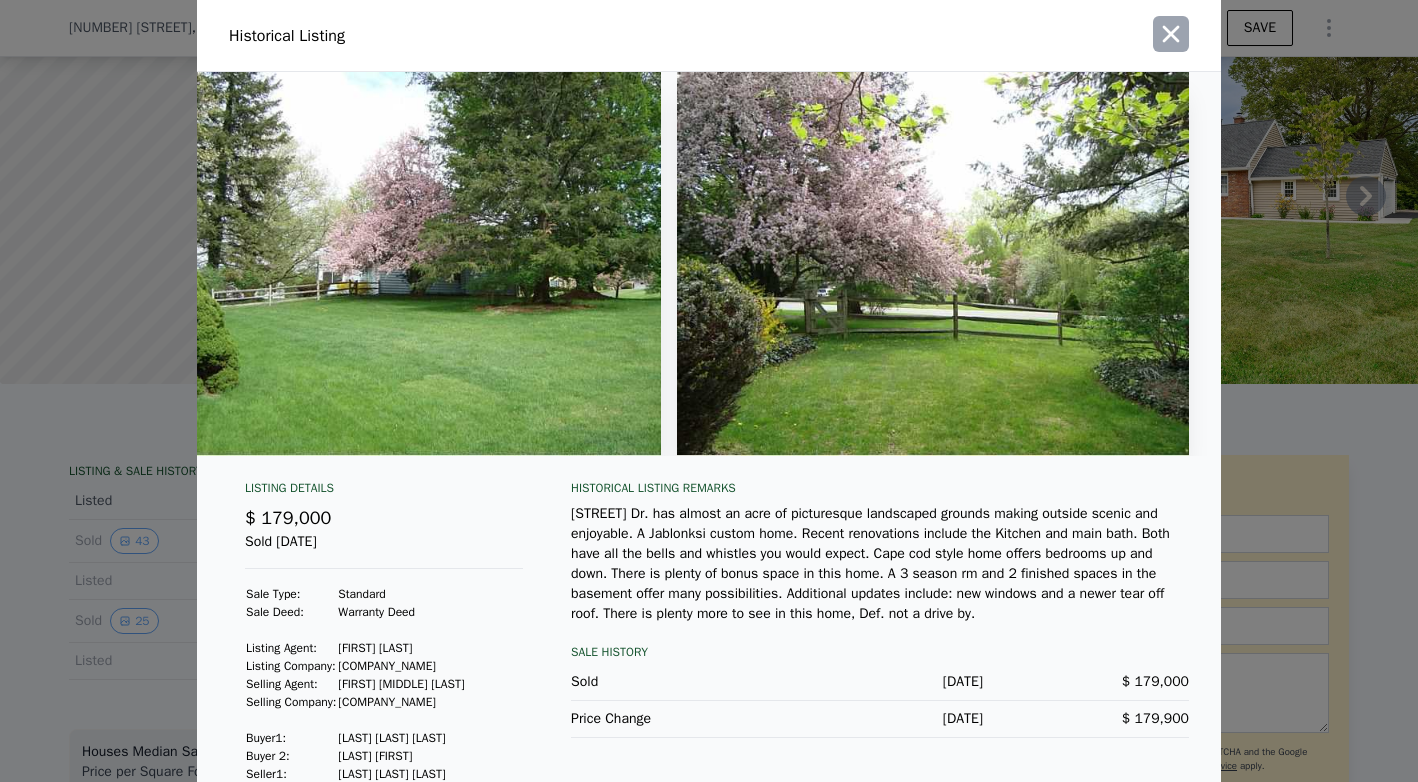 click 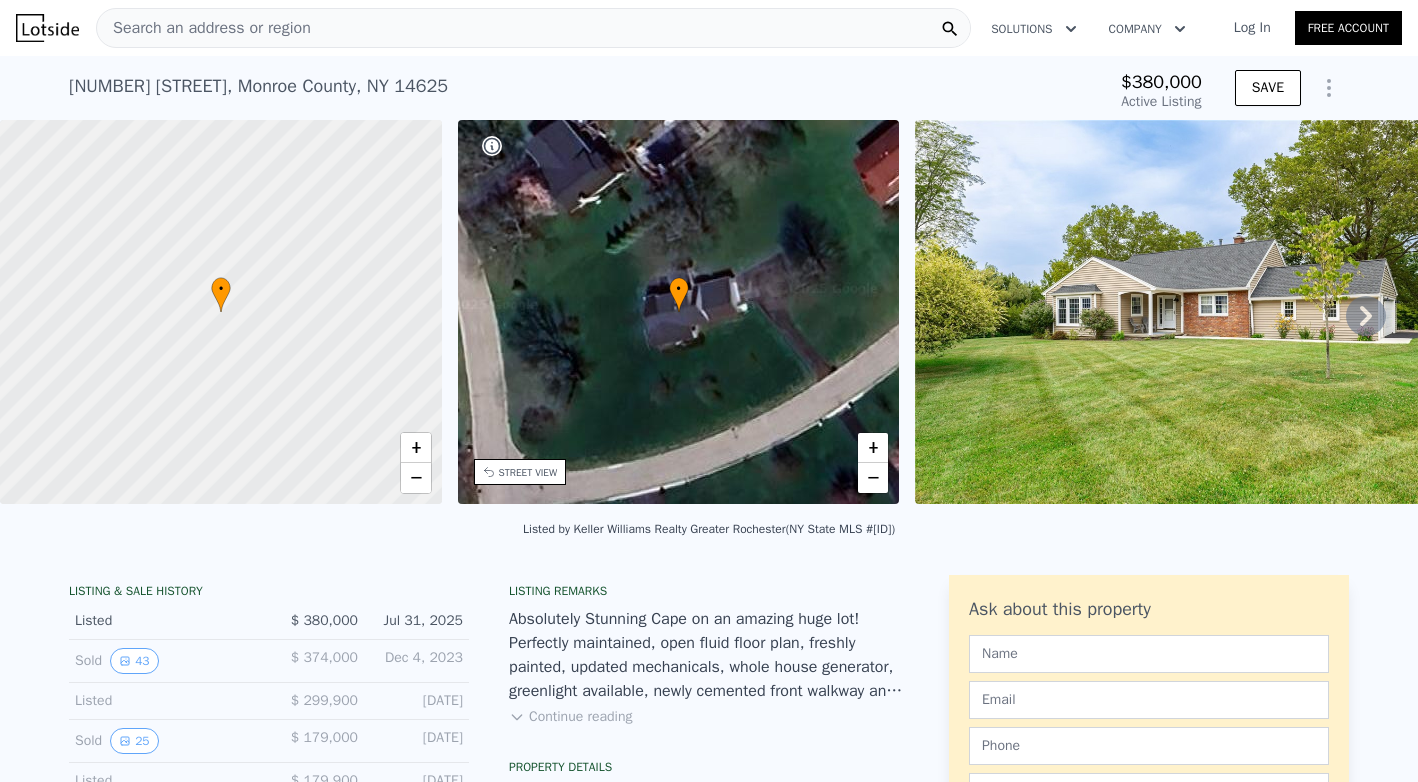scroll, scrollTop: 0, scrollLeft: 0, axis: both 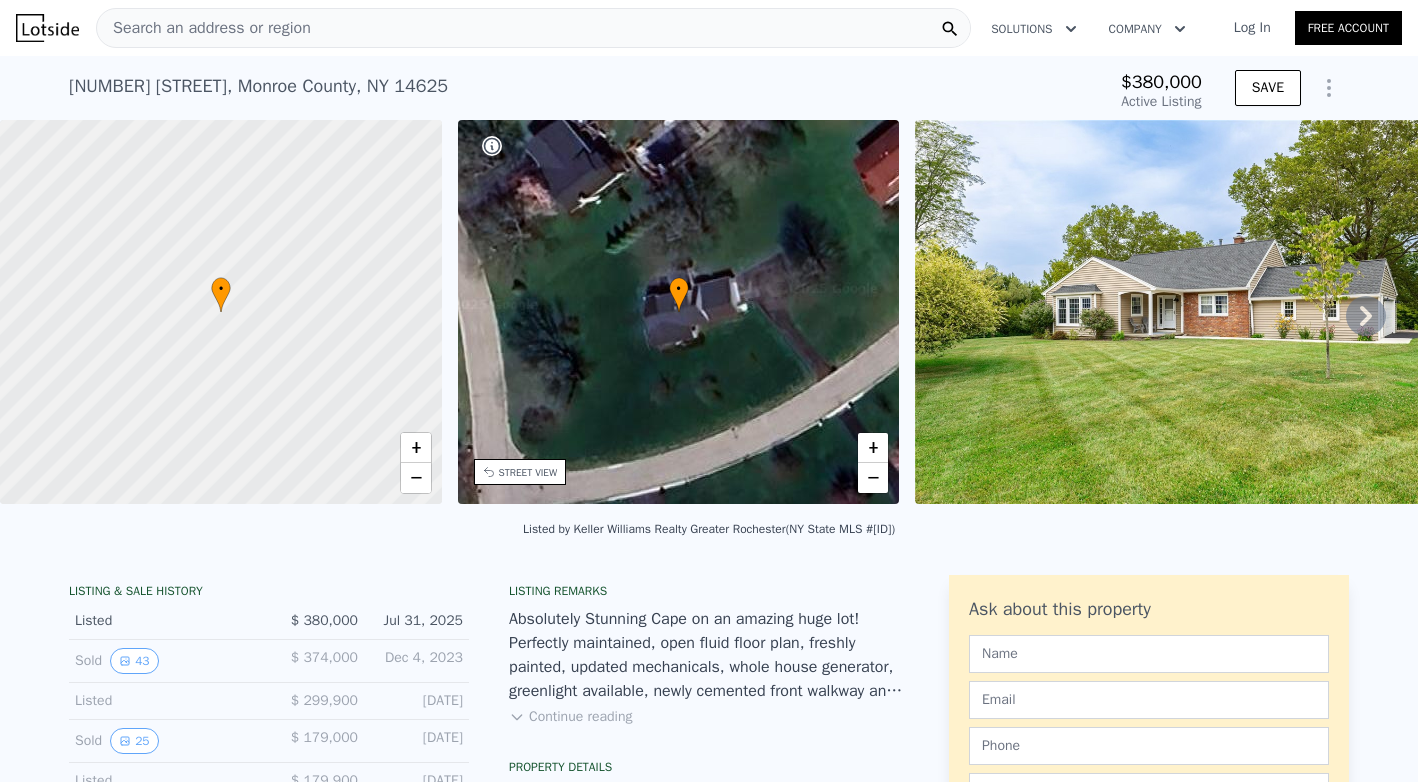 click on "Search an address or region" at bounding box center [533, 28] 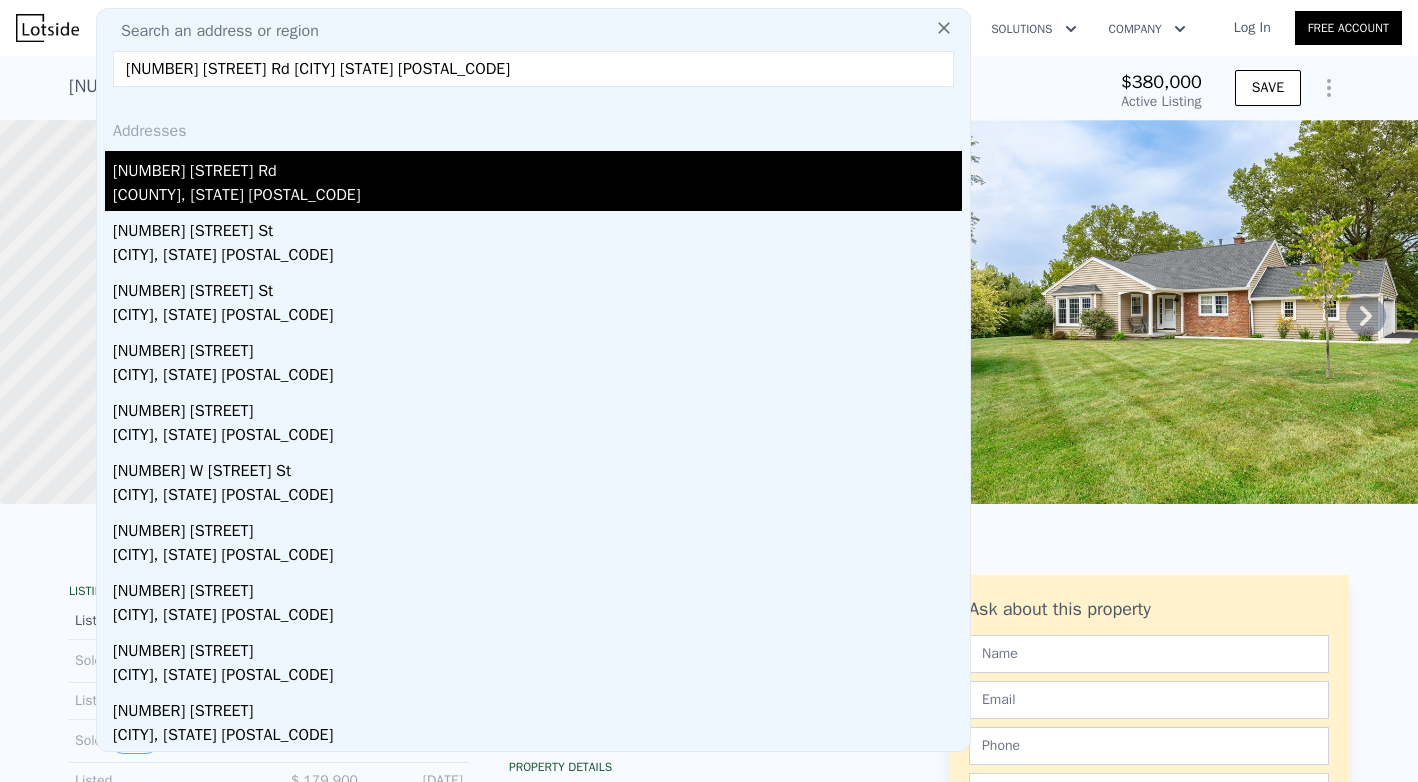 type on "27 crest rd East Rochester ny 144" 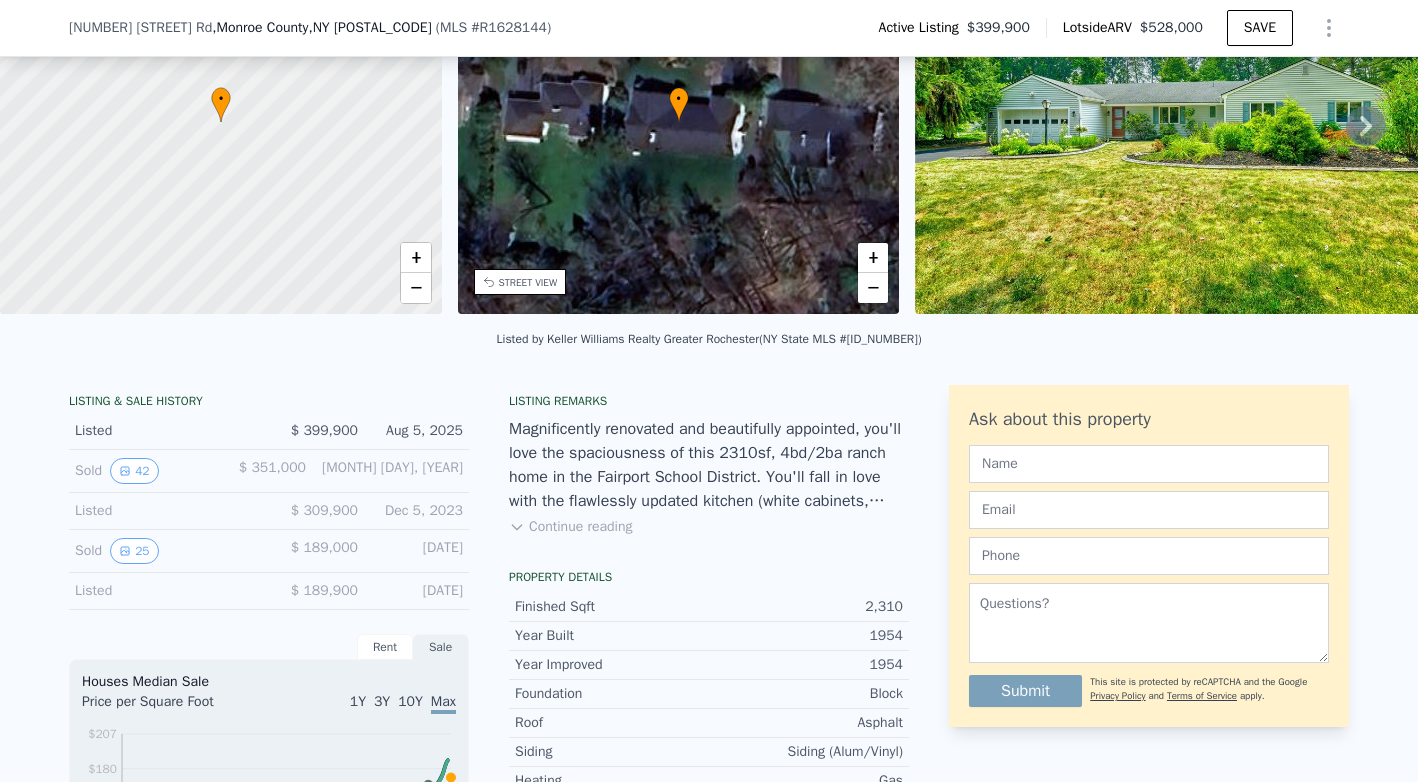 scroll, scrollTop: 184, scrollLeft: 0, axis: vertical 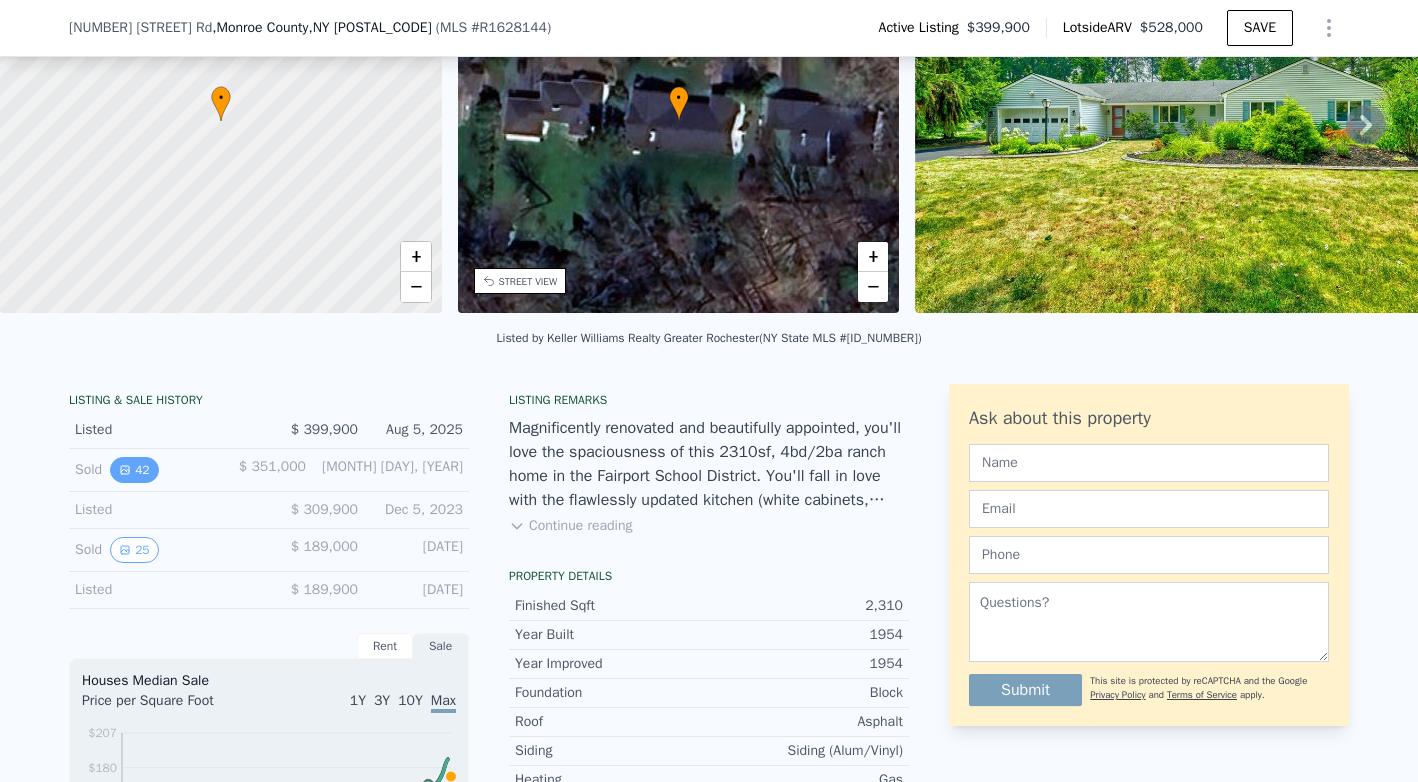 click on "42" at bounding box center (134, 470) 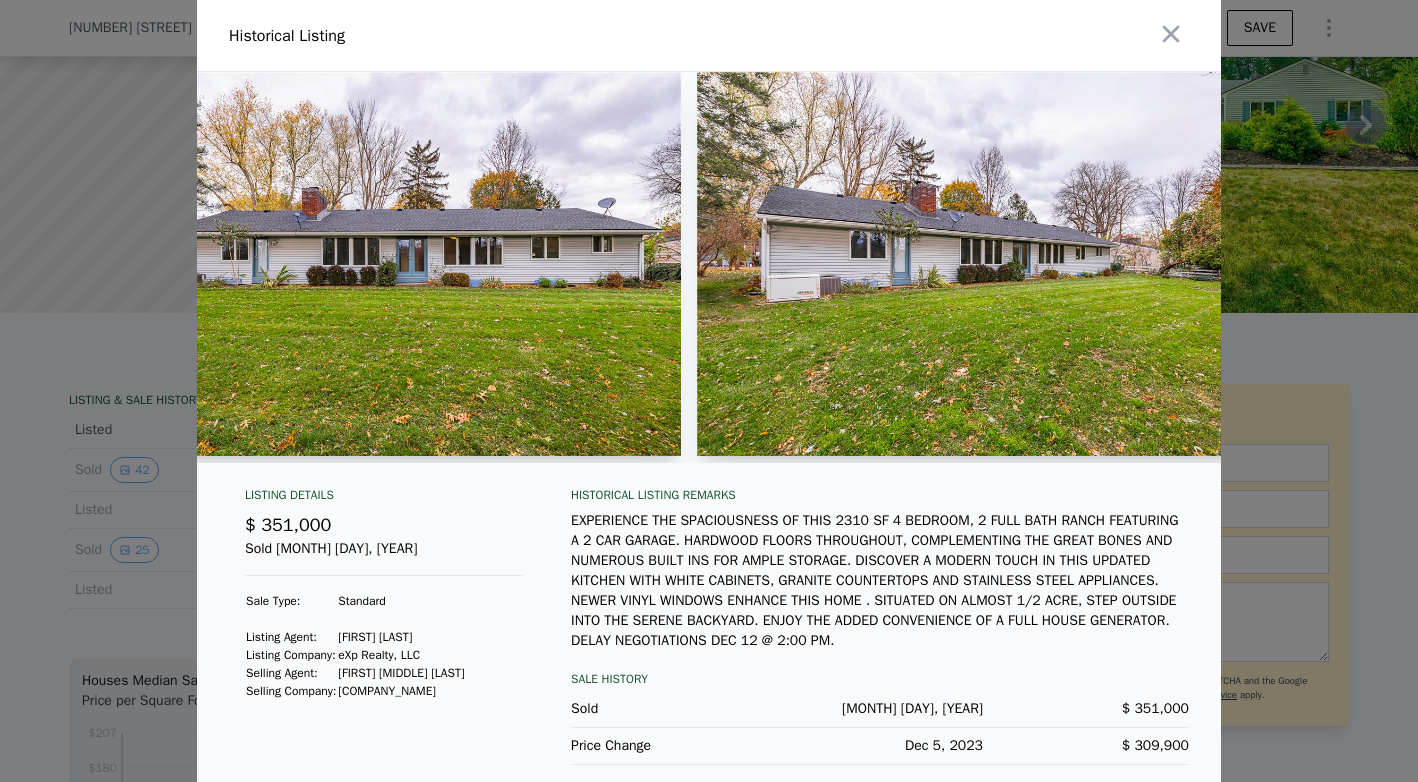 scroll, scrollTop: 0, scrollLeft: 22021, axis: horizontal 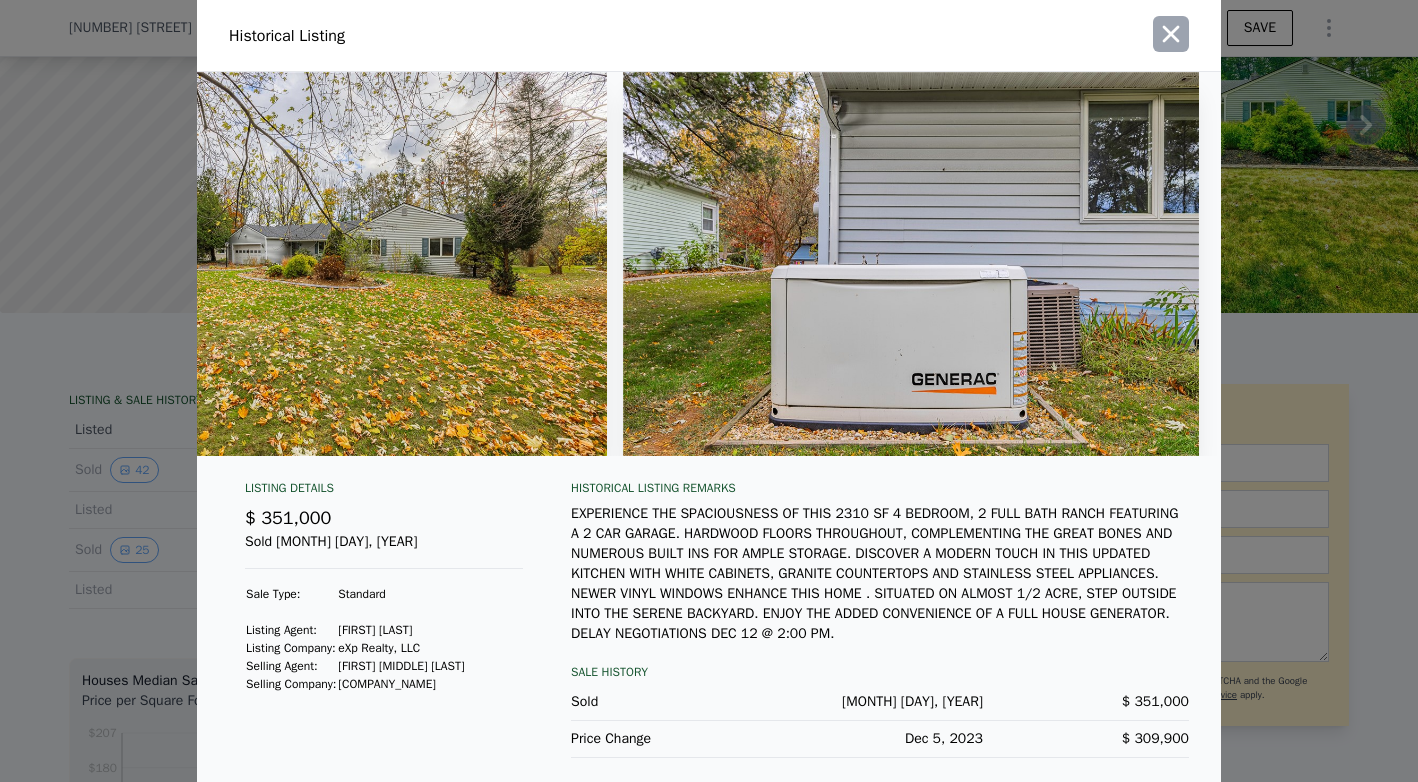 click 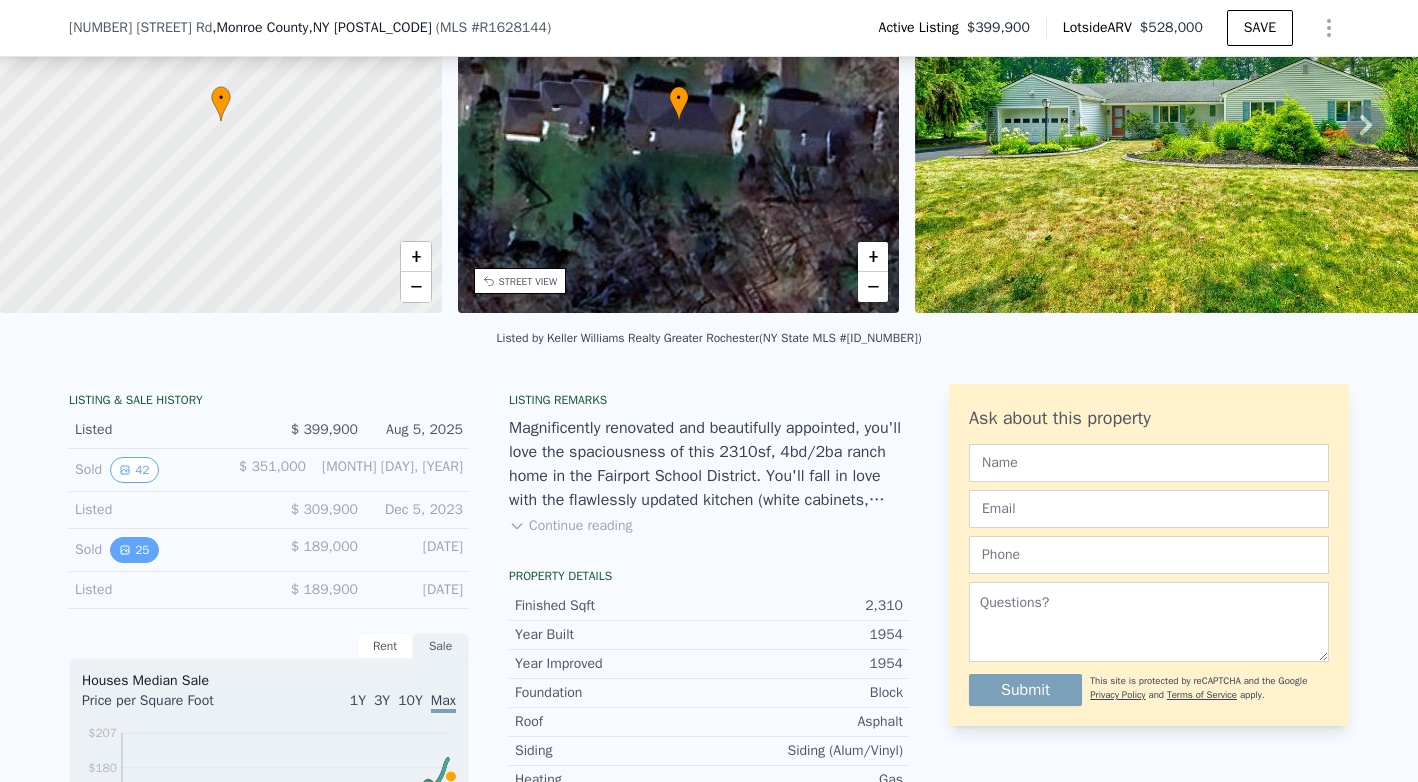 click on "25" at bounding box center (134, 550) 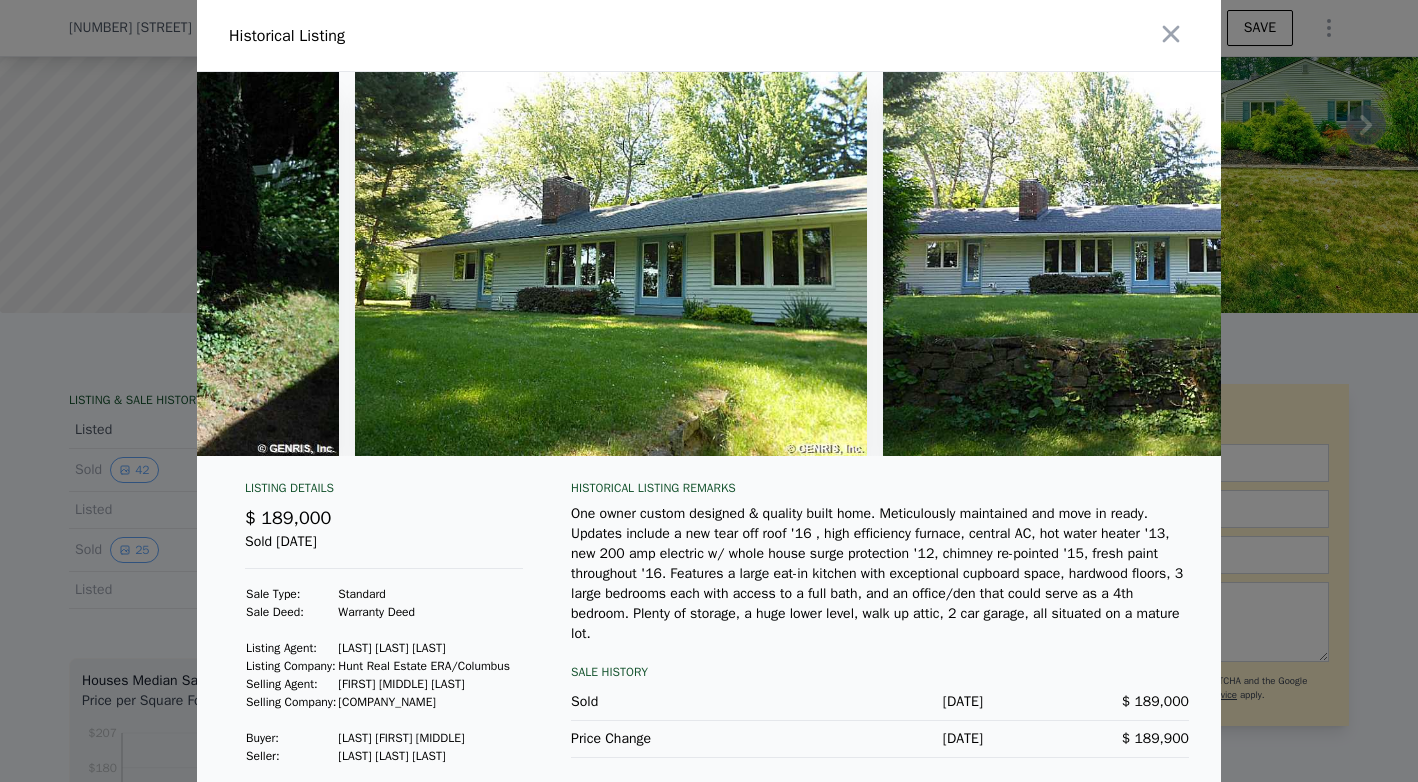 scroll, scrollTop: 0, scrollLeft: 12006, axis: horizontal 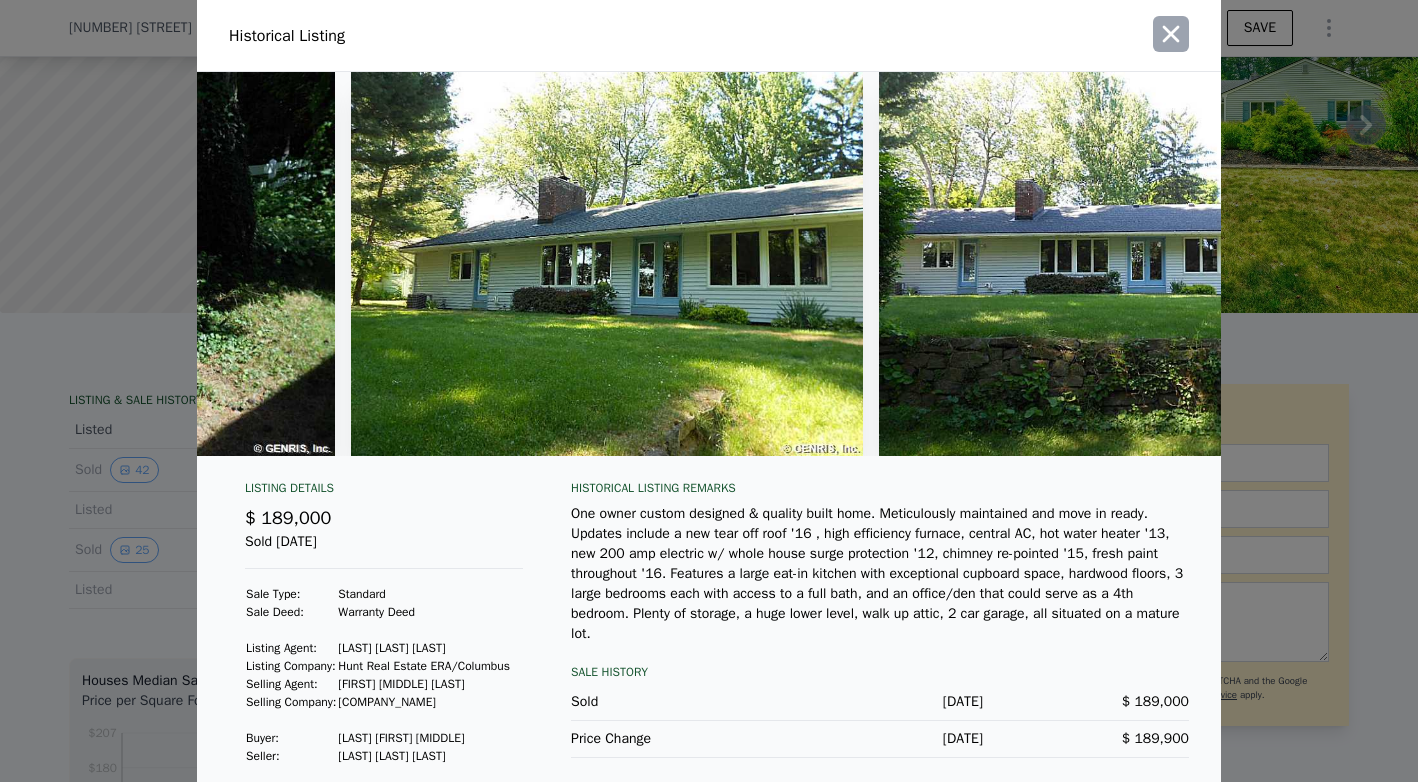 click 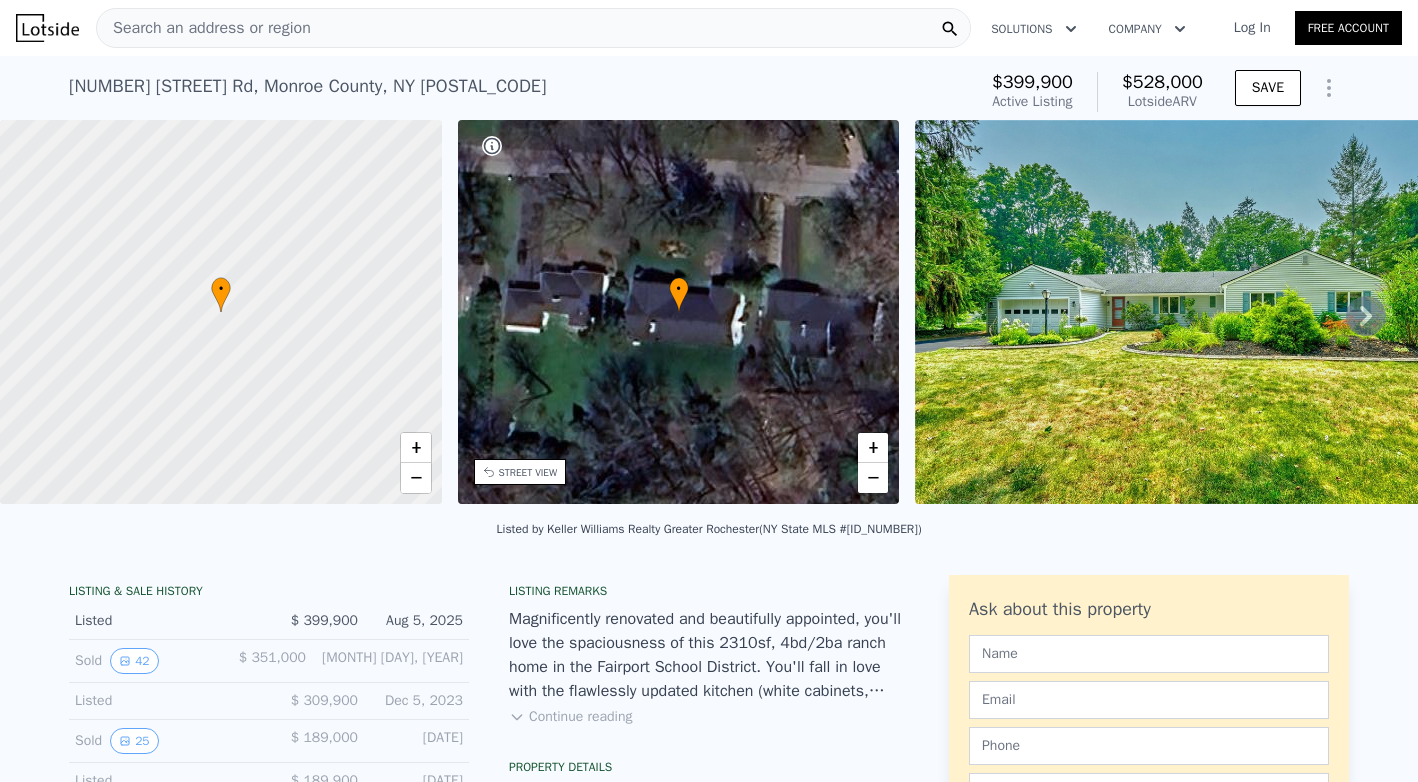 scroll, scrollTop: 0, scrollLeft: 0, axis: both 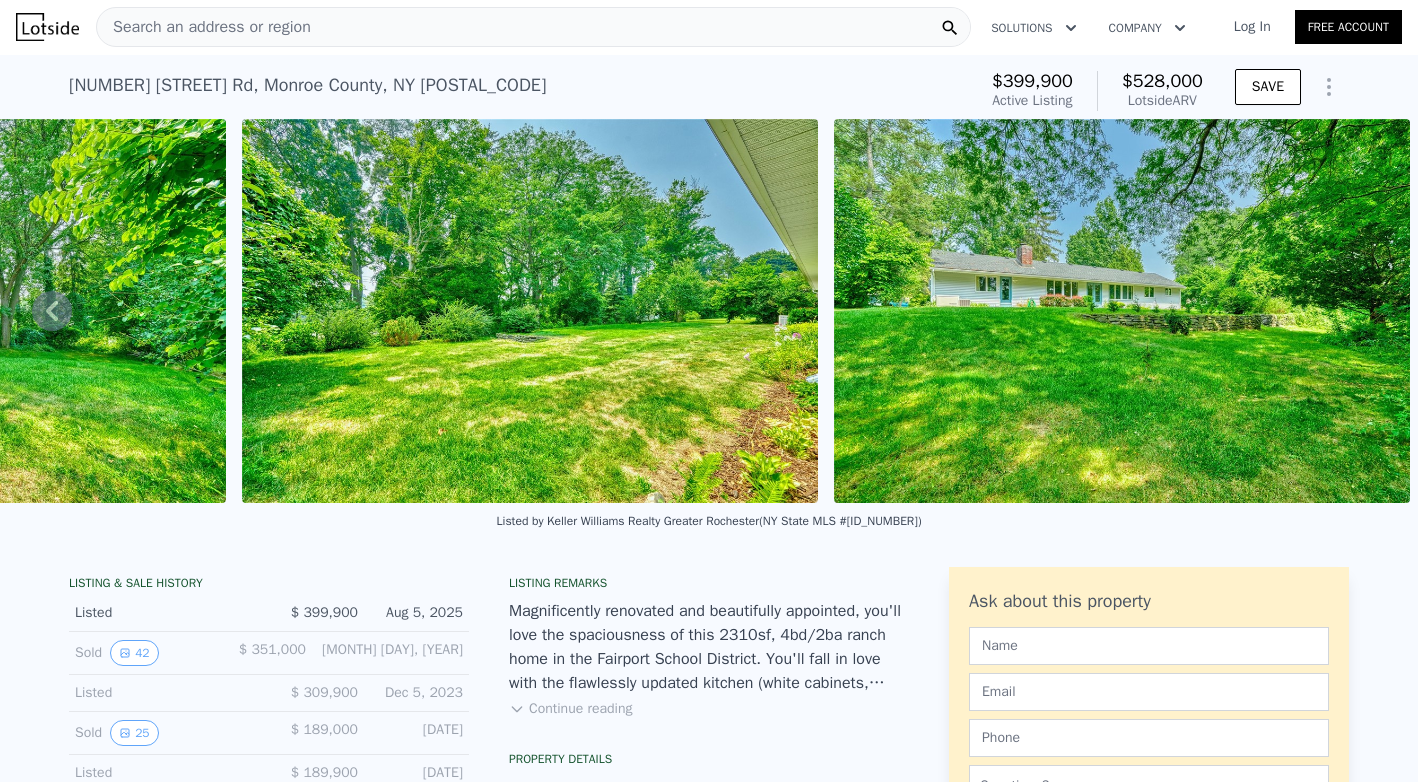 click on "Search an address or region" at bounding box center [204, 27] 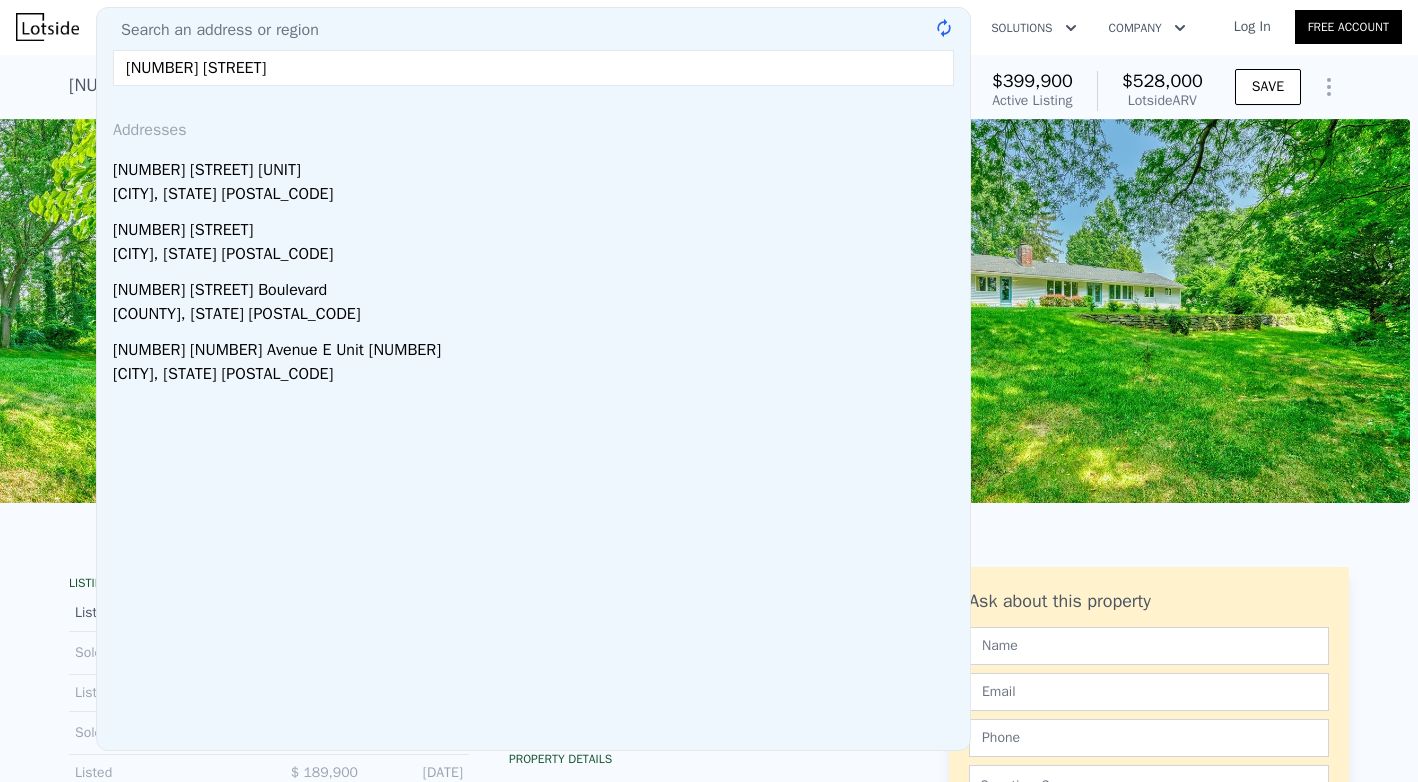 scroll, scrollTop: 0, scrollLeft: 27321, axis: horizontal 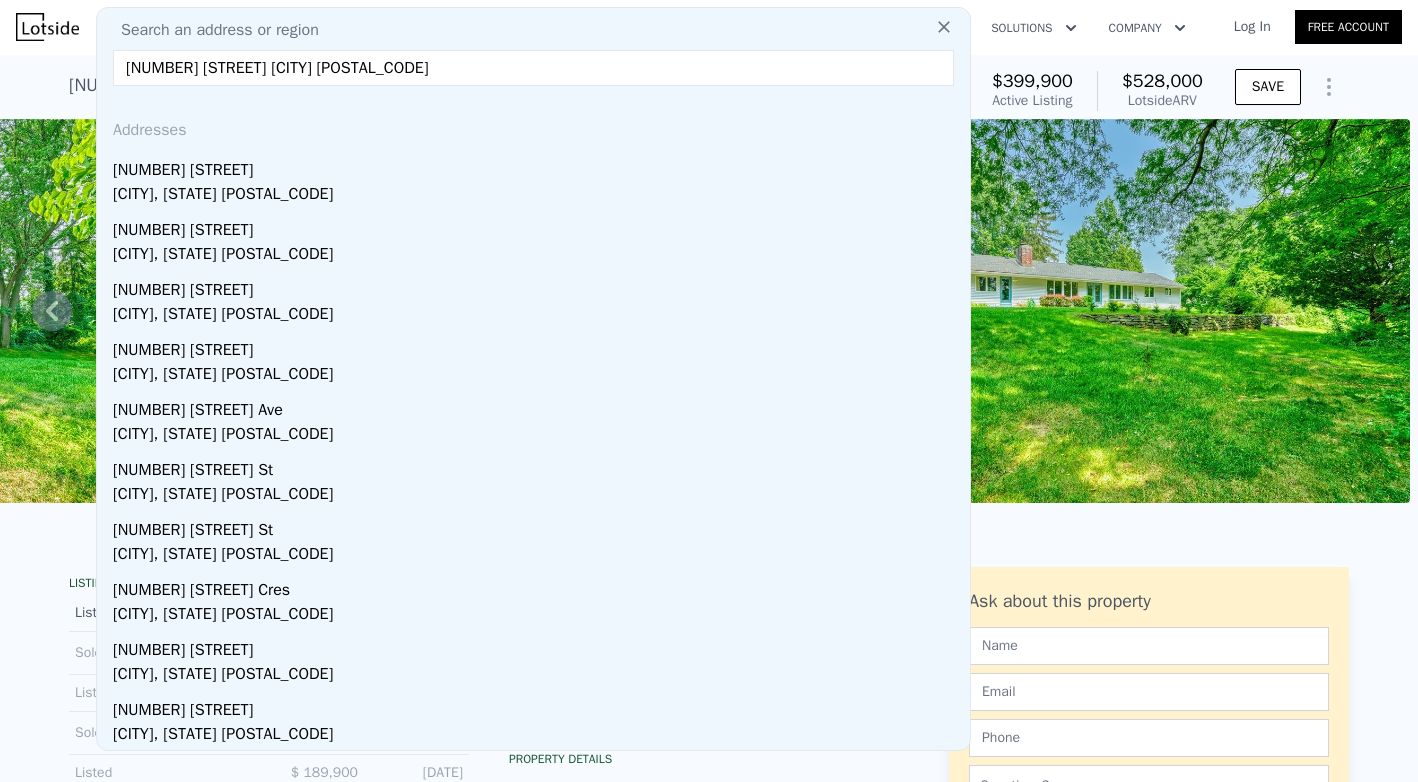 click on "43 harvest road Fairport 14450" at bounding box center [533, 68] 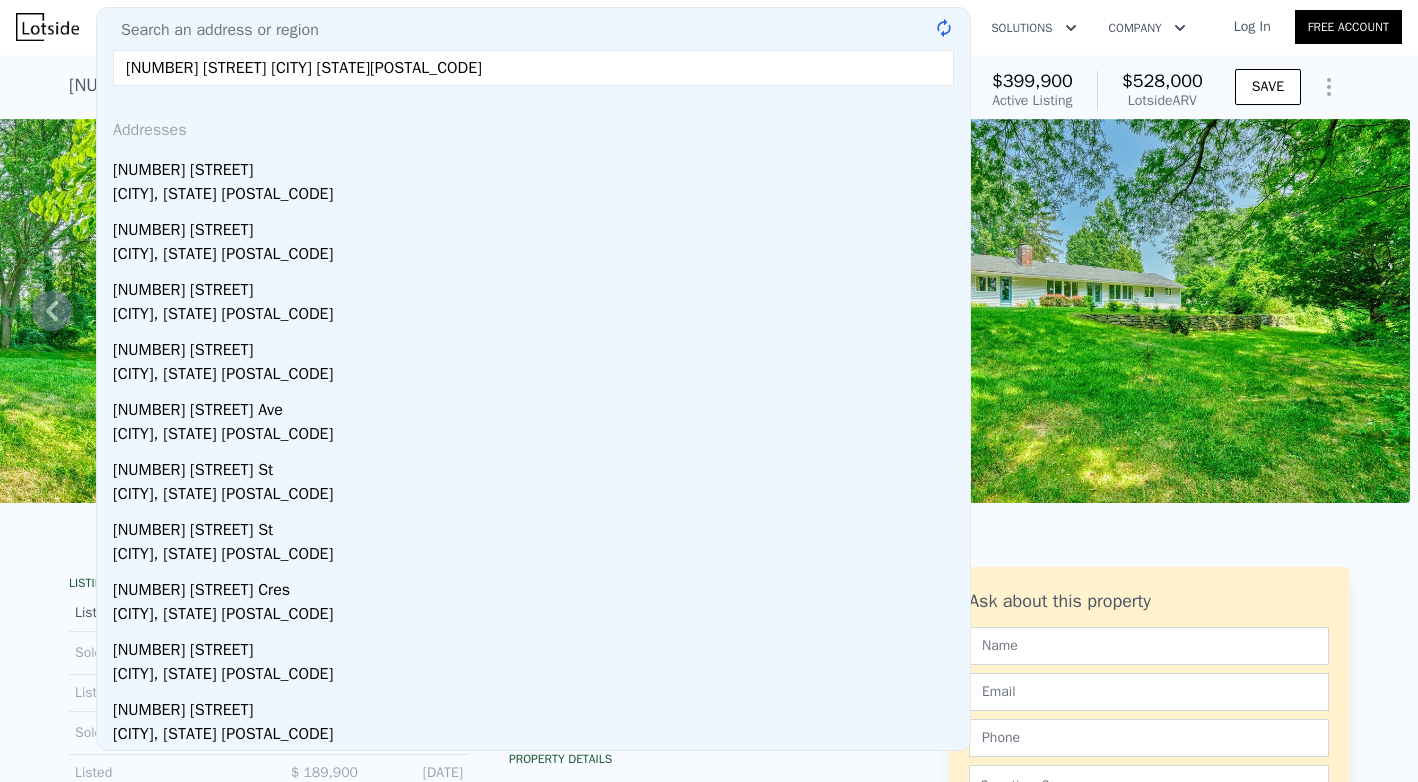 type on "43 harvest road Fairport NY 14450" 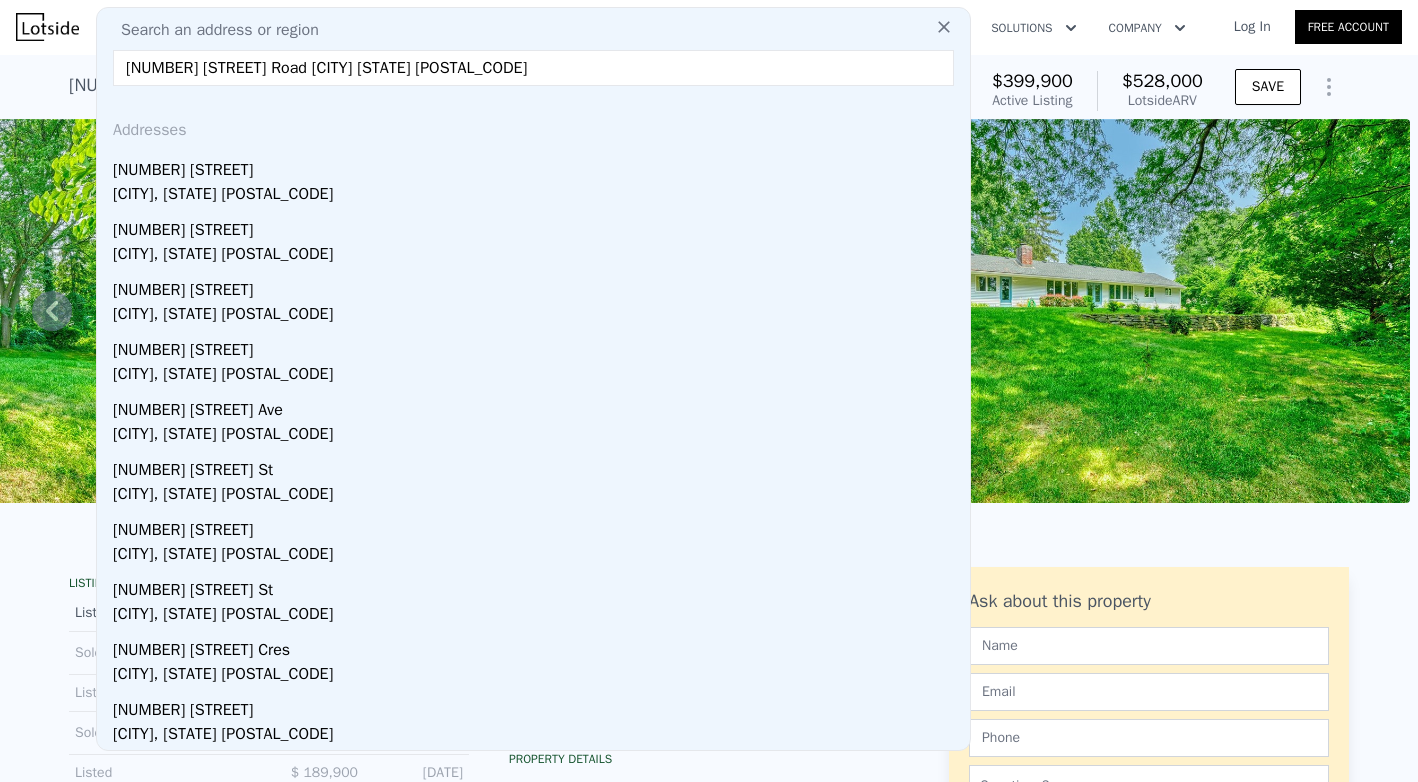 click on "43 harvest road Fairport NY 14450" at bounding box center (533, 68) 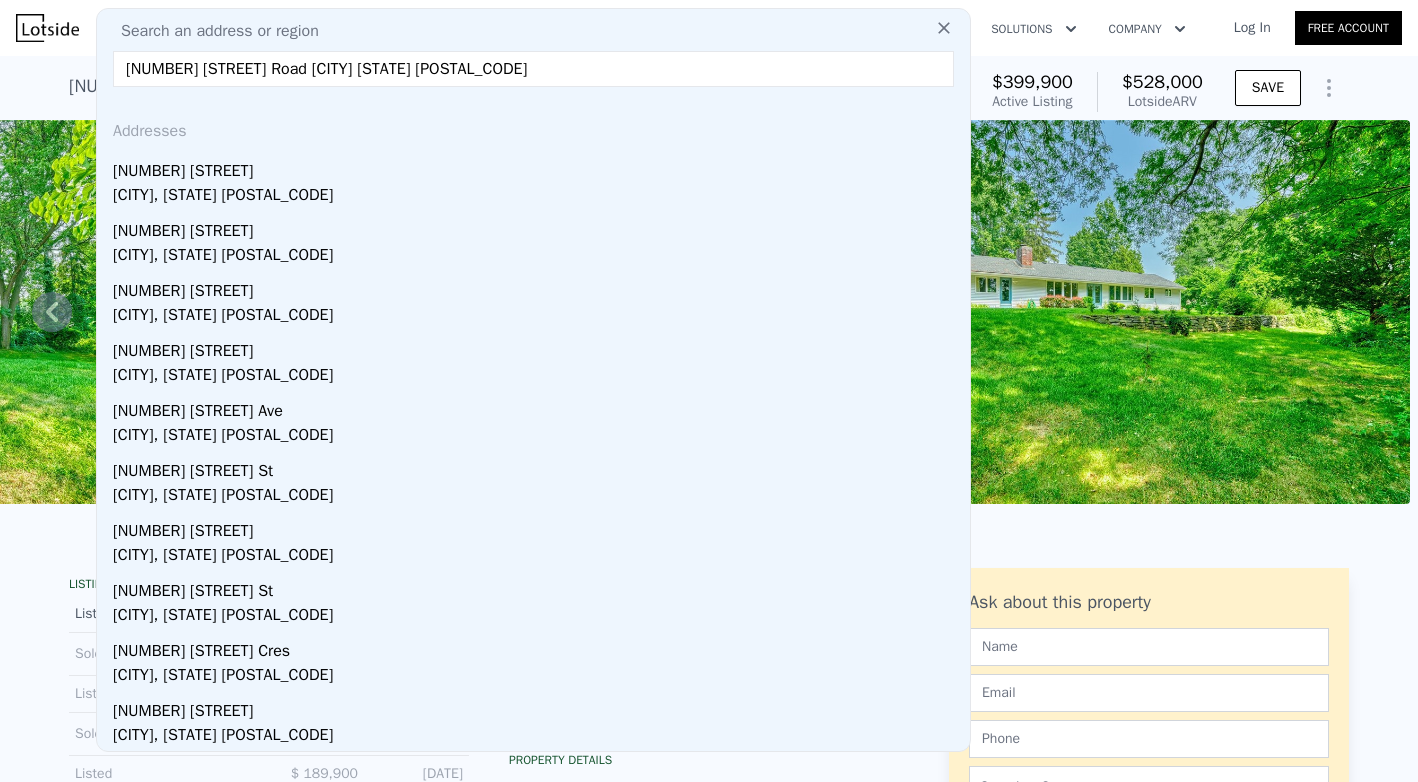 scroll, scrollTop: 0, scrollLeft: 0, axis: both 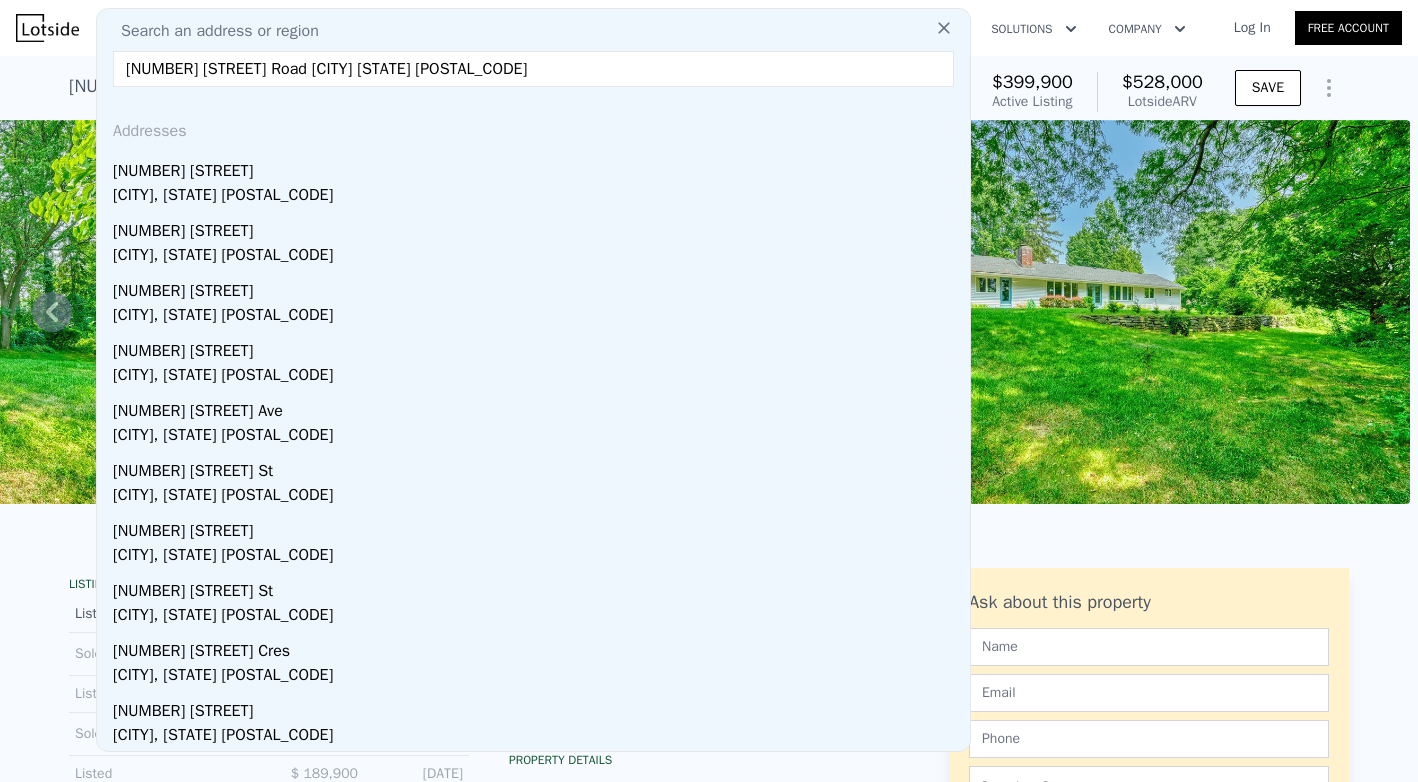 drag, startPoint x: 492, startPoint y: 71, endPoint x: 76, endPoint y: 52, distance: 416.43365 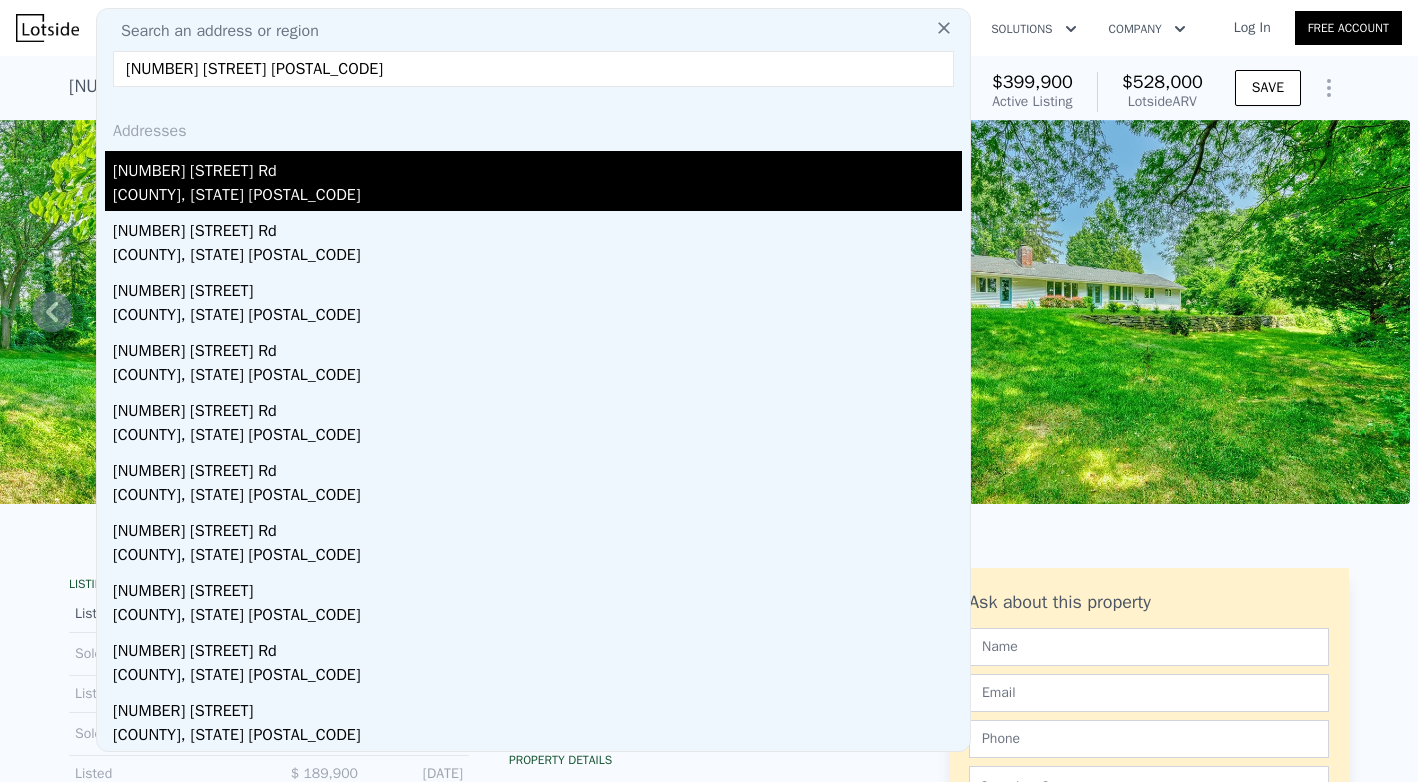 type on "43 Harvest Road 14450" 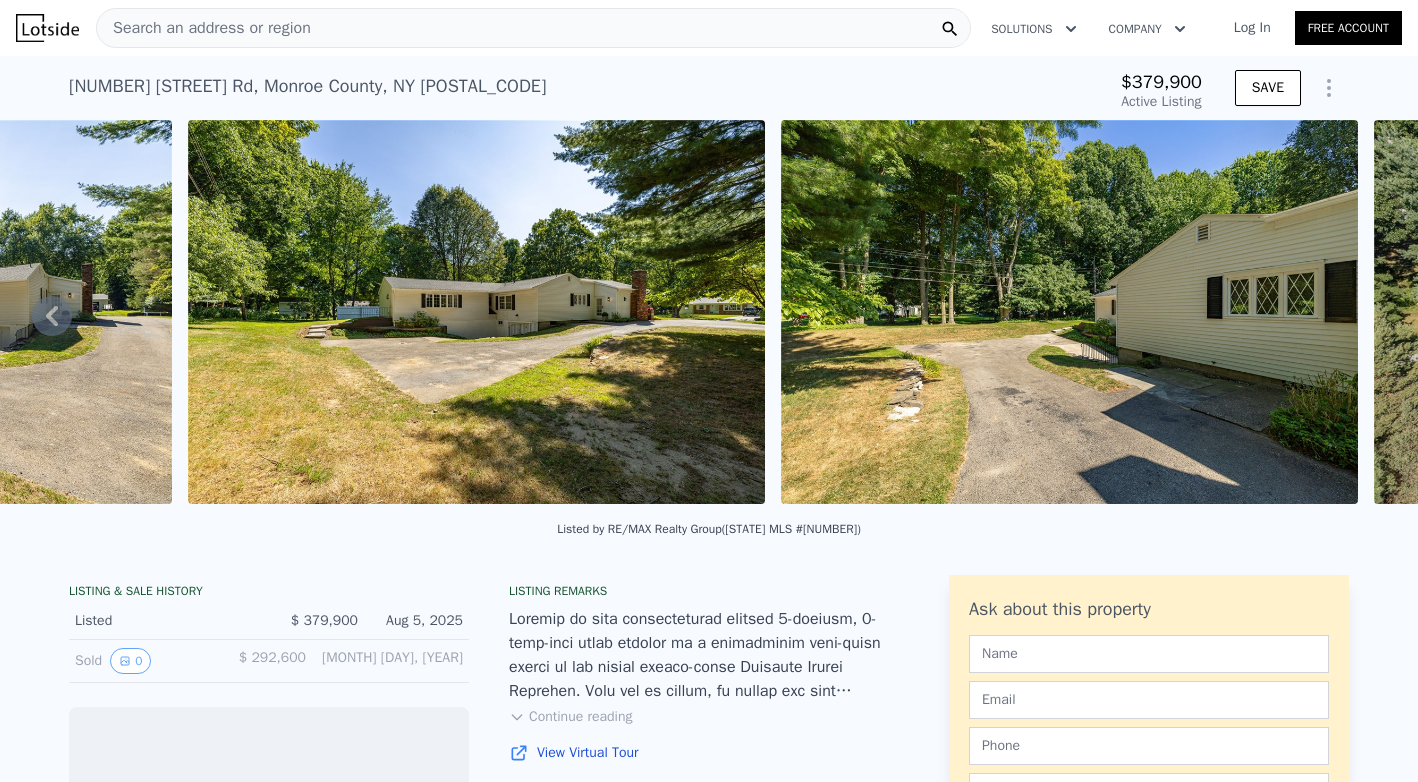 scroll, scrollTop: 0, scrollLeft: 13863, axis: horizontal 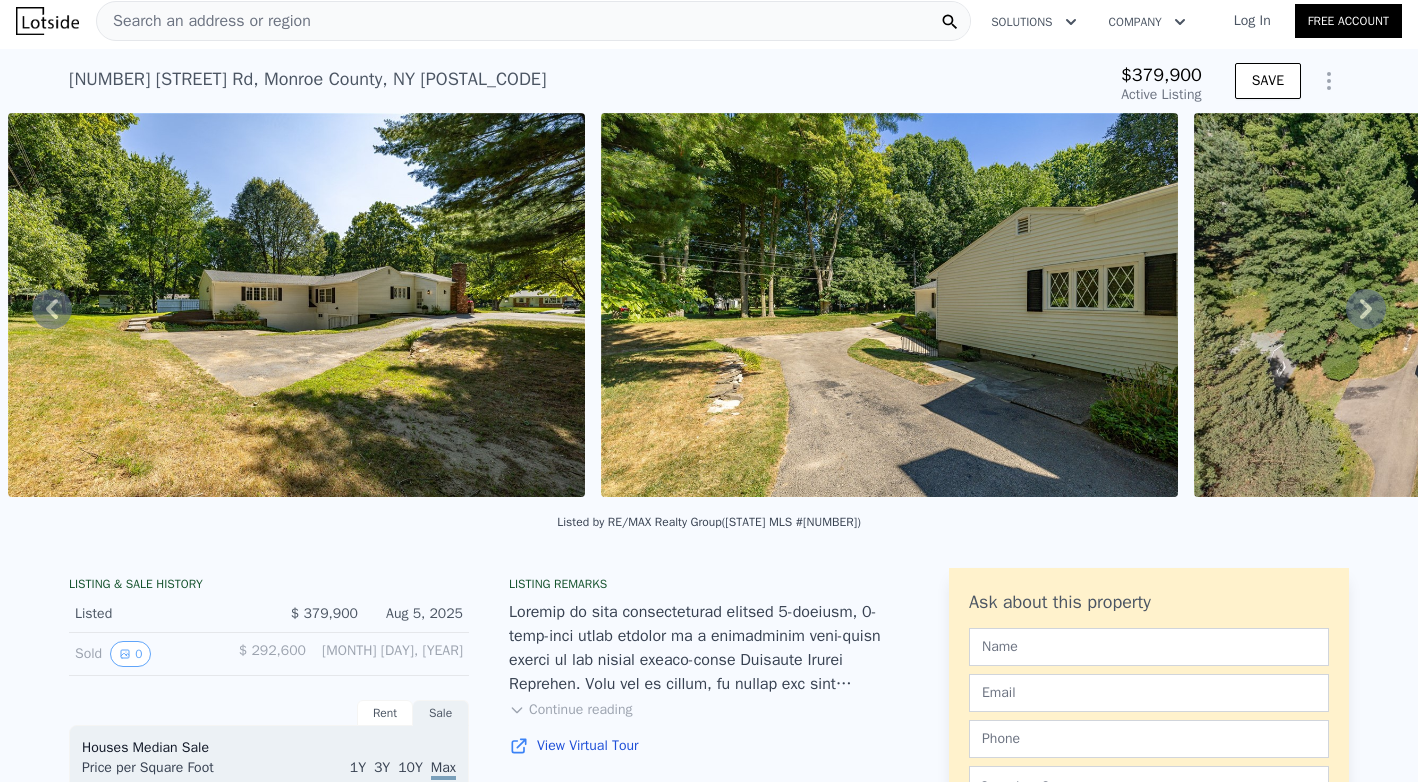 click 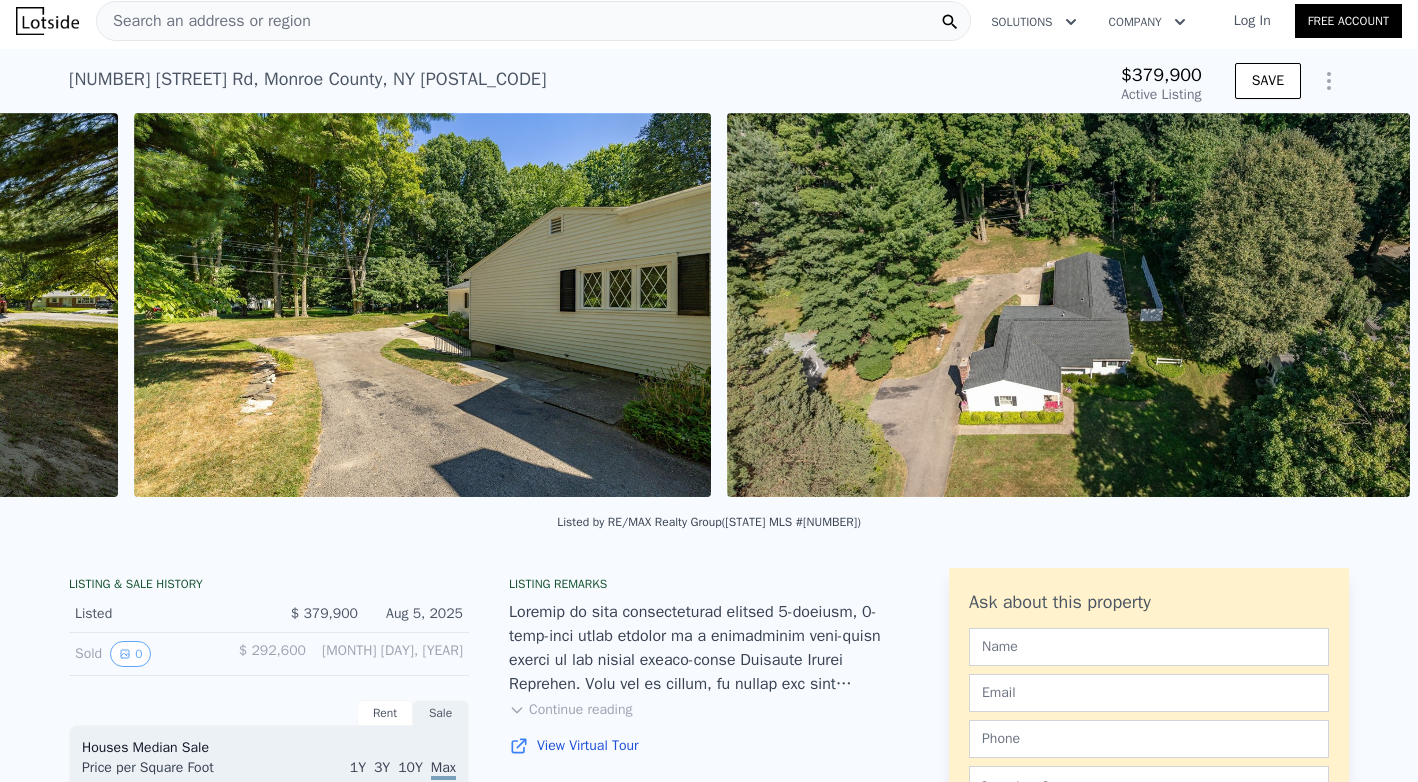 scroll, scrollTop: 0, scrollLeft: 14331, axis: horizontal 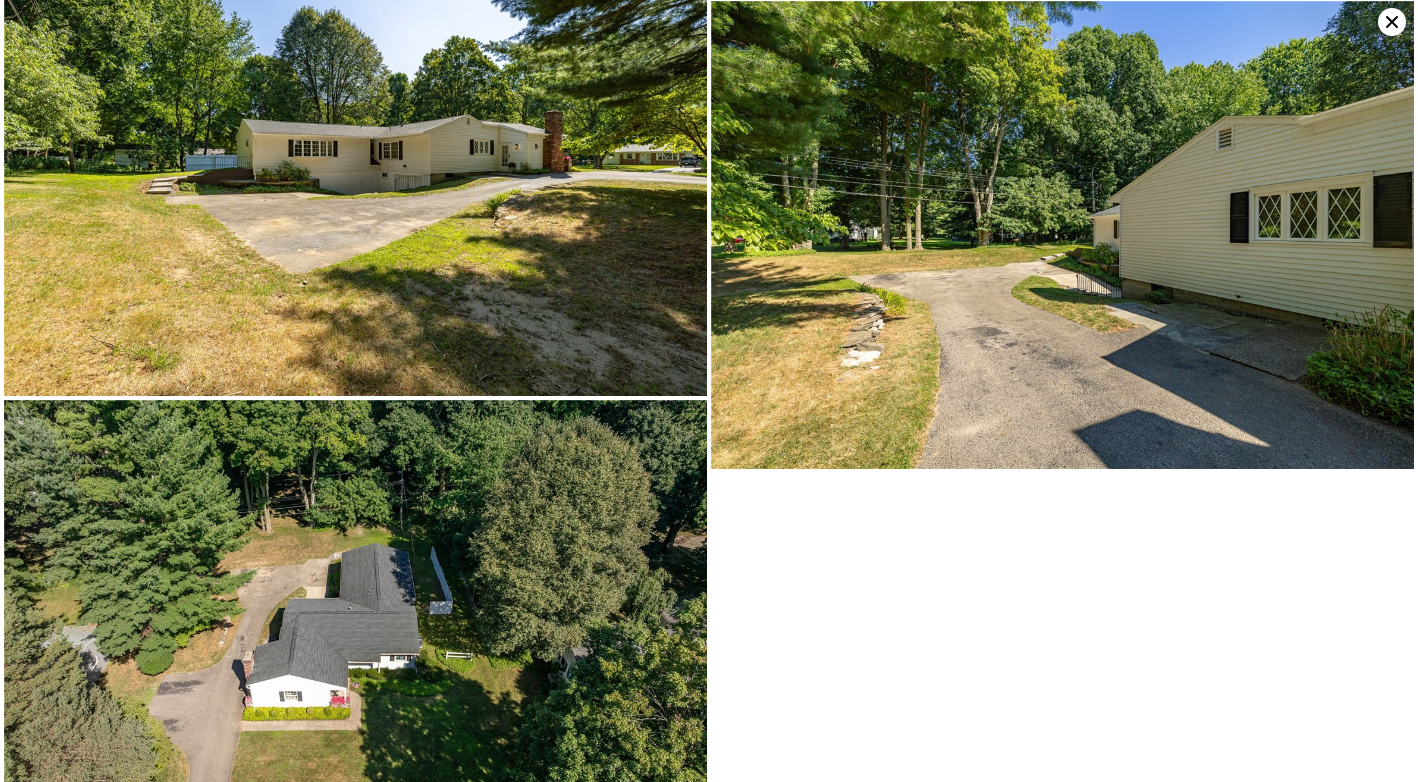 click 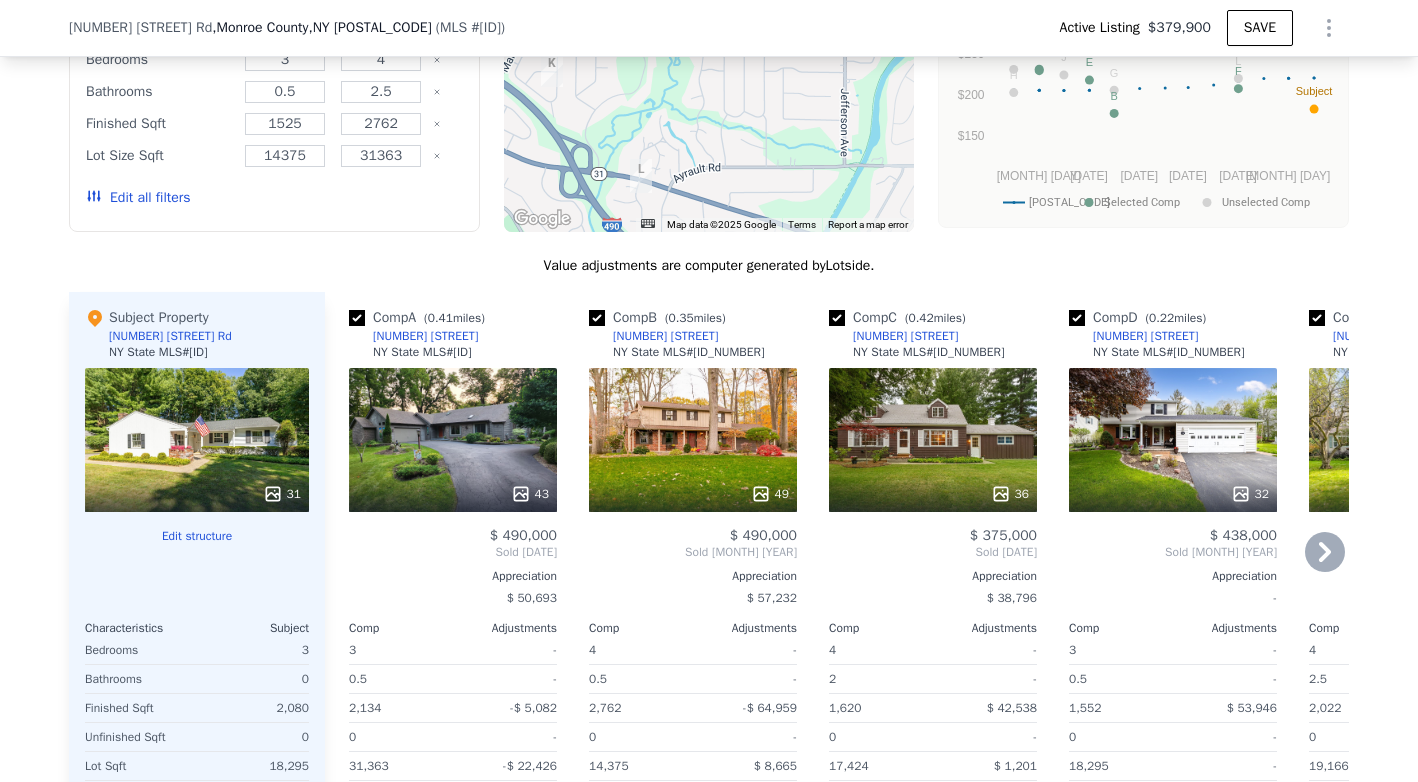 scroll, scrollTop: 1867, scrollLeft: 0, axis: vertical 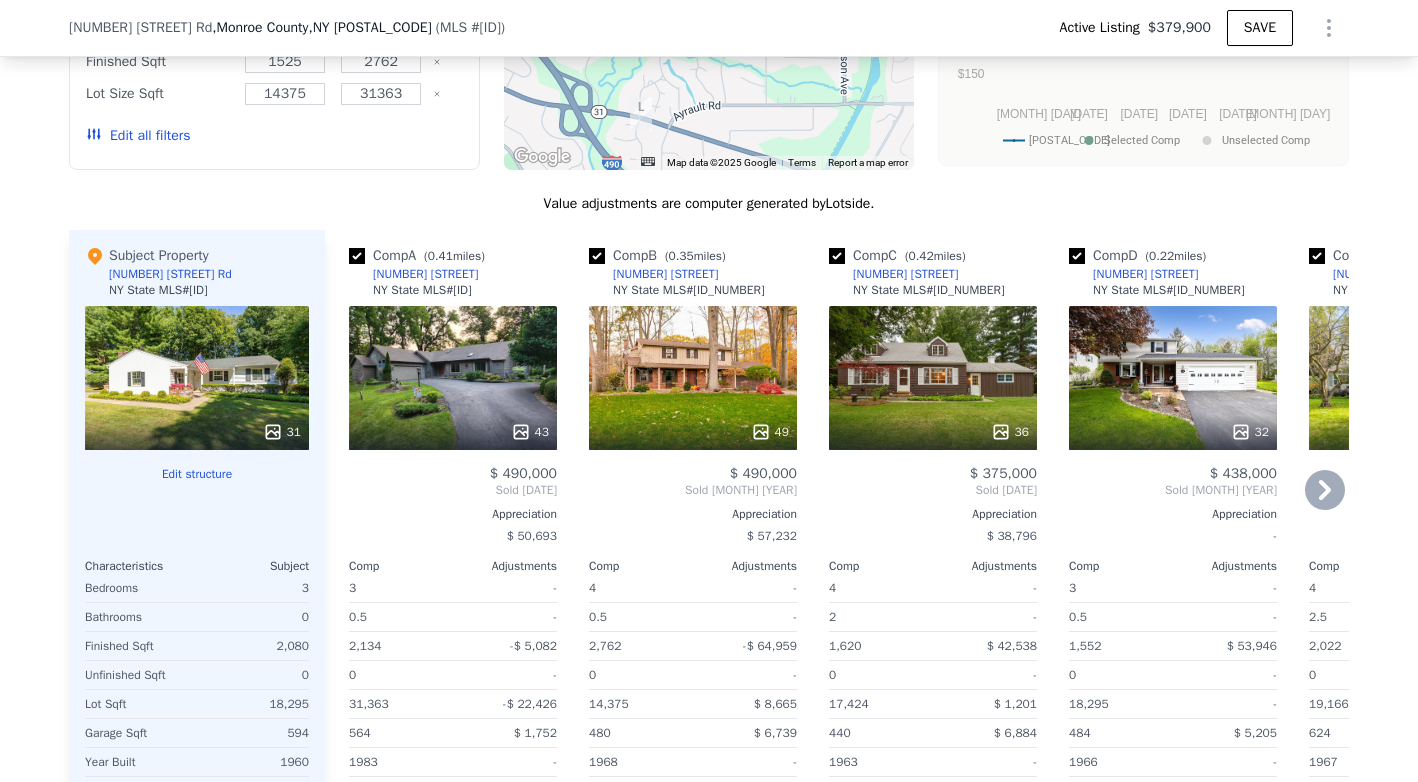 click 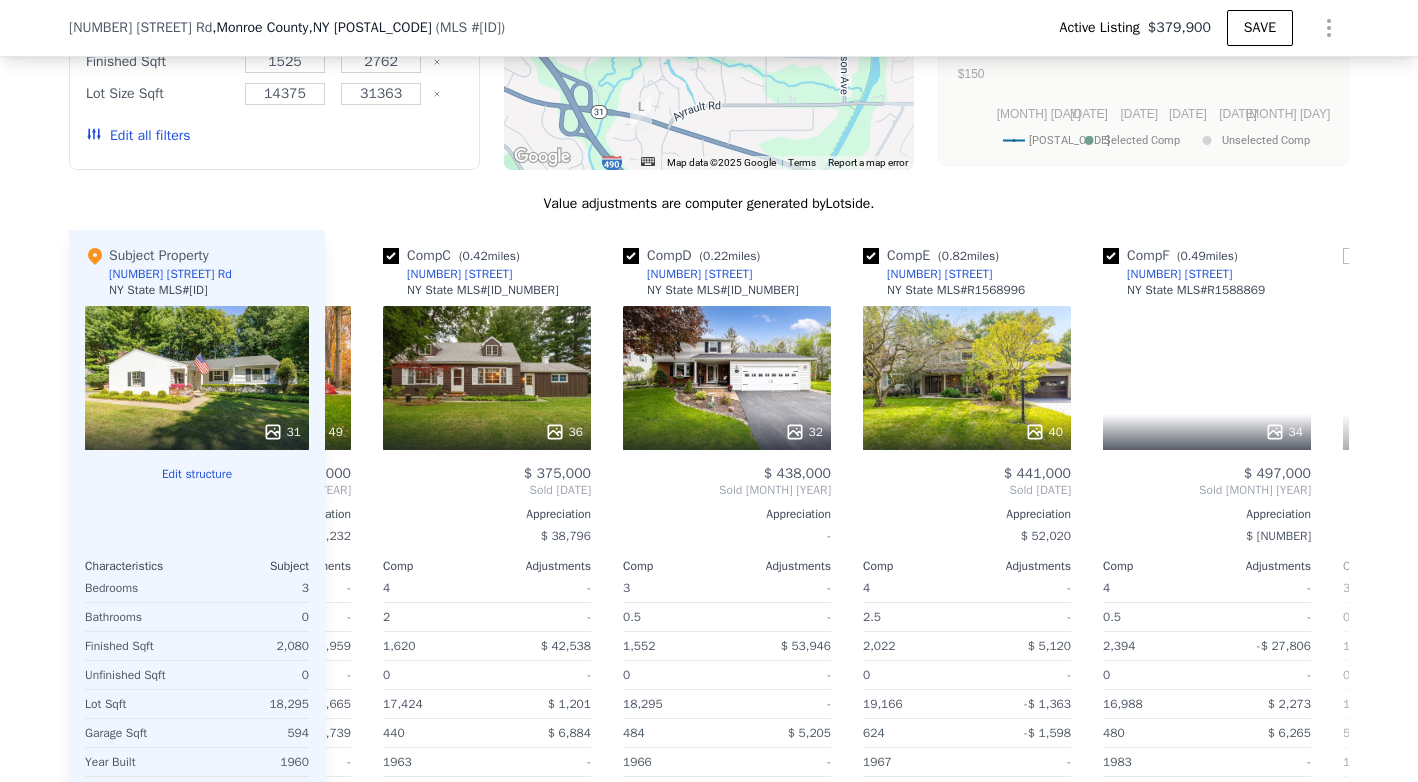 scroll, scrollTop: 0, scrollLeft: 480, axis: horizontal 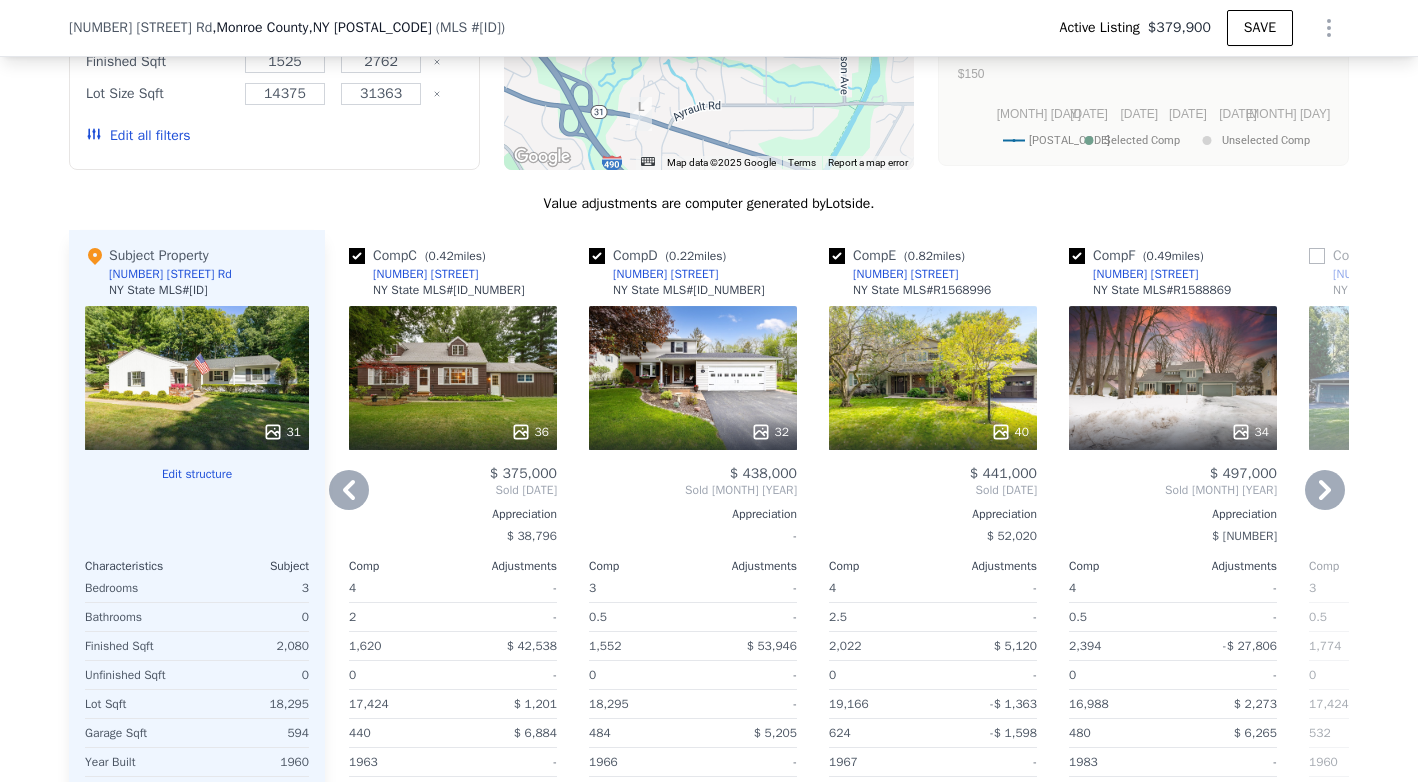 click 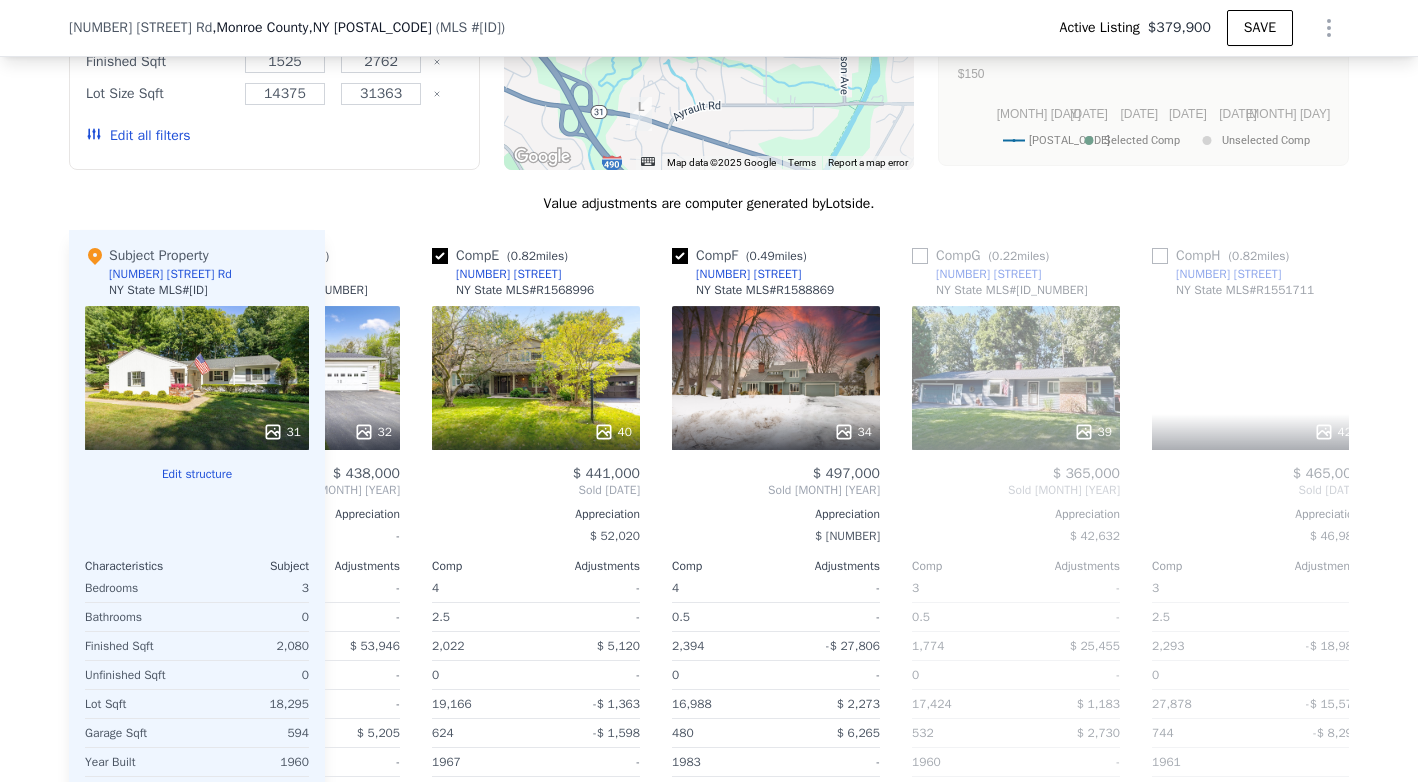 scroll, scrollTop: 0, scrollLeft: 960, axis: horizontal 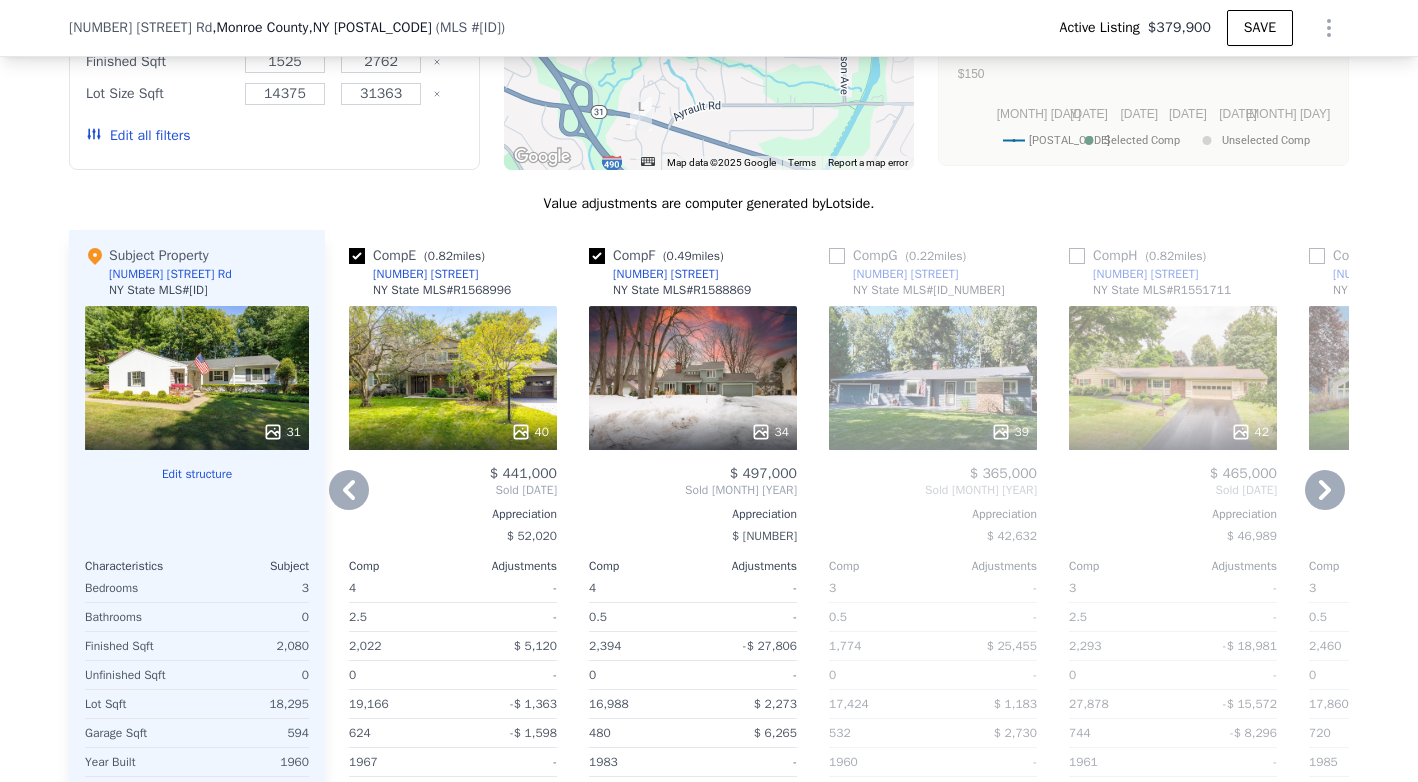click 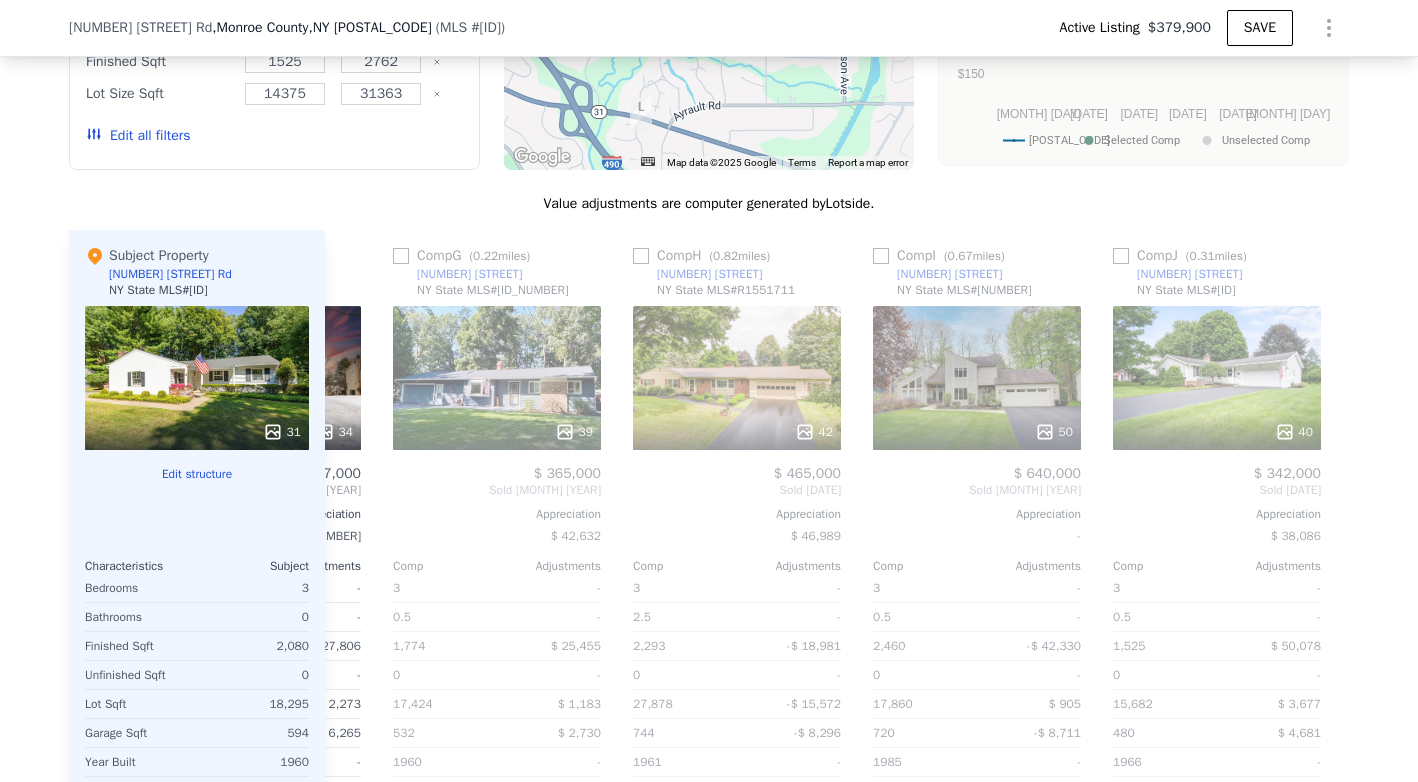 scroll, scrollTop: 0, scrollLeft: 1440, axis: horizontal 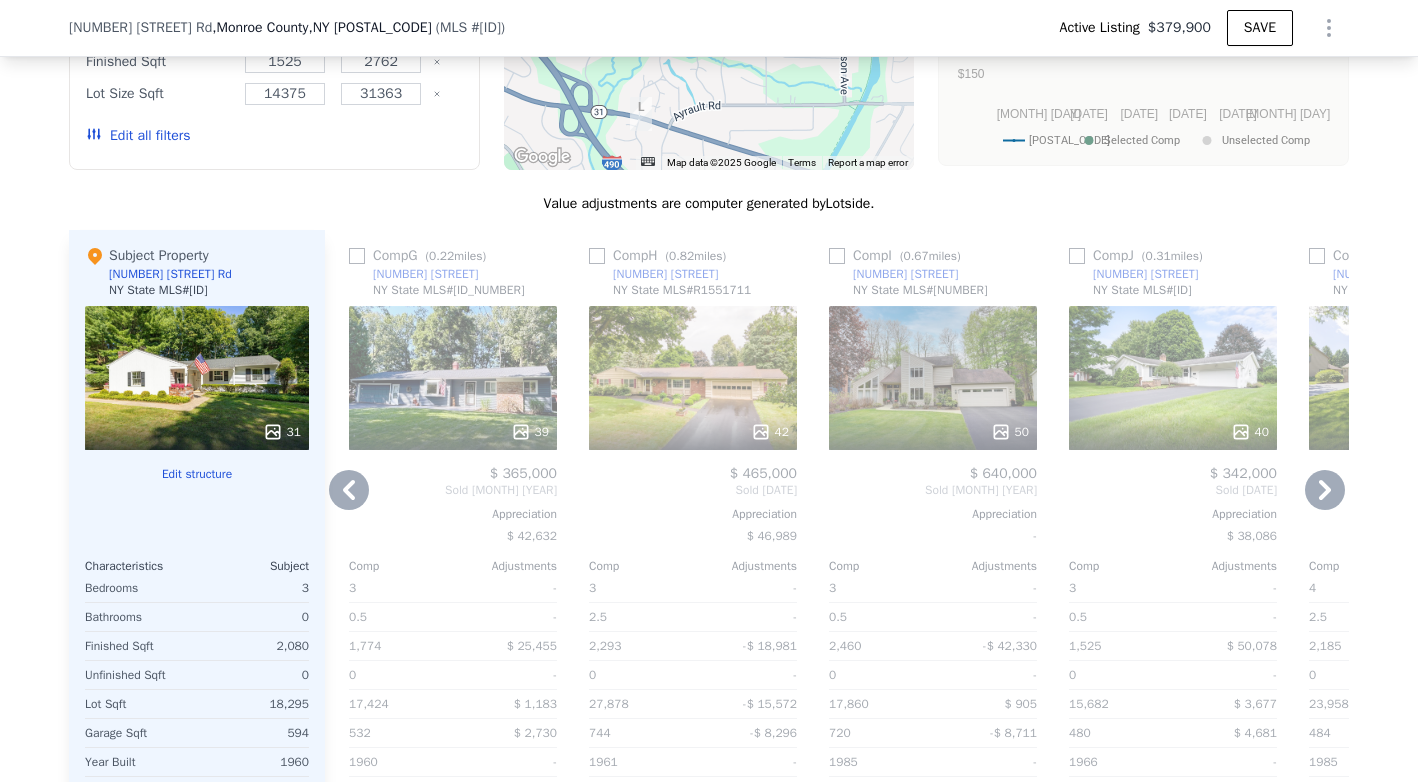 click 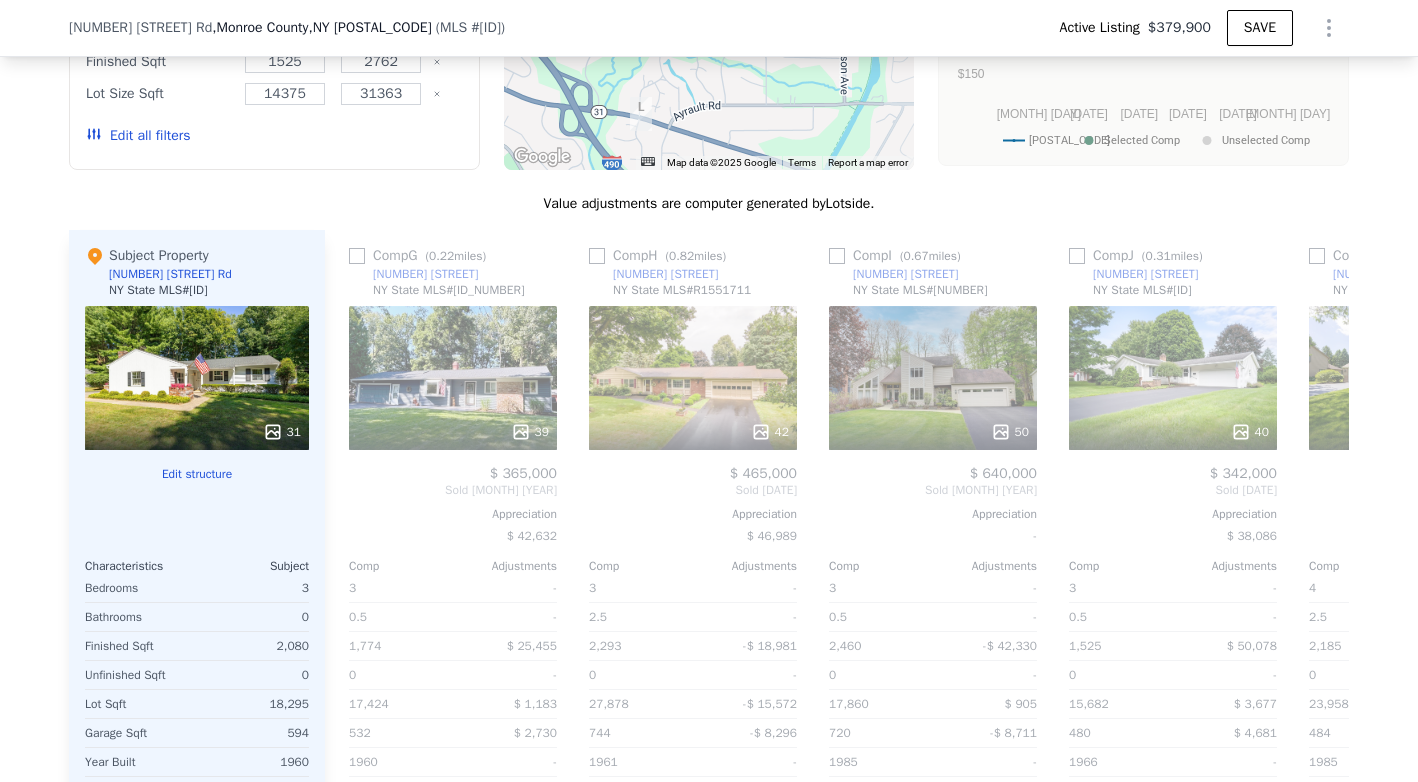 scroll, scrollTop: 0, scrollLeft: 1904, axis: horizontal 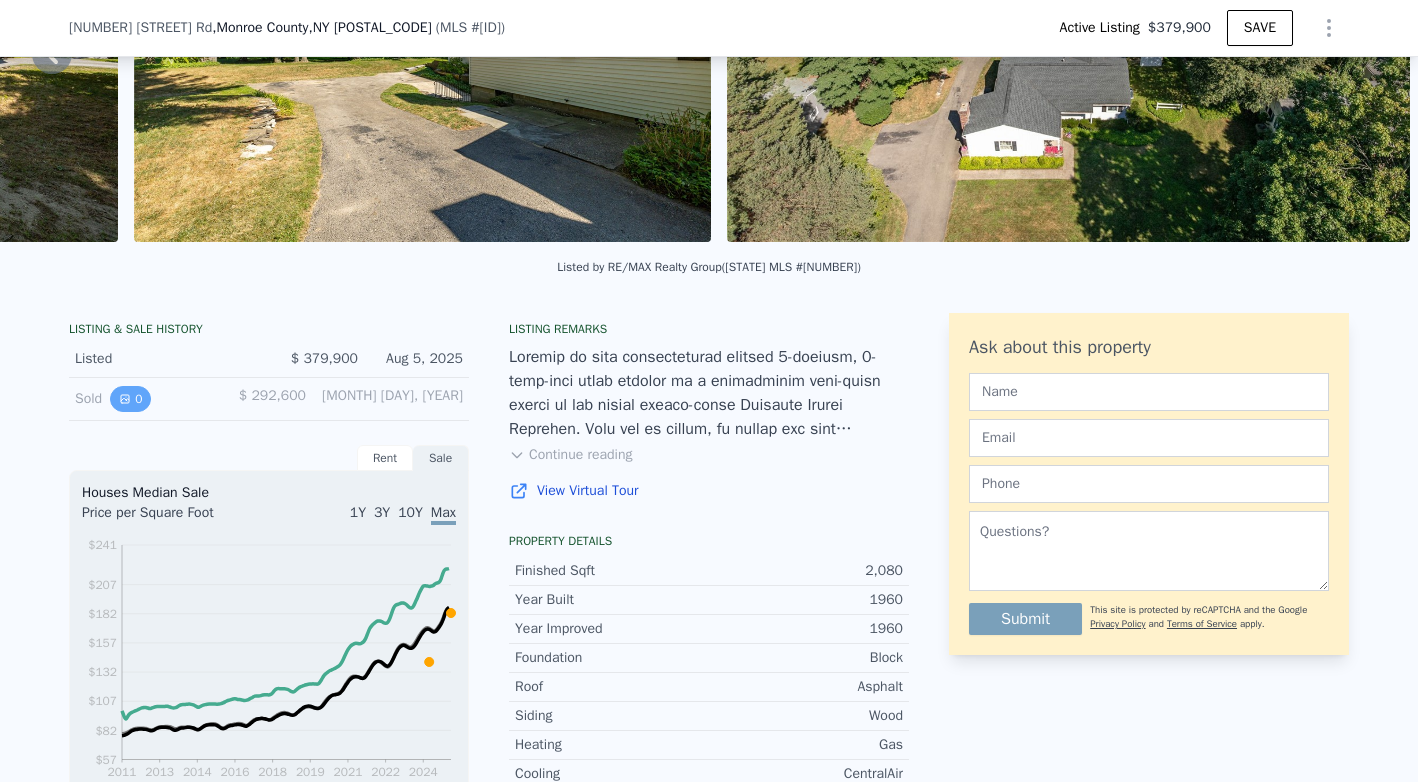 click 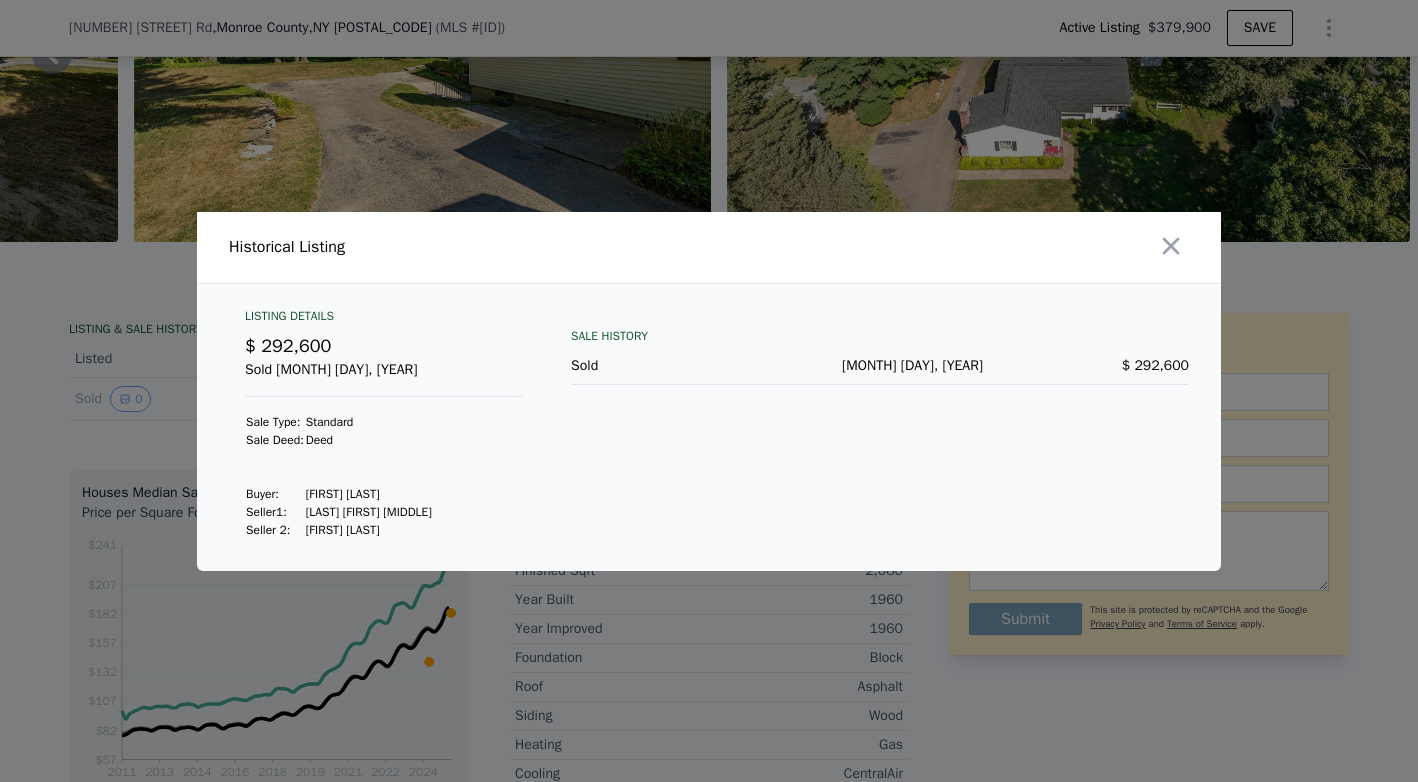 click at bounding box center (709, 391) 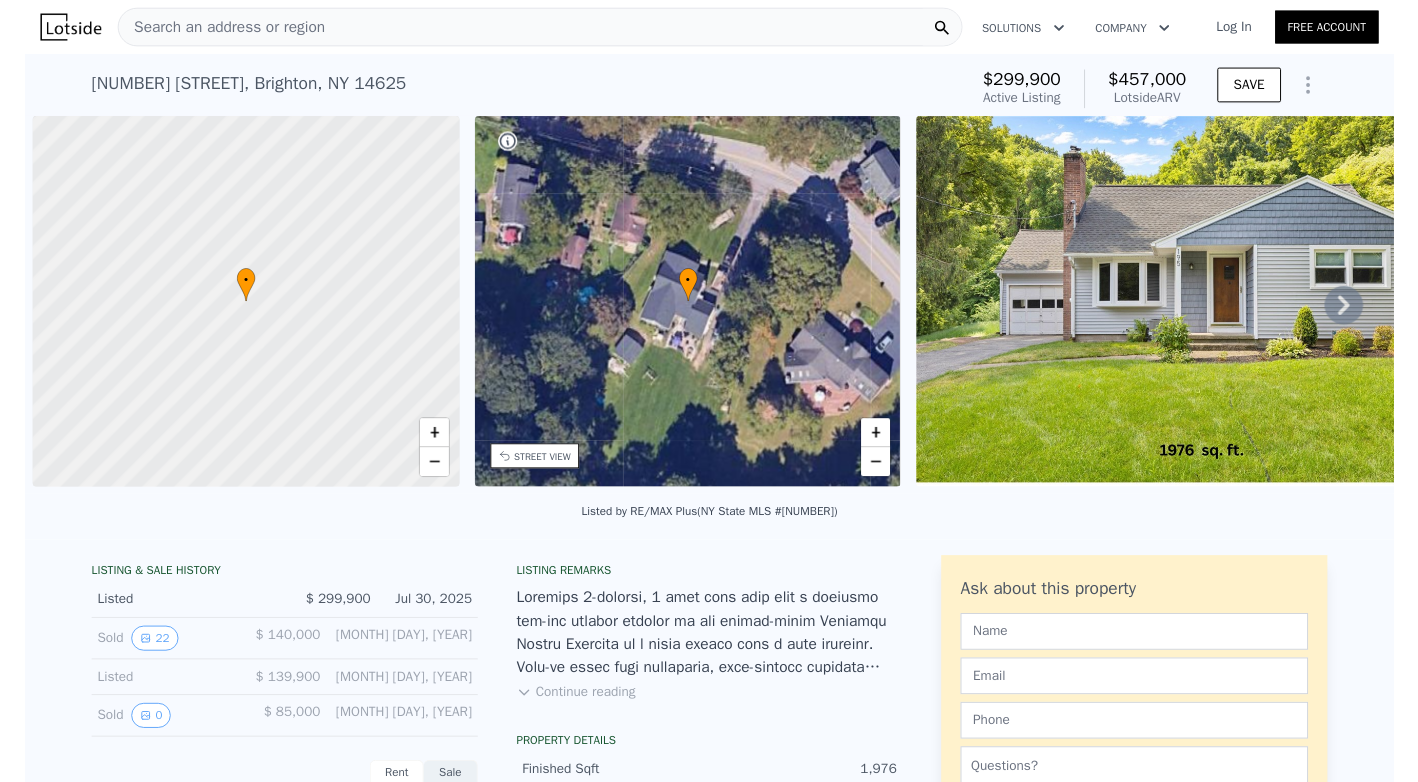 scroll, scrollTop: 0, scrollLeft: 0, axis: both 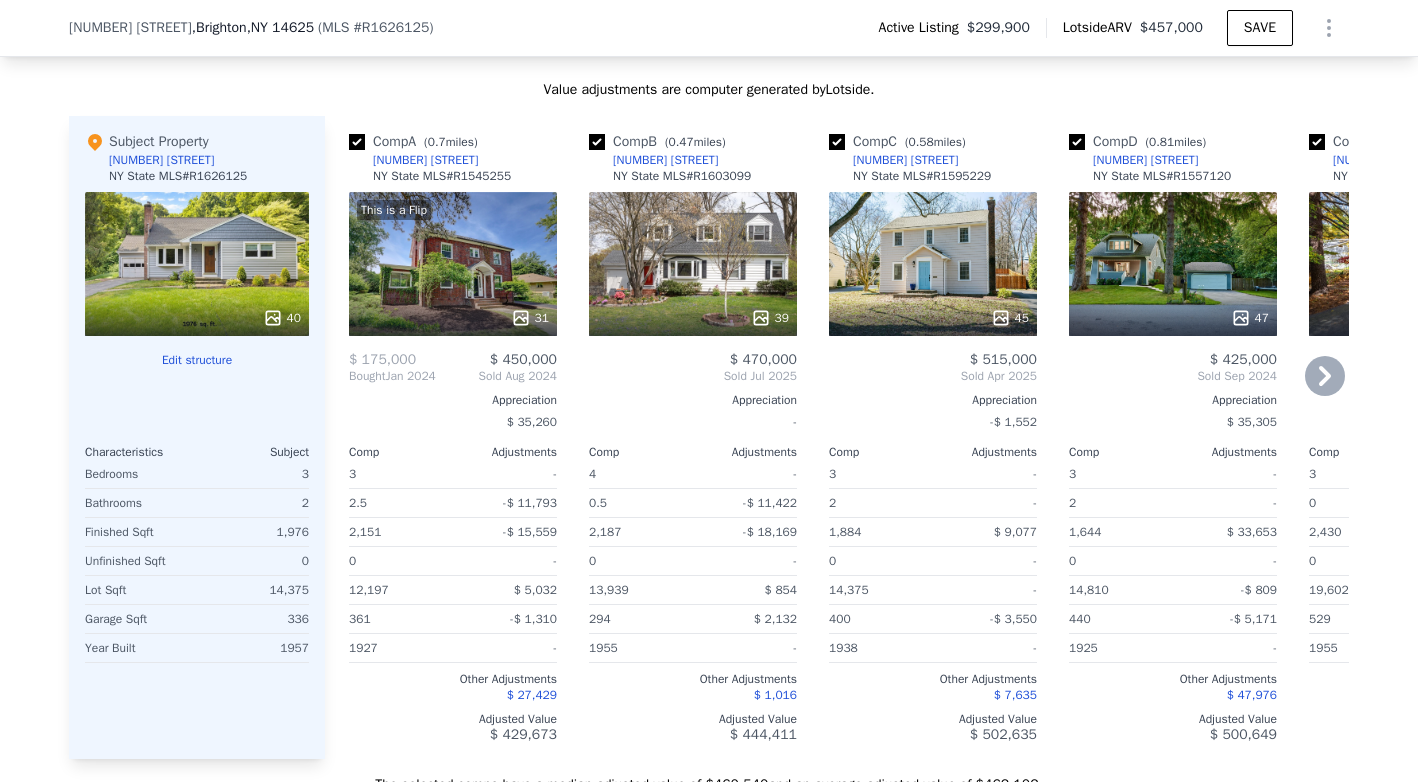 click on "47" at bounding box center [1173, 264] 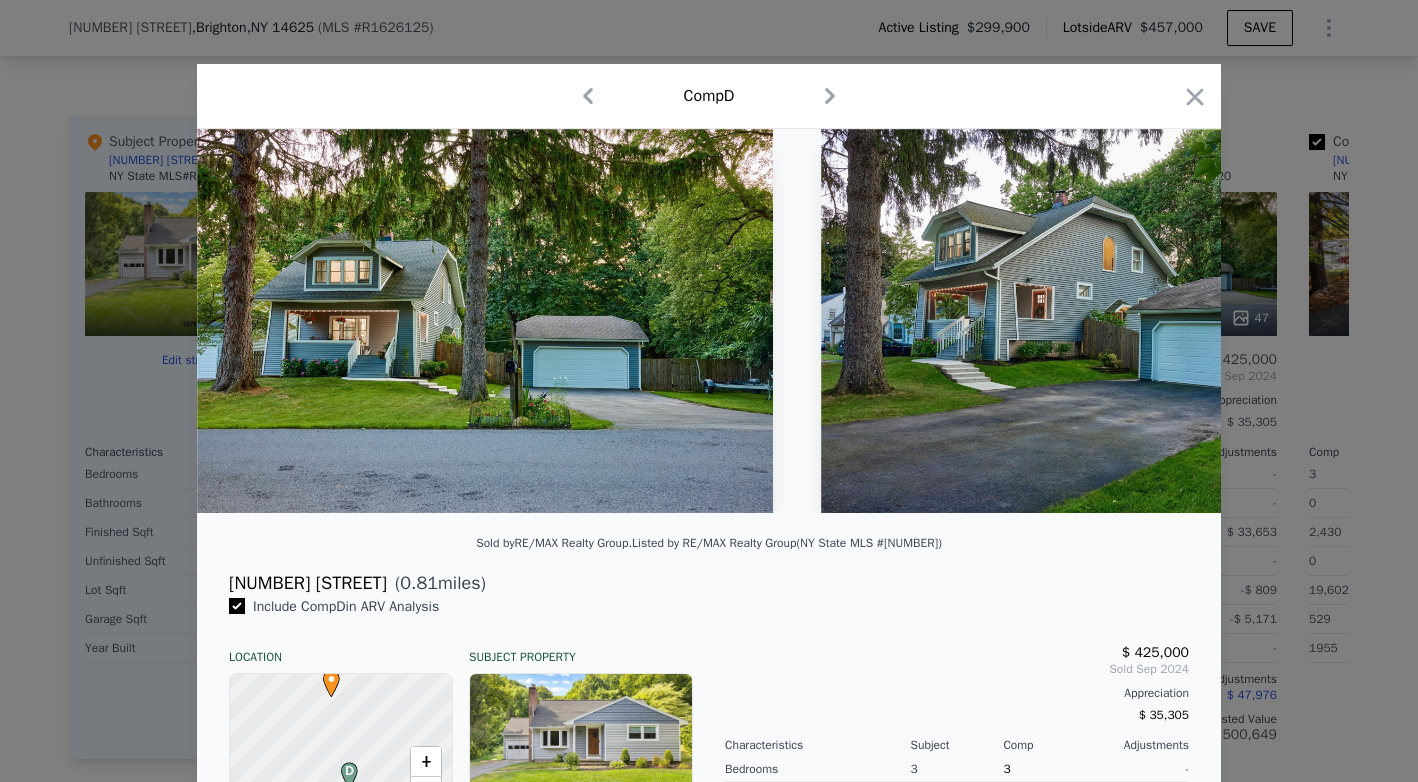 scroll, scrollTop: 7, scrollLeft: 0, axis: vertical 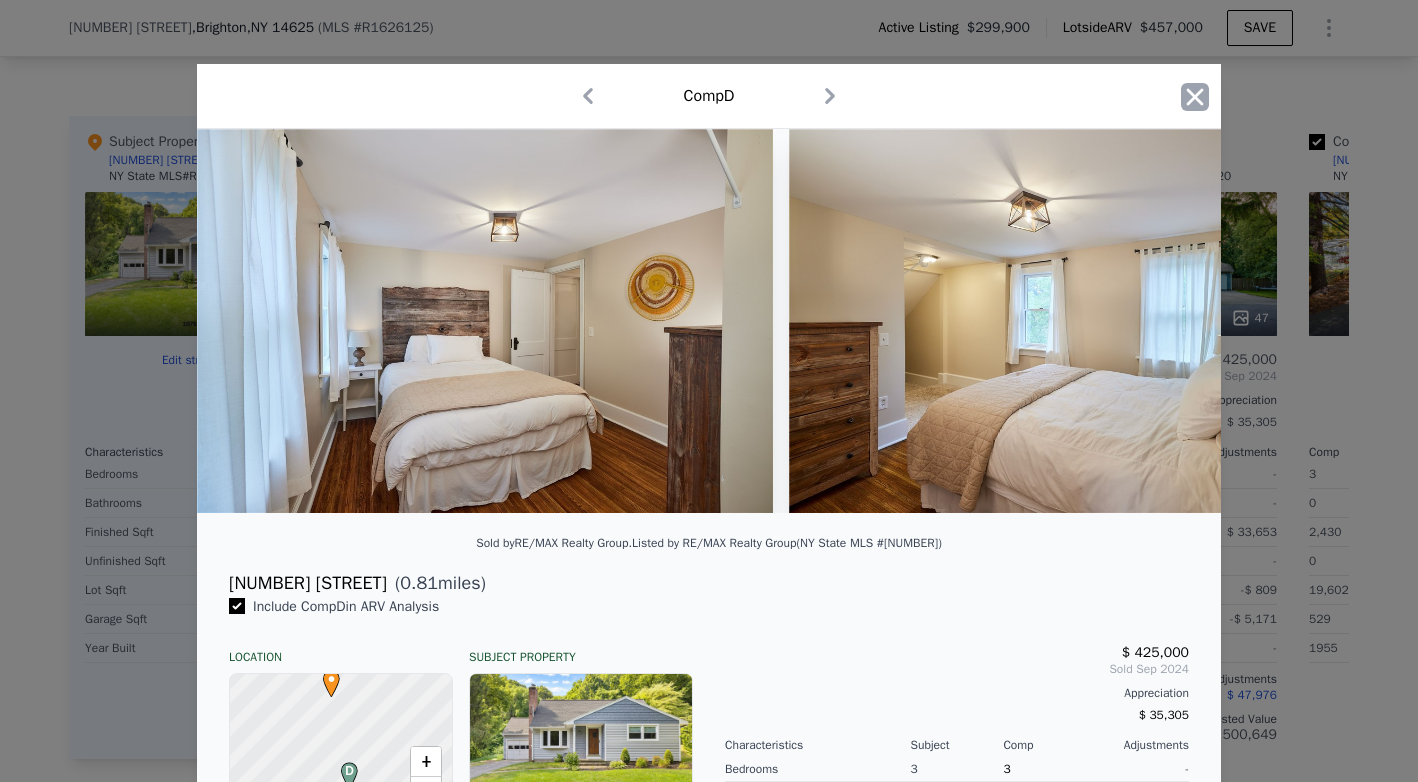 click 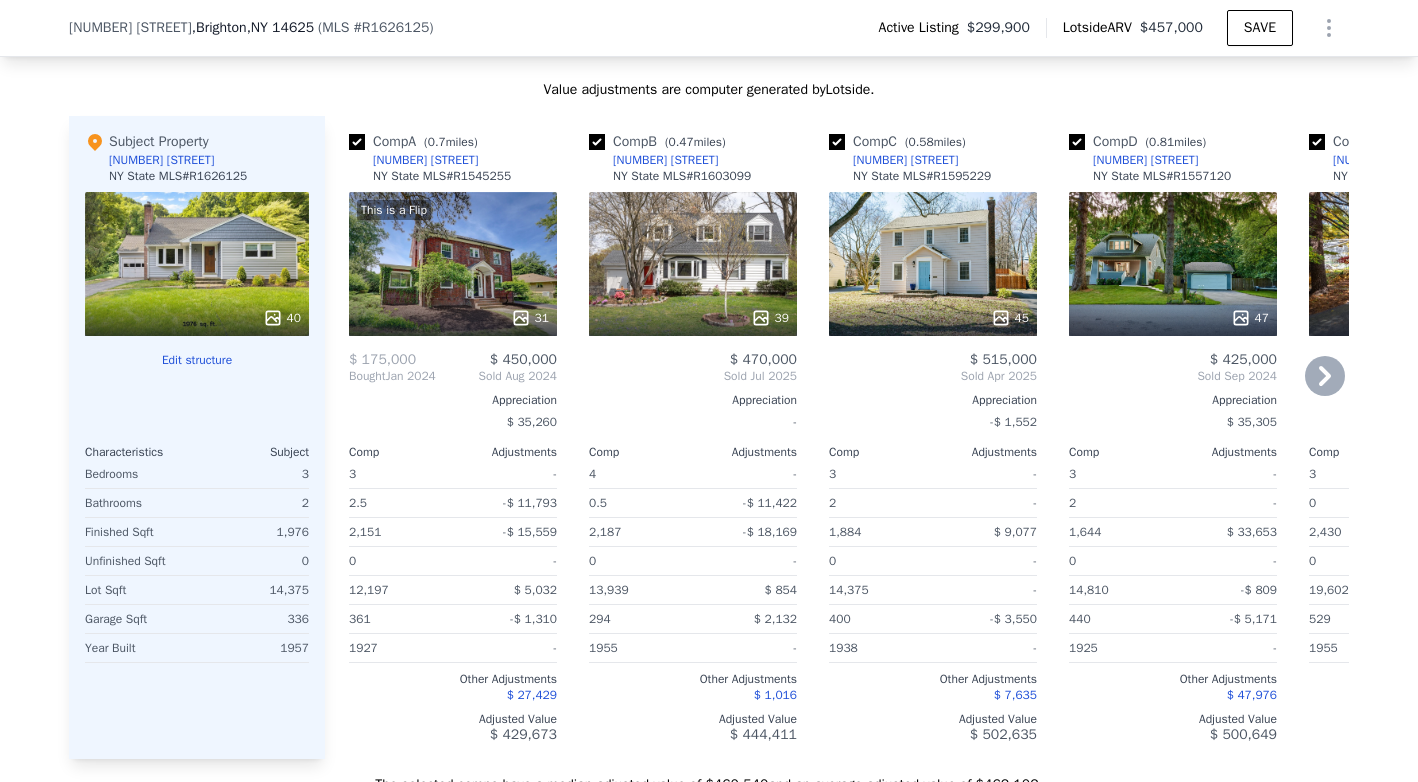click on "This is a Flip 31" at bounding box center [453, 264] 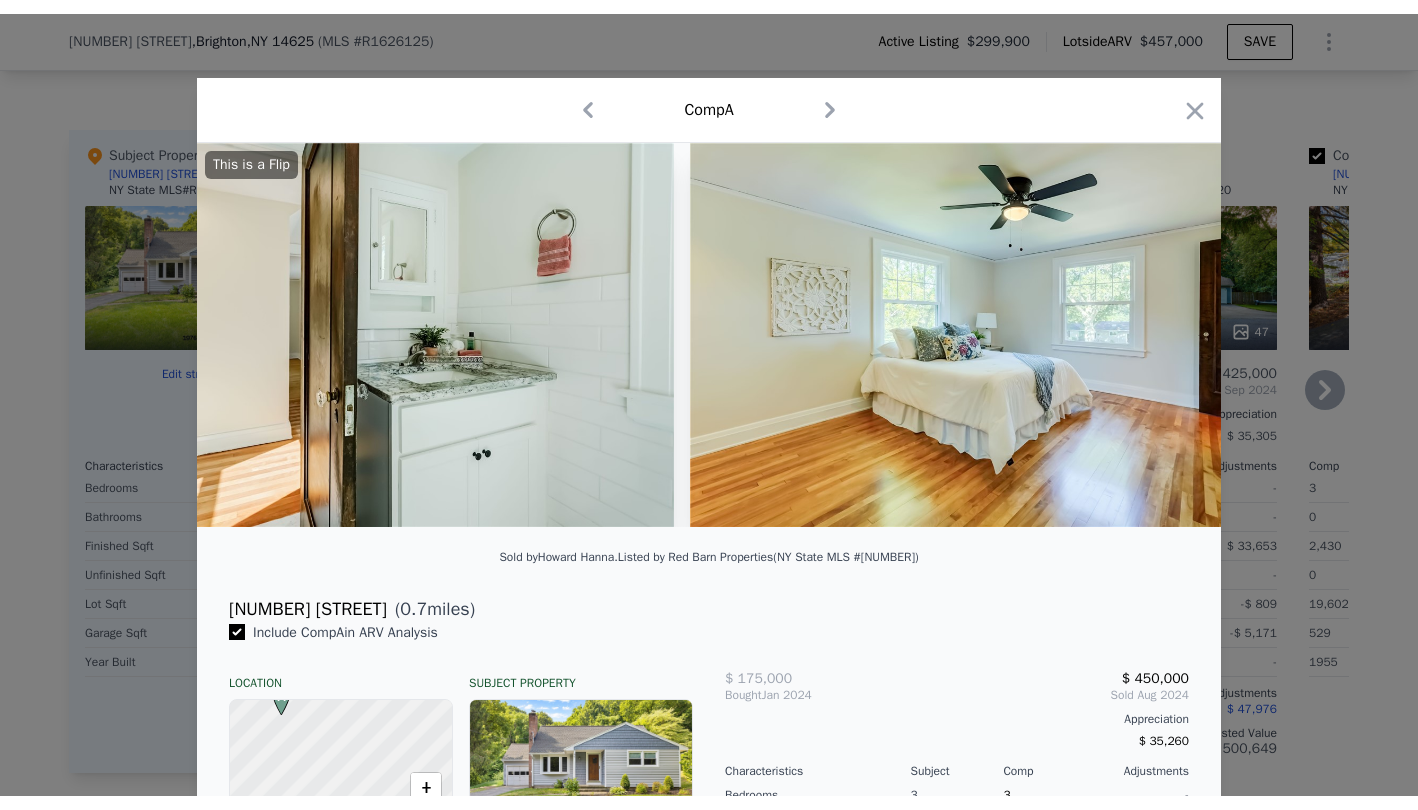 scroll, scrollTop: 0, scrollLeft: 11357, axis: horizontal 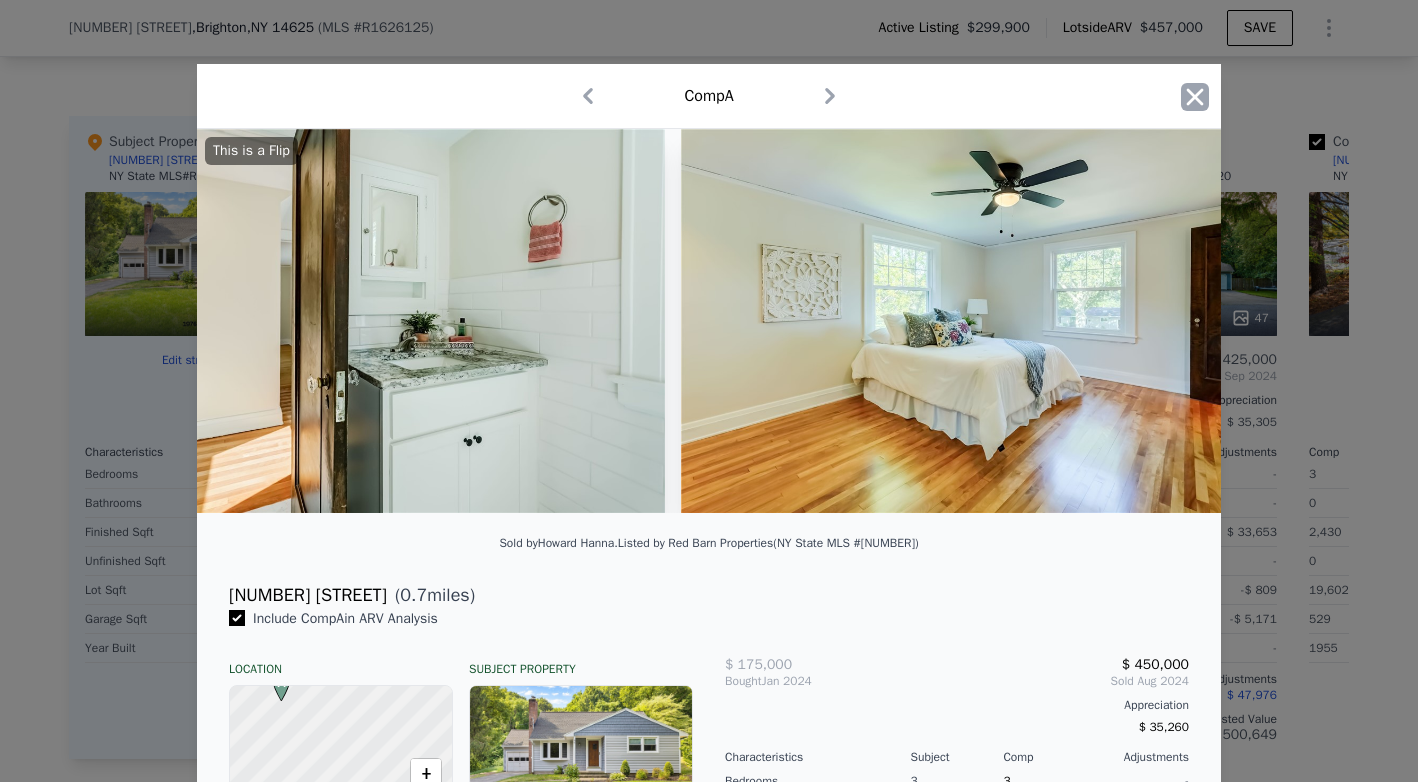 click 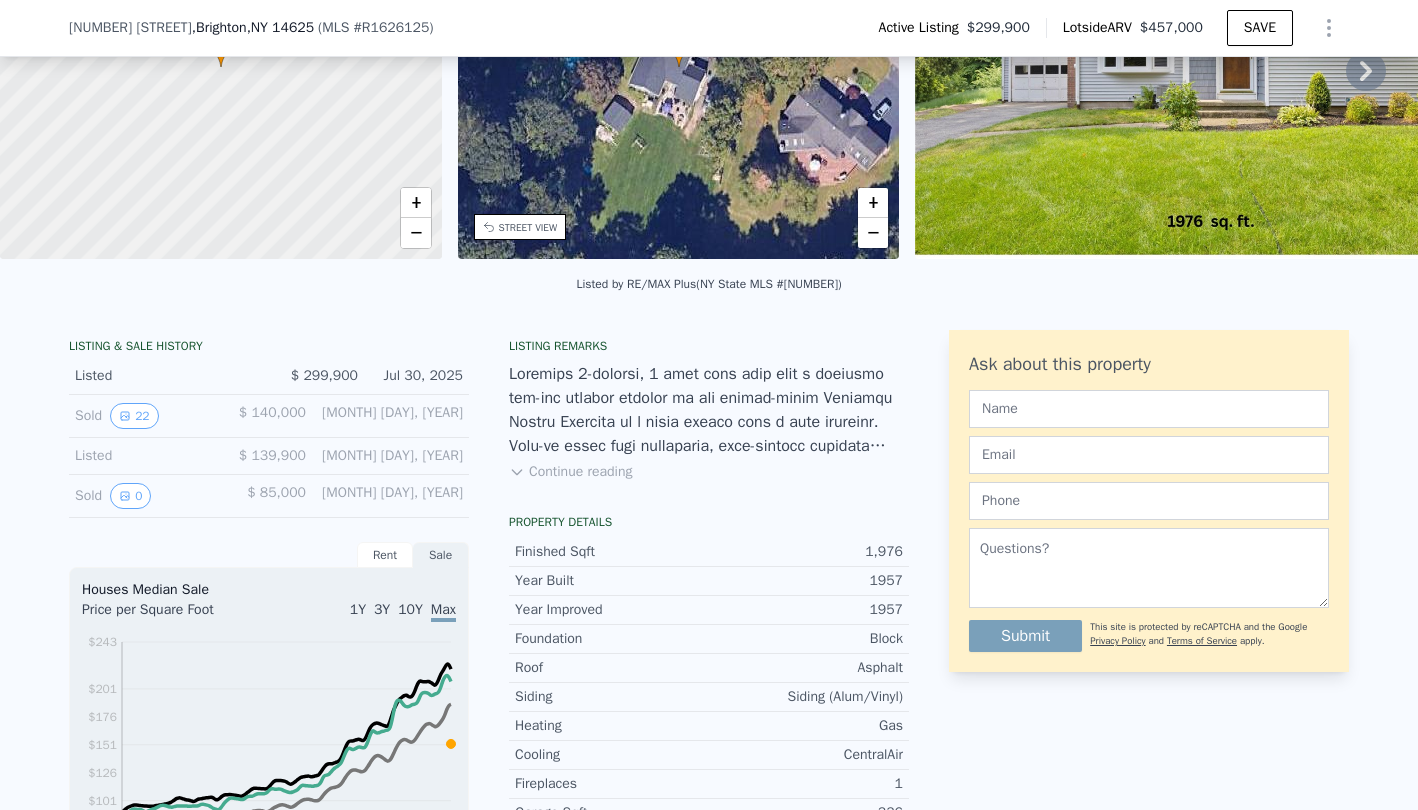 scroll, scrollTop: 227, scrollLeft: 0, axis: vertical 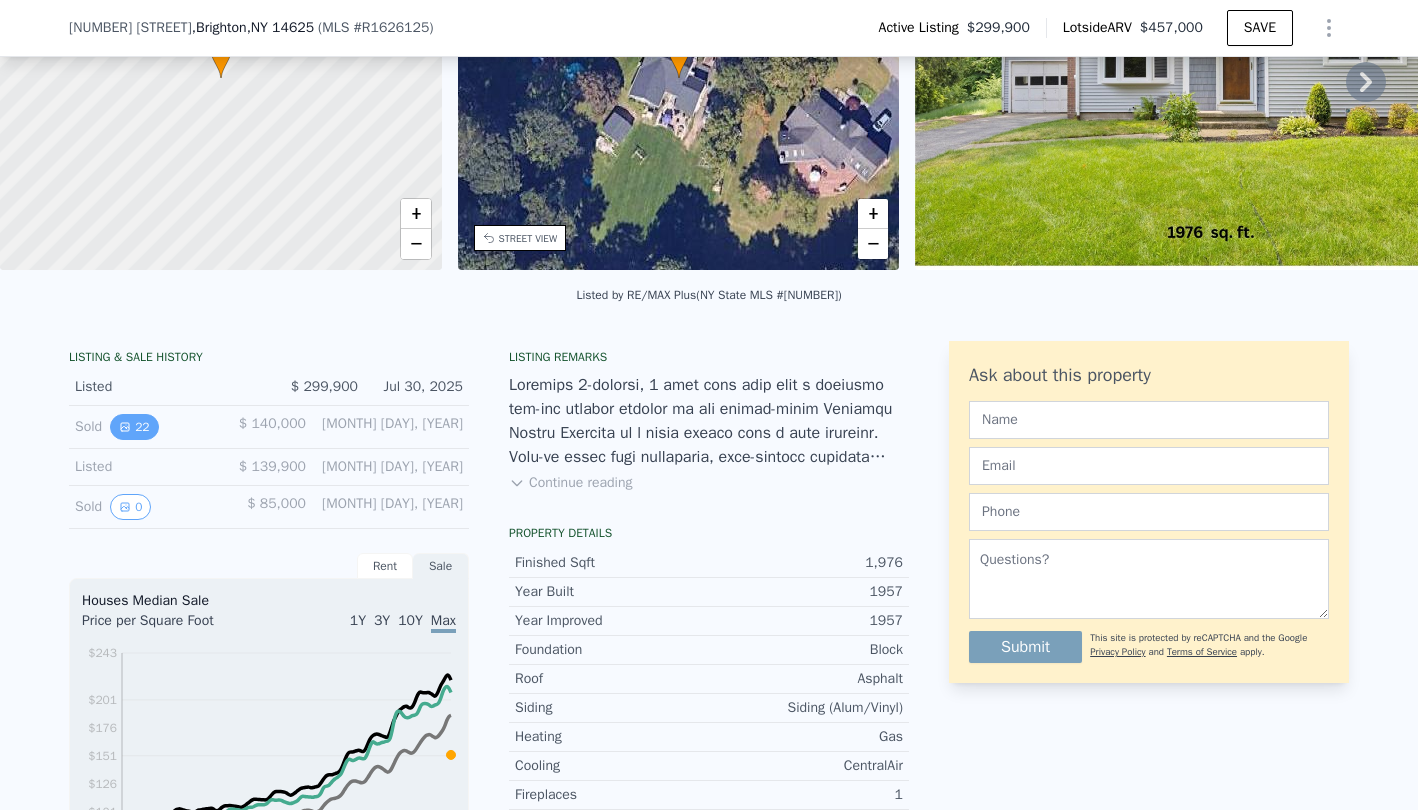 click on "22" at bounding box center [134, 427] 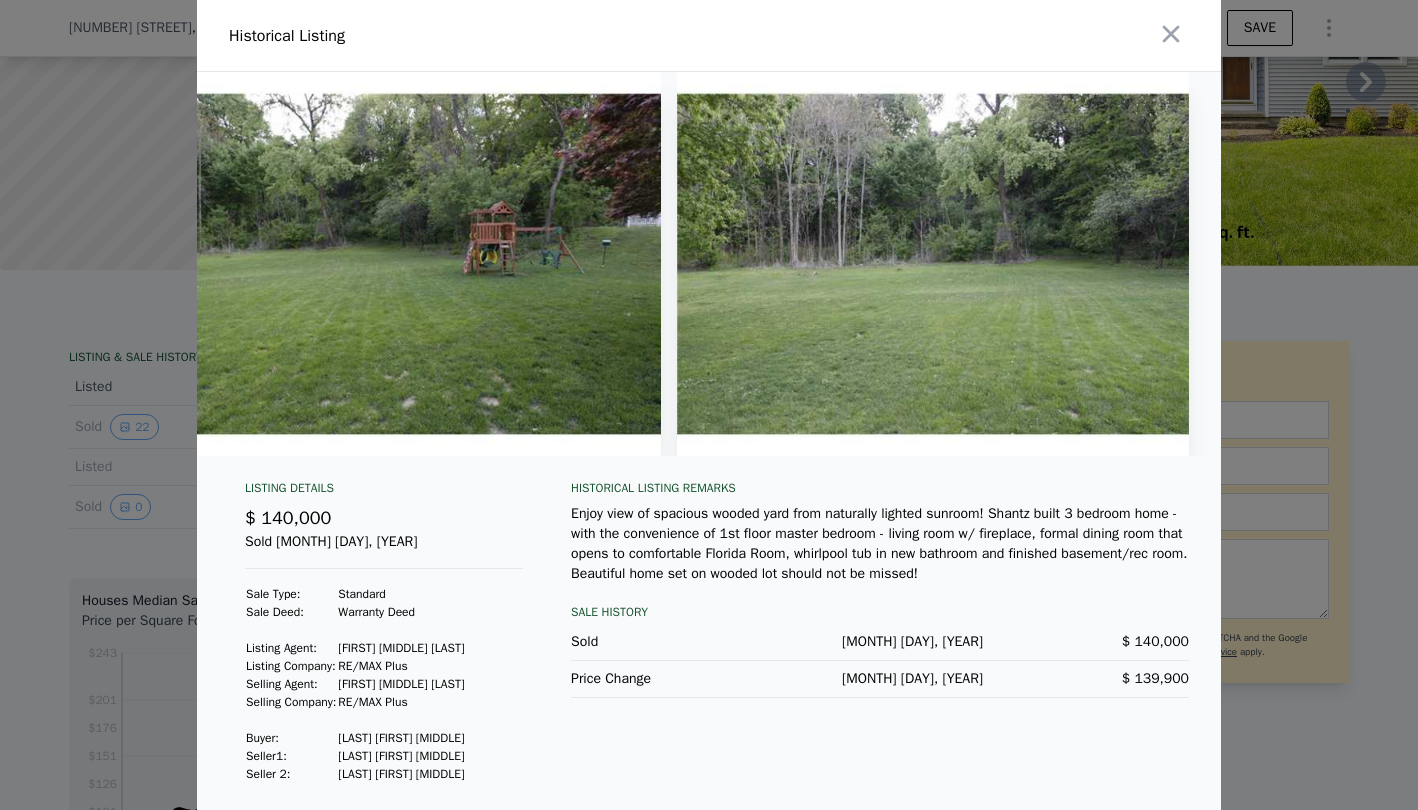scroll, scrollTop: 0, scrollLeft: 10624, axis: horizontal 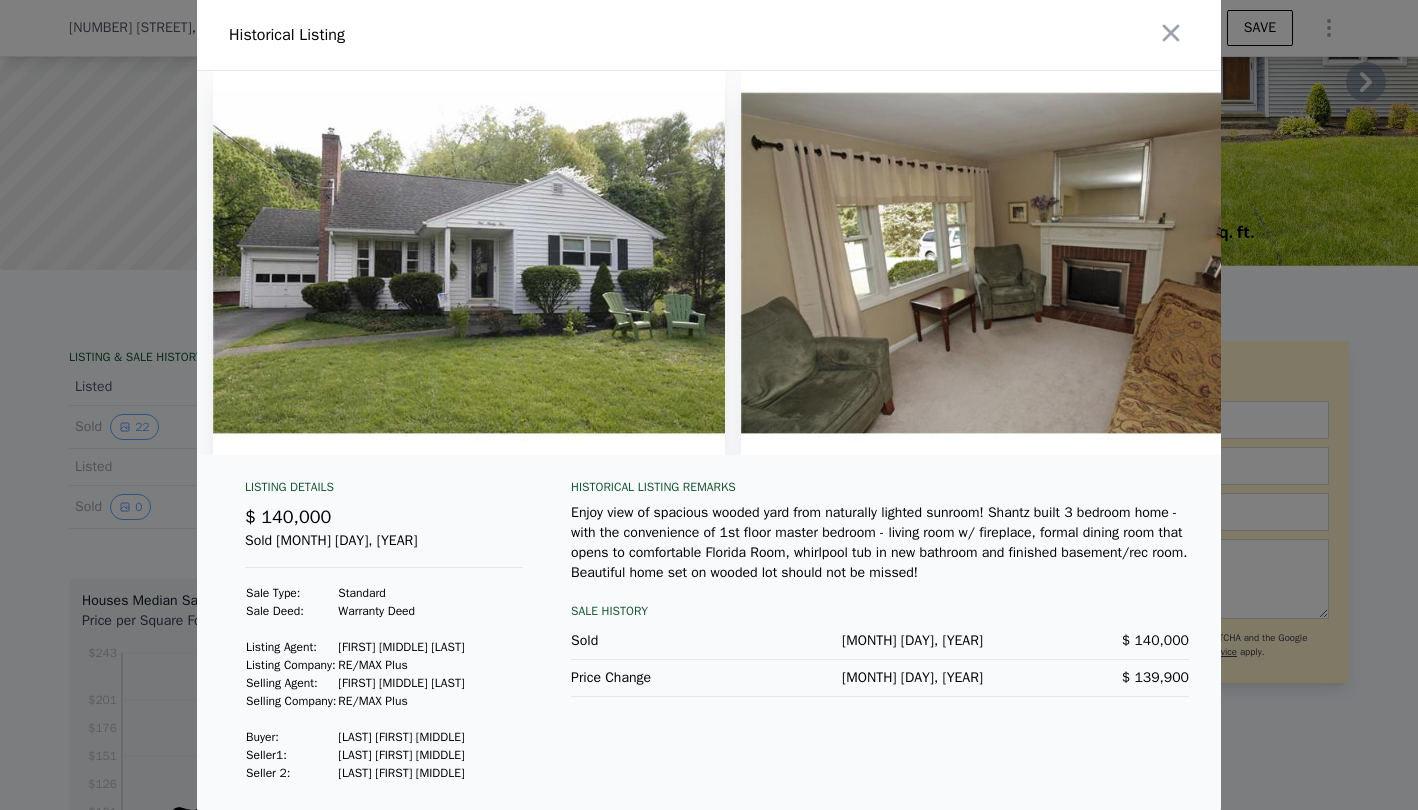 click at bounding box center [709, 405] 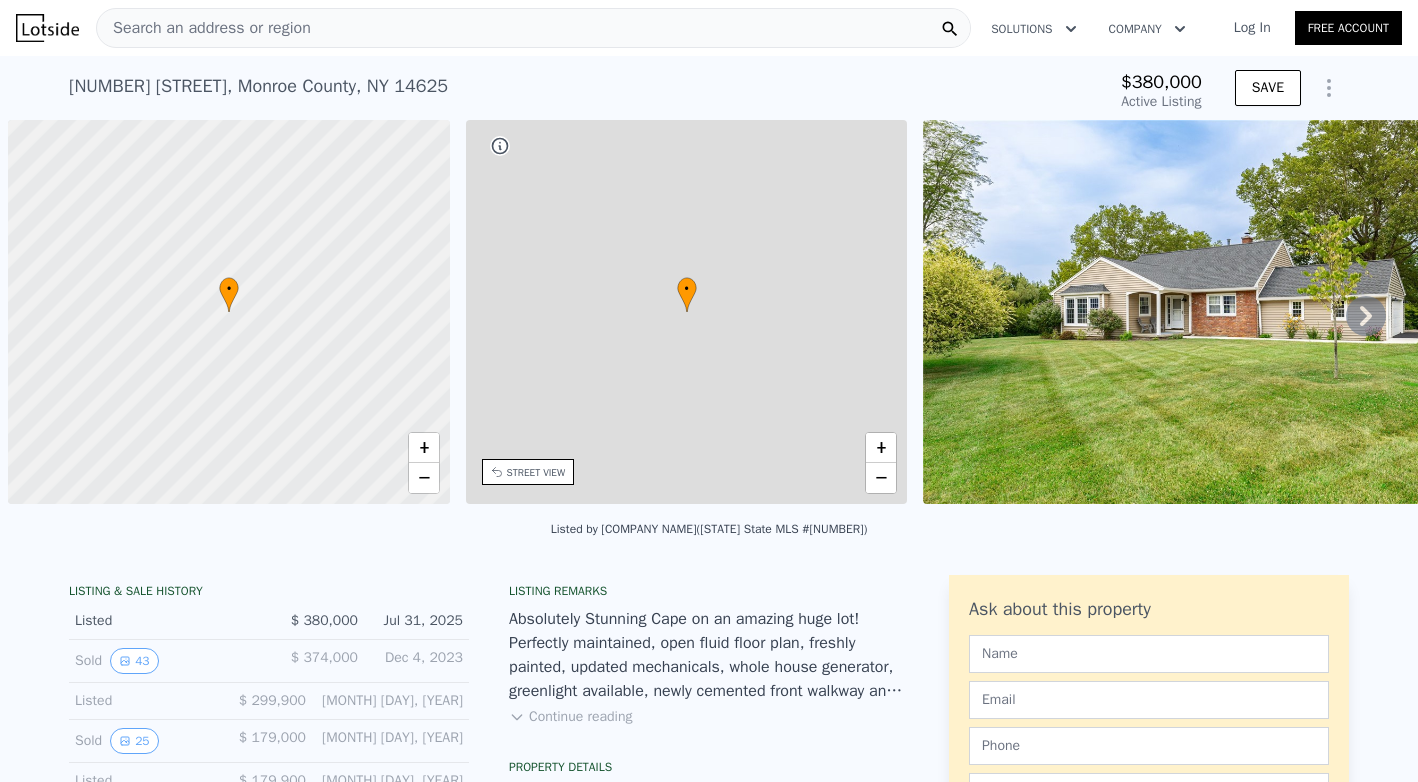 scroll, scrollTop: 0, scrollLeft: 0, axis: both 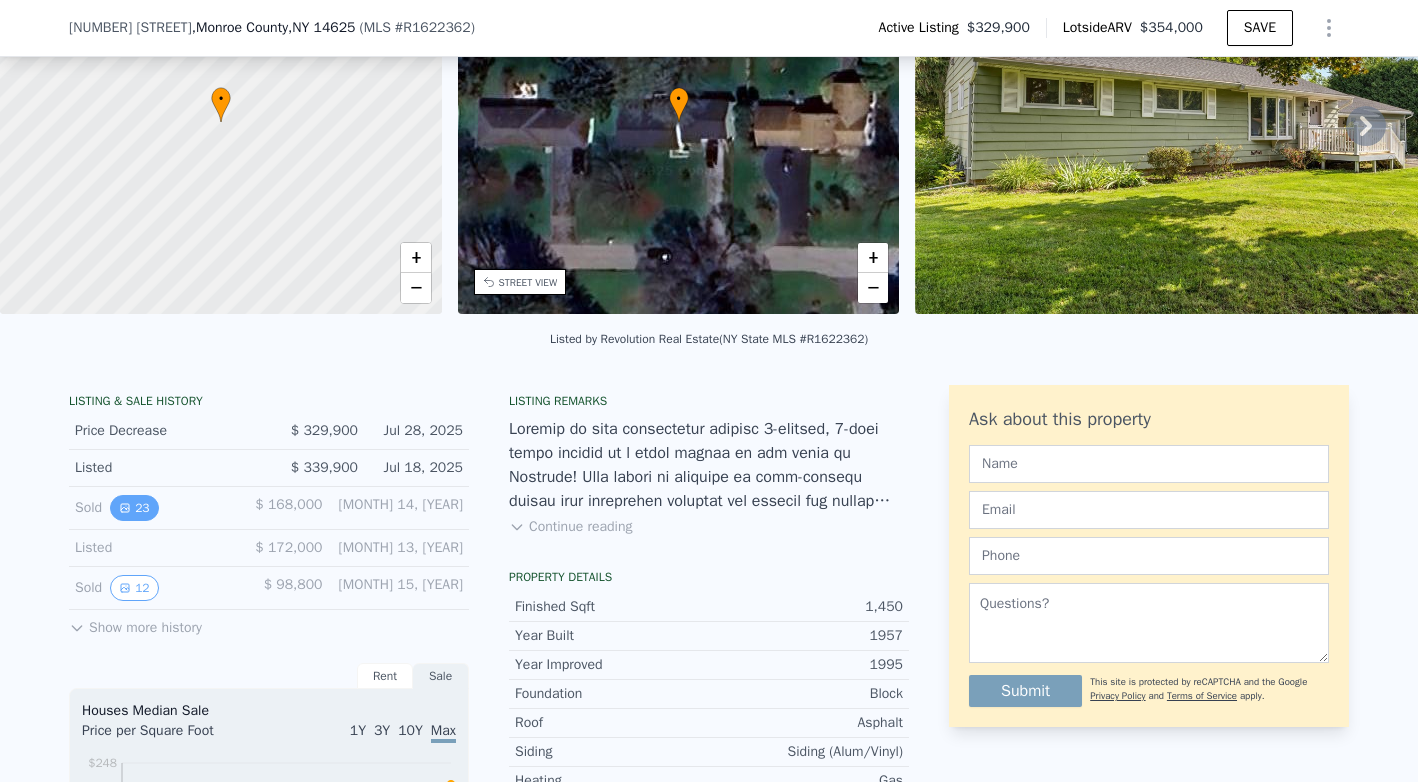 click on "23" at bounding box center [134, 508] 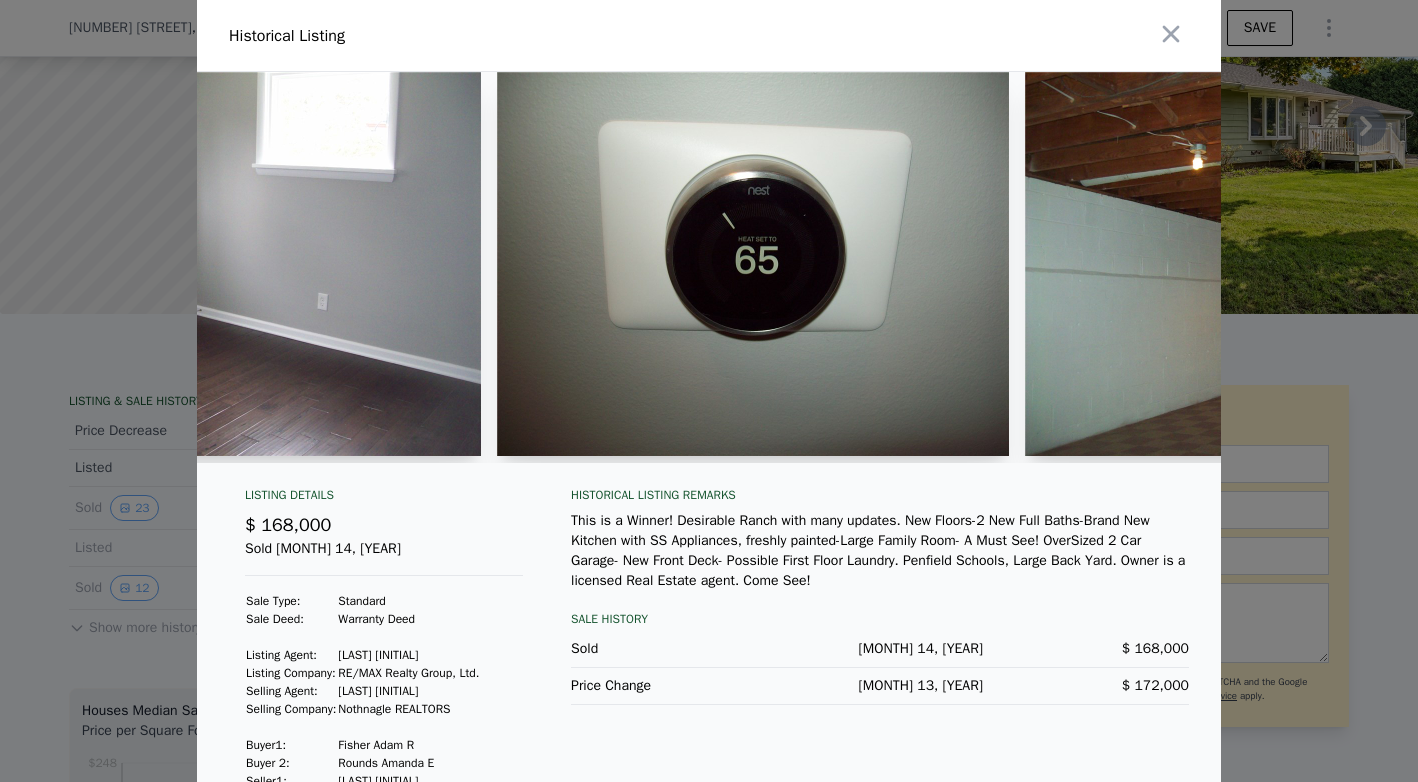 scroll, scrollTop: 0, scrollLeft: 9752, axis: horizontal 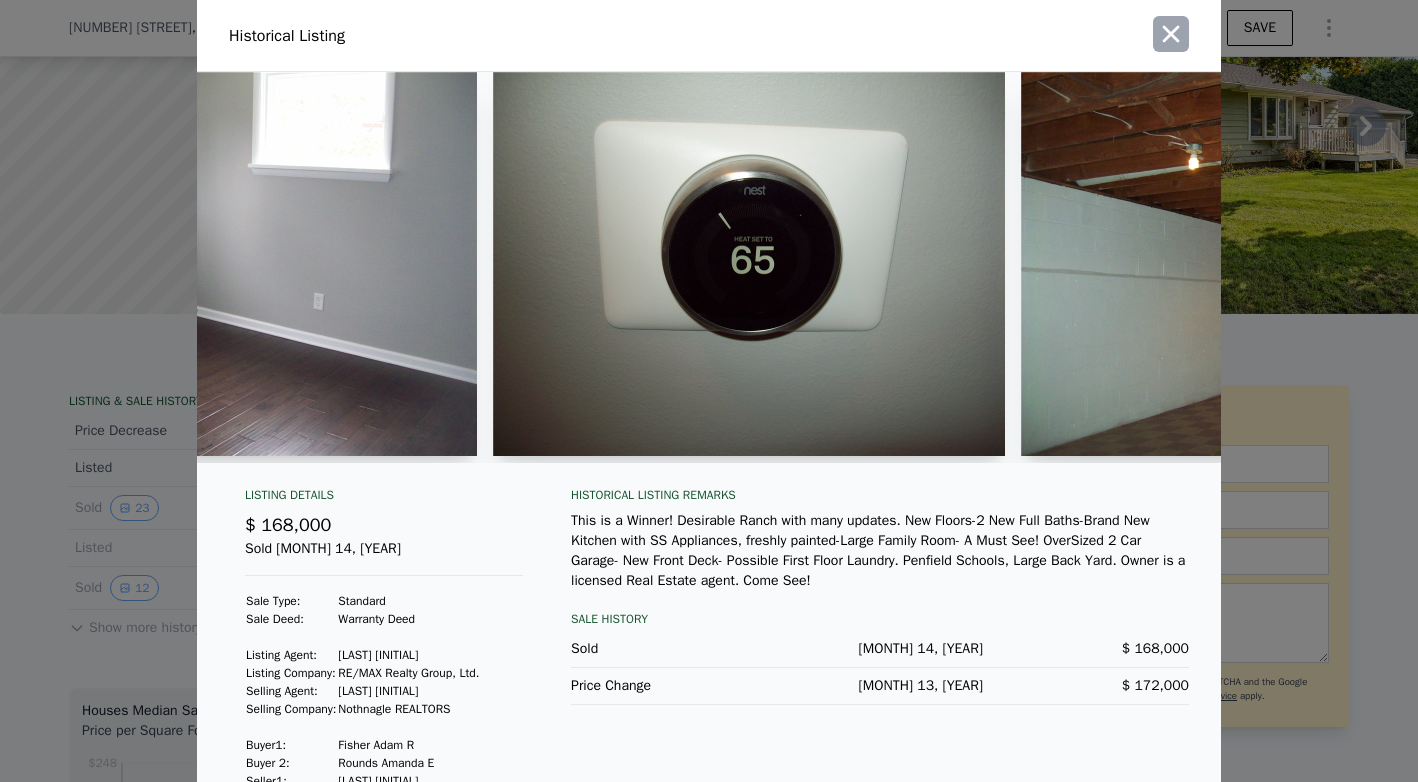click 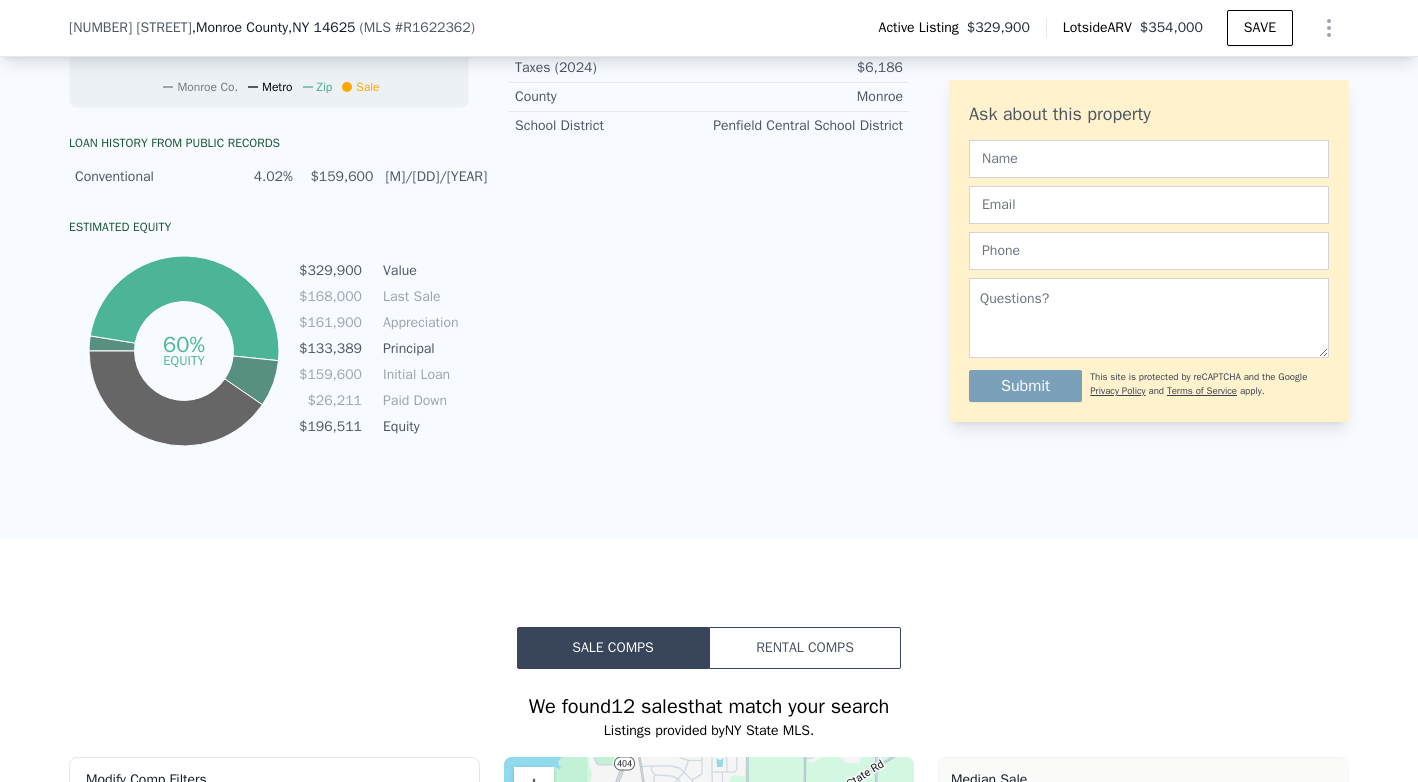 scroll, scrollTop: 1119, scrollLeft: 0, axis: vertical 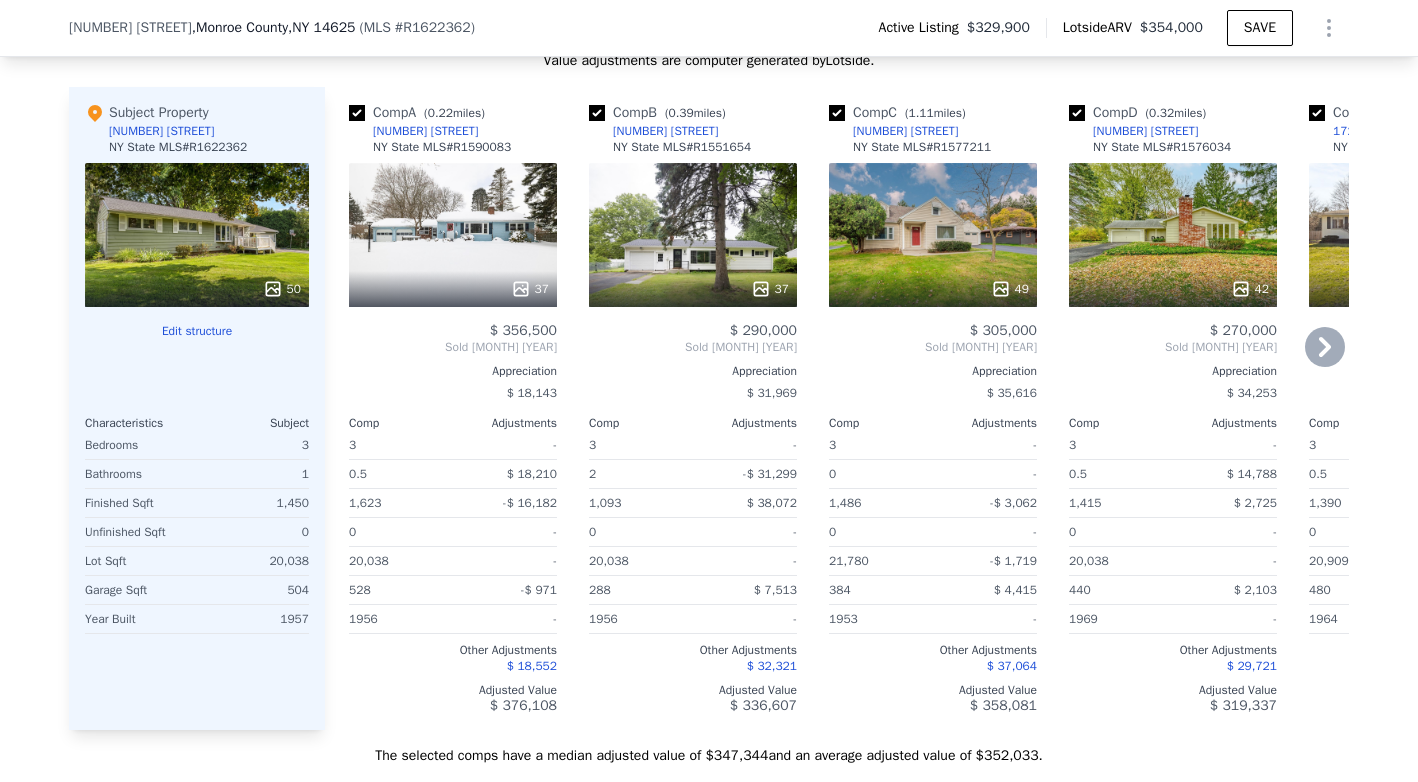 click 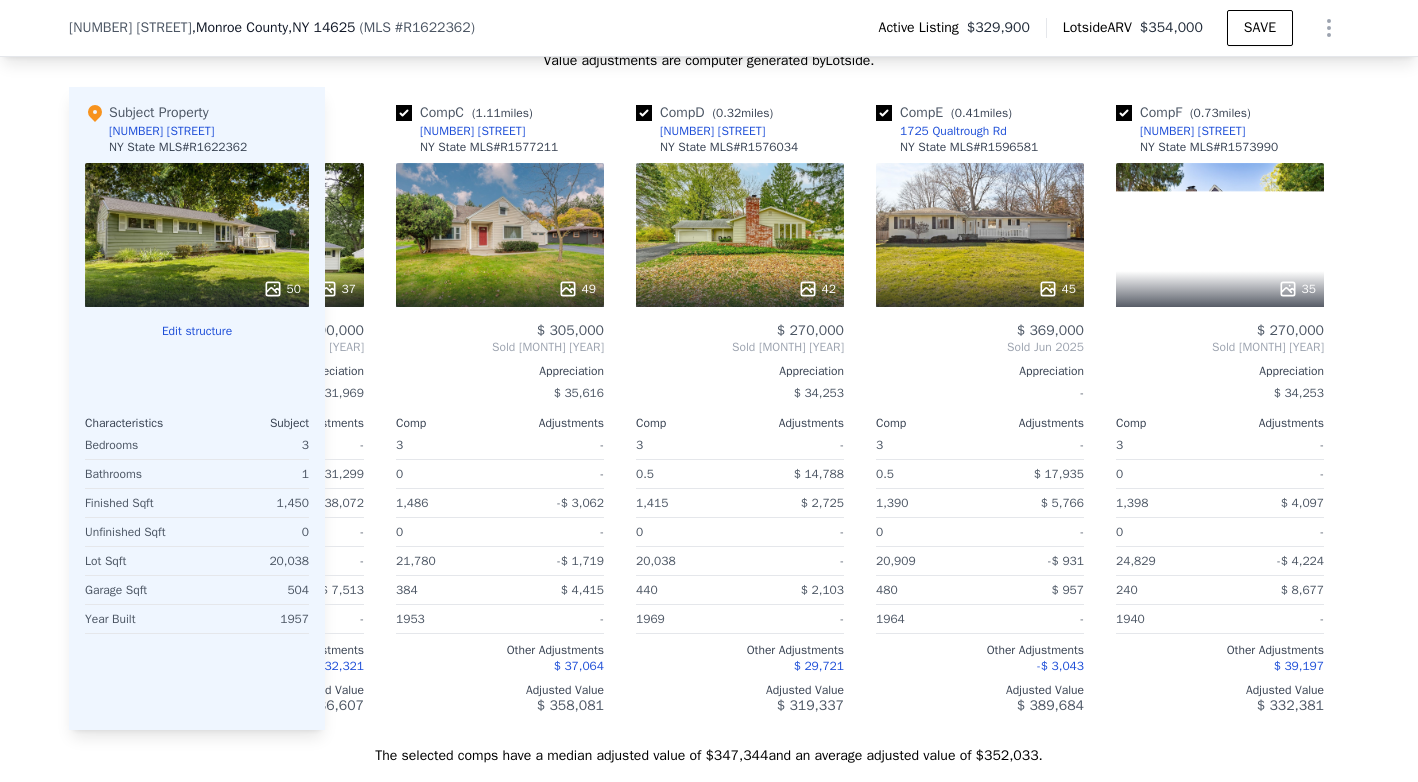 scroll, scrollTop: 0, scrollLeft: 480, axis: horizontal 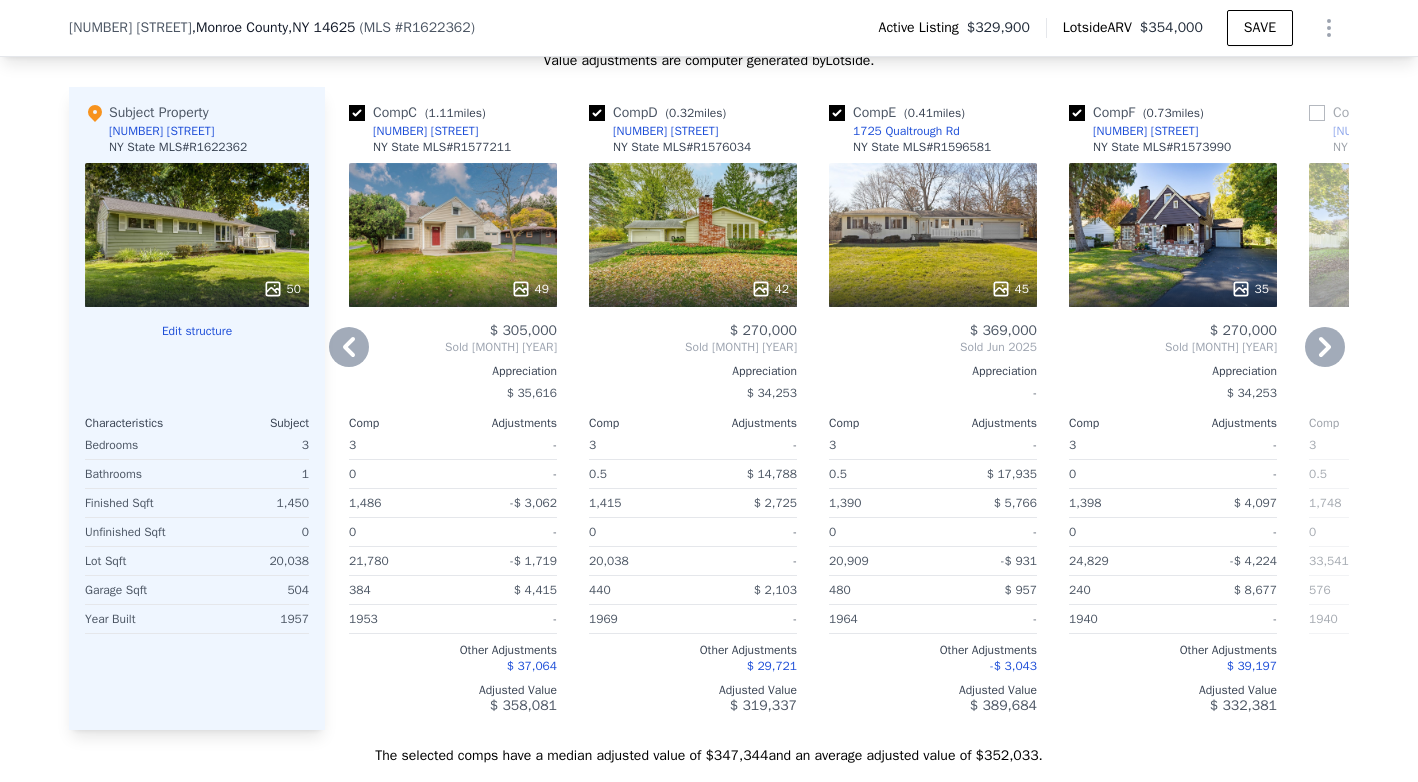 click 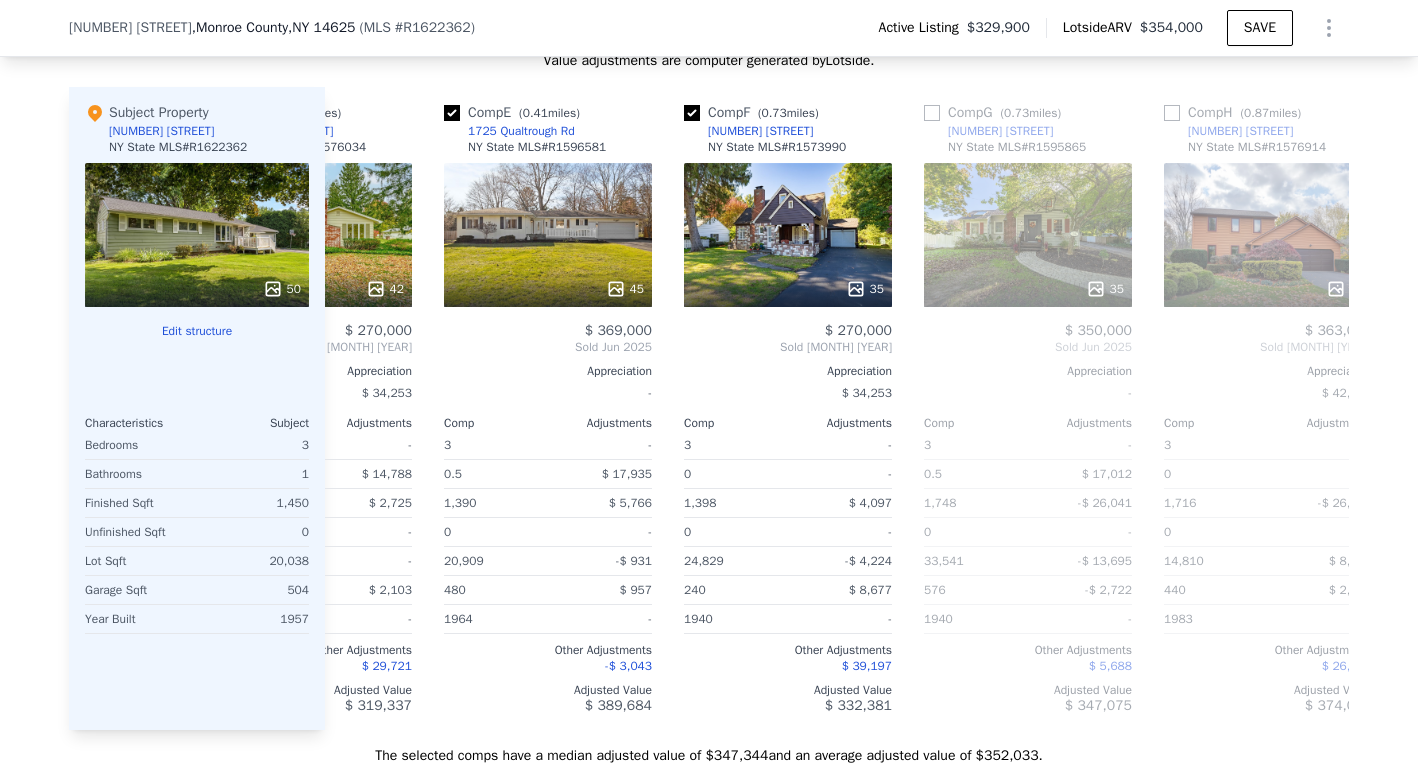 scroll, scrollTop: 0, scrollLeft: 960, axis: horizontal 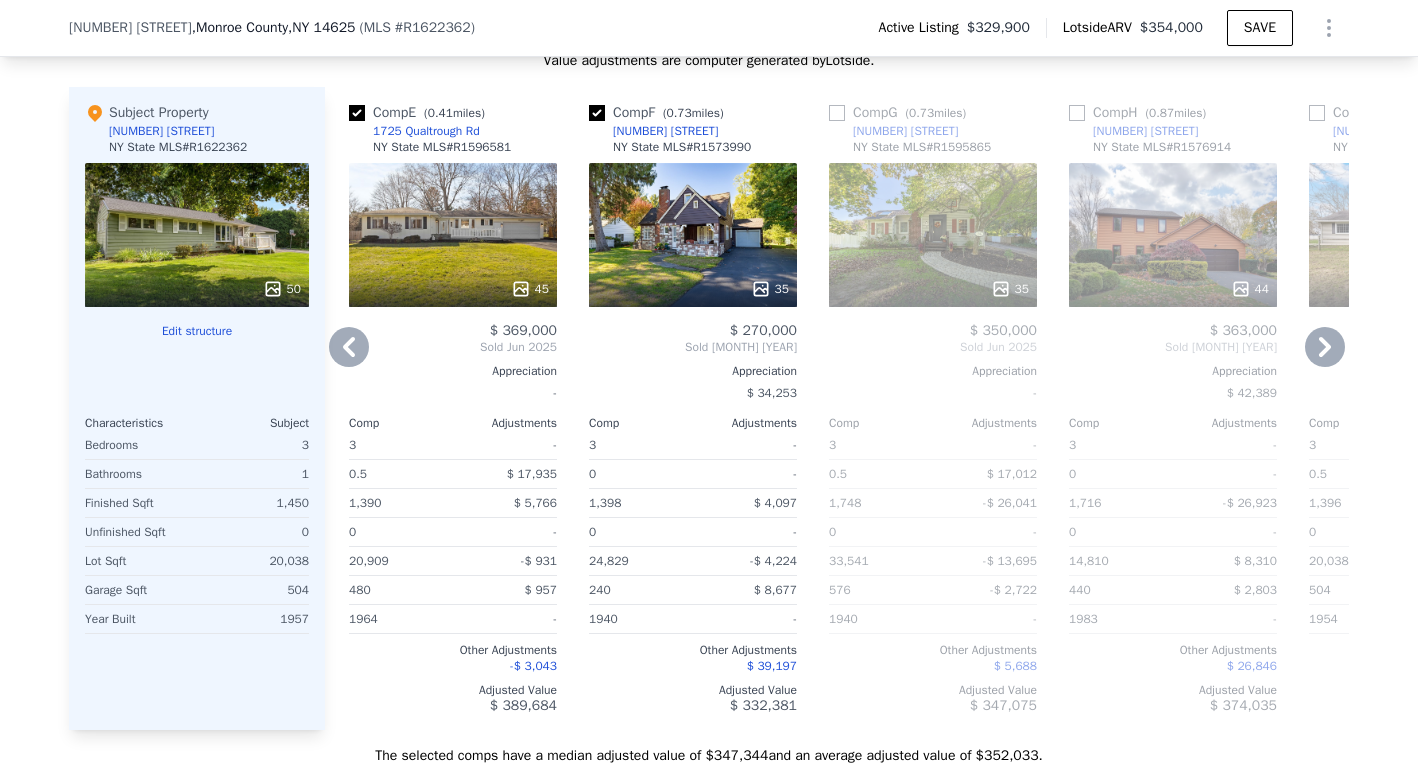click 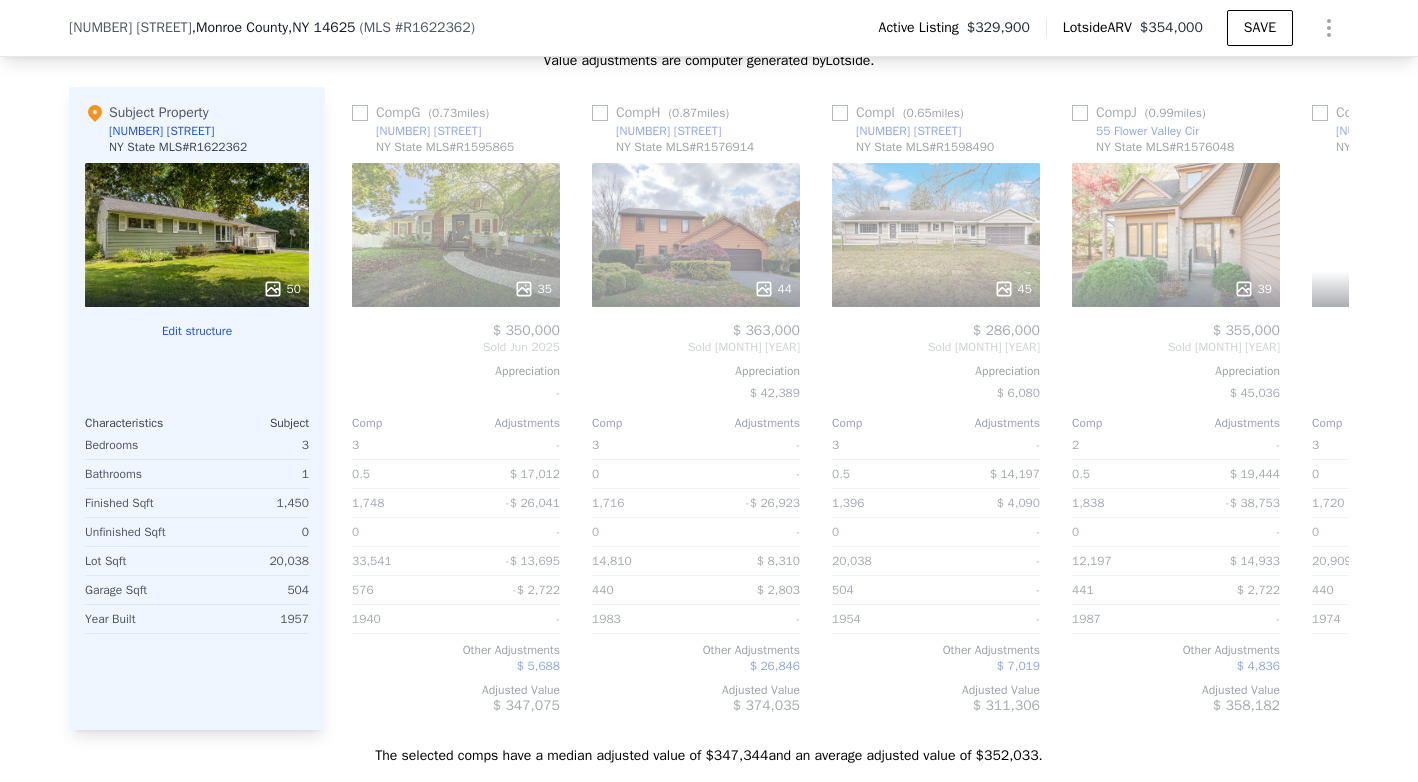 scroll, scrollTop: 0, scrollLeft: 1440, axis: horizontal 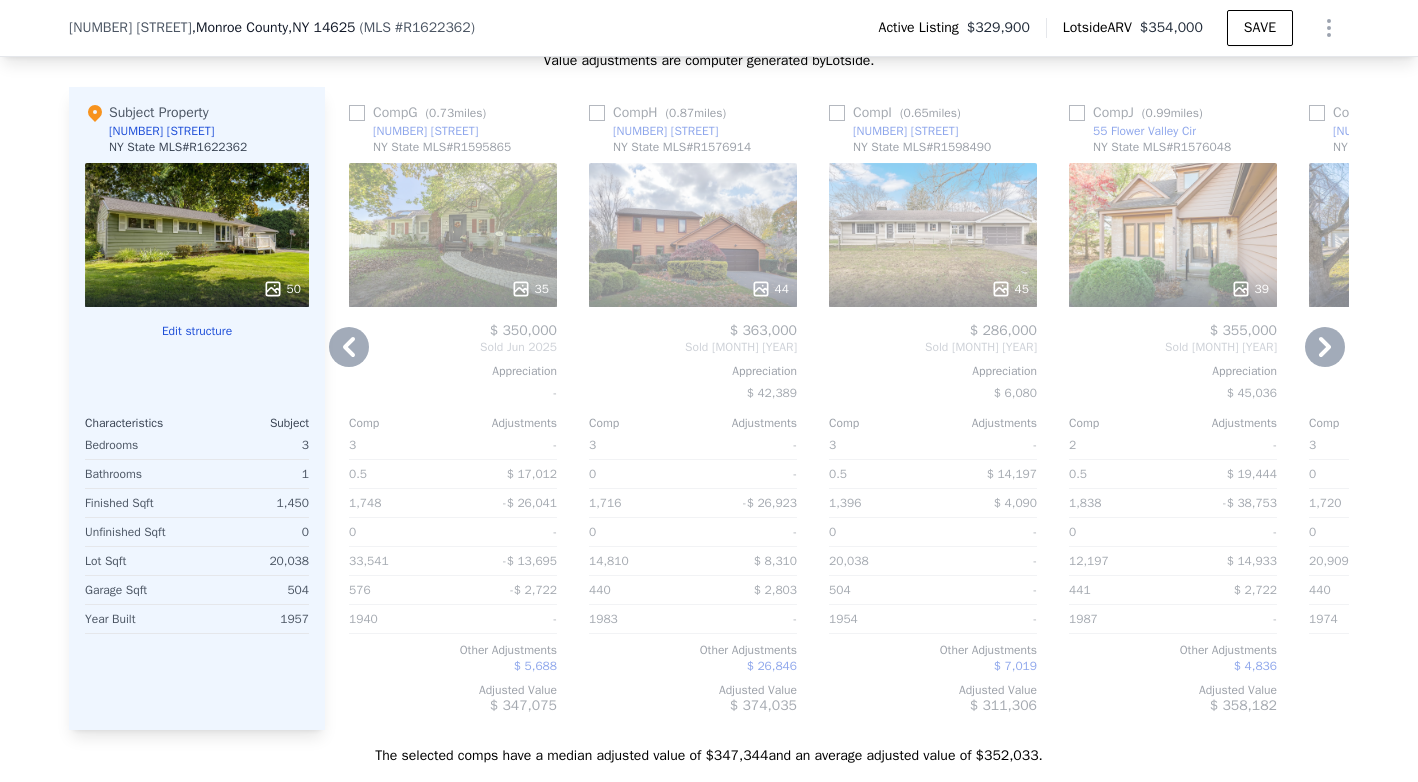 click 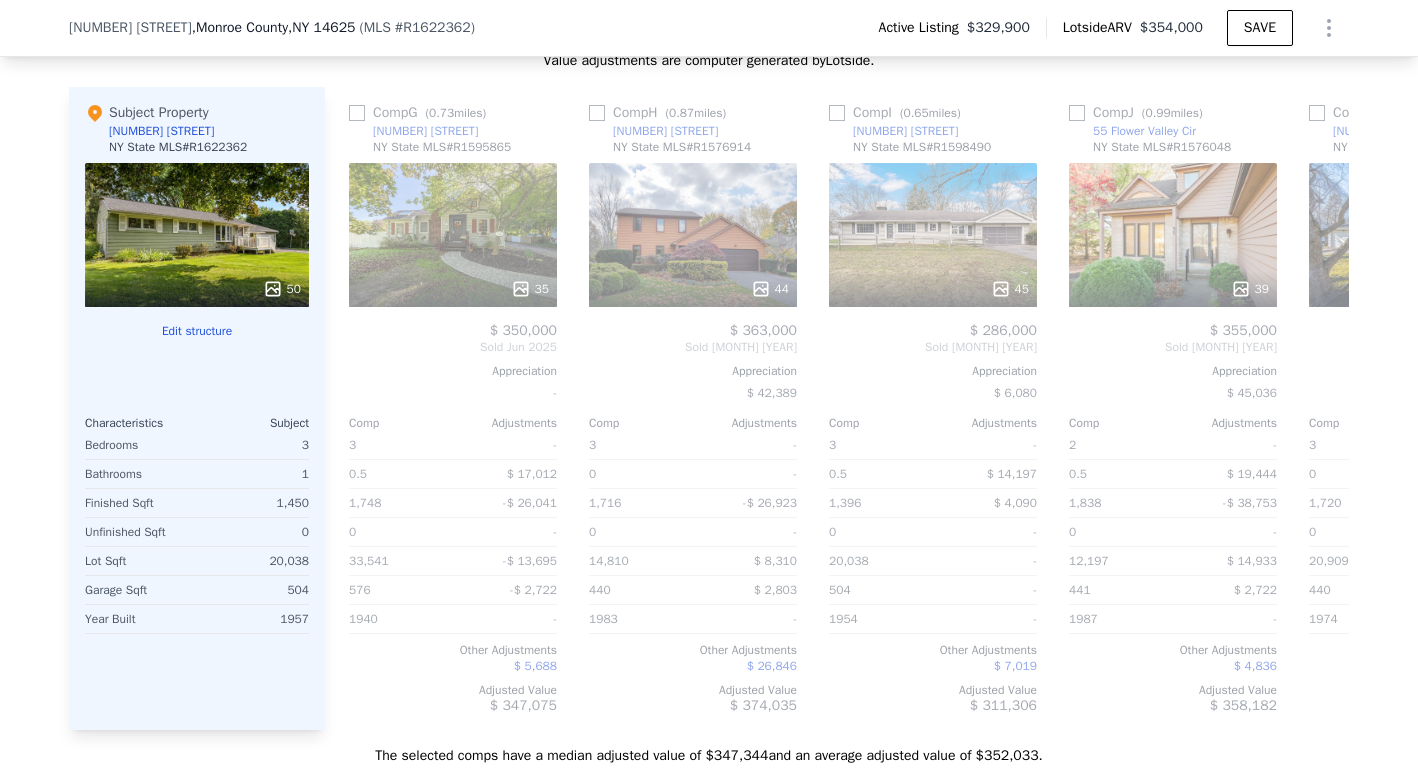 scroll, scrollTop: 0, scrollLeft: 960, axis: horizontal 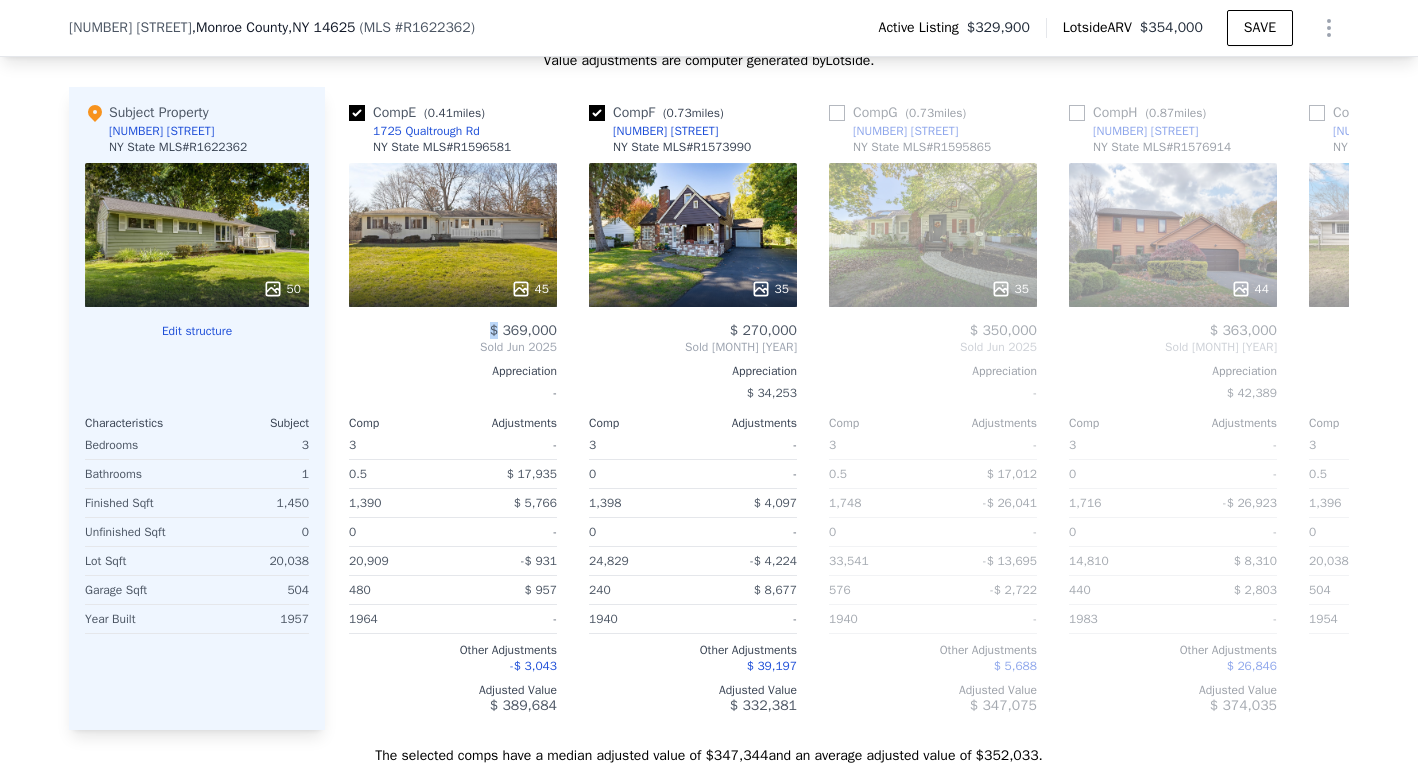 click on "Comp  E ( 0.41  miles) 1725 Qualtrough Rd NY State MLS  # R1596581 45 $ 369,000 Sold   Jun 2025 Appreciation - Comp Adjustments 3 - 0.5 $ 17,935 1,390 $ 5,766 0 - 20,909 -$ 931 480 $ 957 1964 - Other Adjustments -$ 3,043 Adjusted Value $ 389,684" at bounding box center [453, 408] 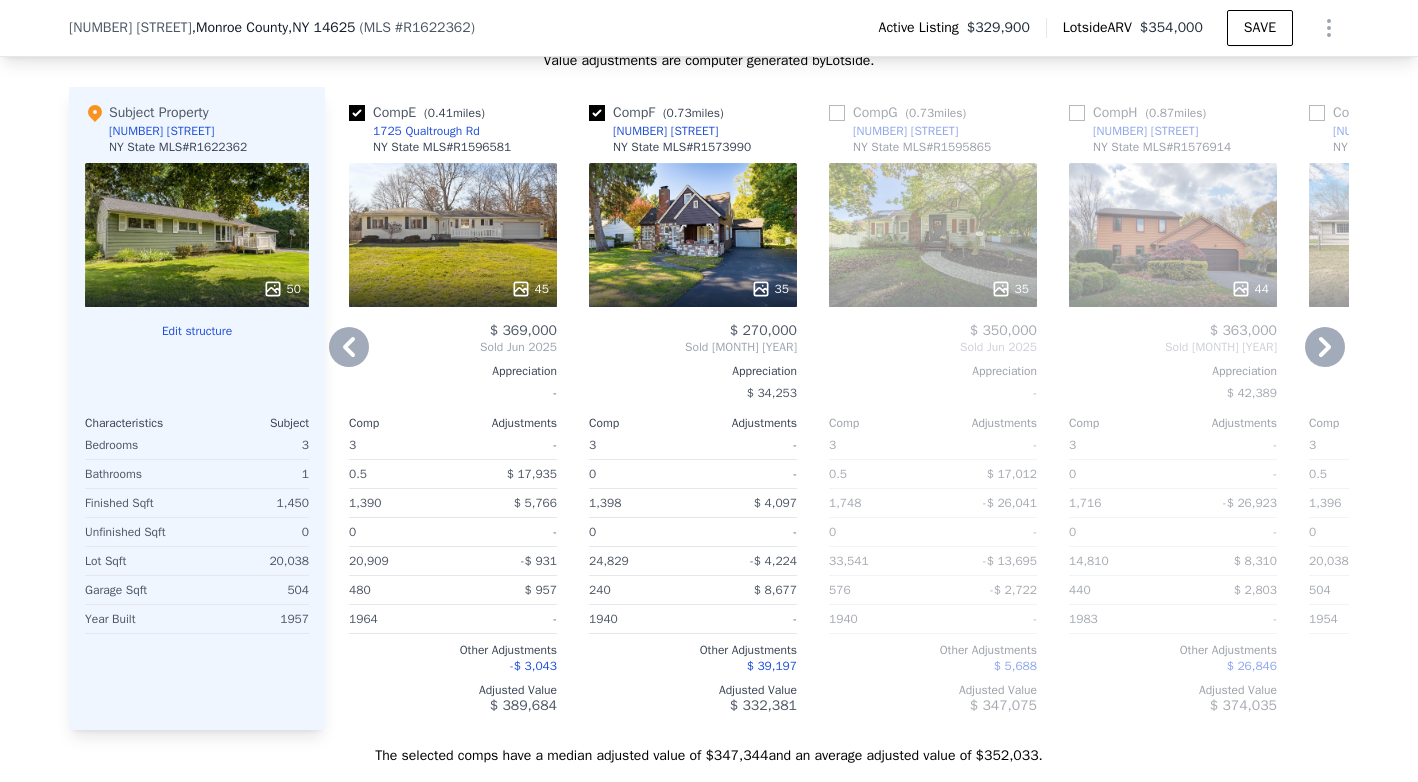click 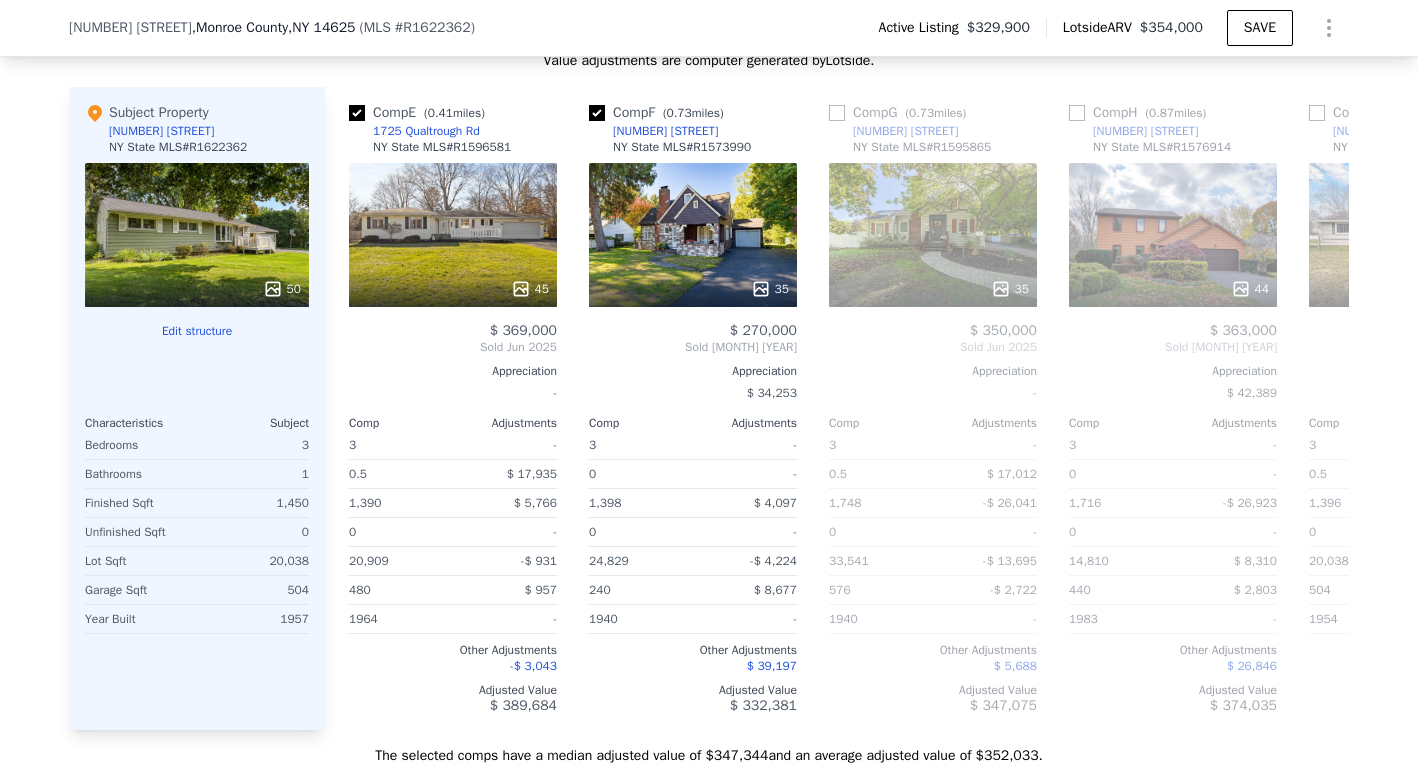 scroll, scrollTop: 0, scrollLeft: 480, axis: horizontal 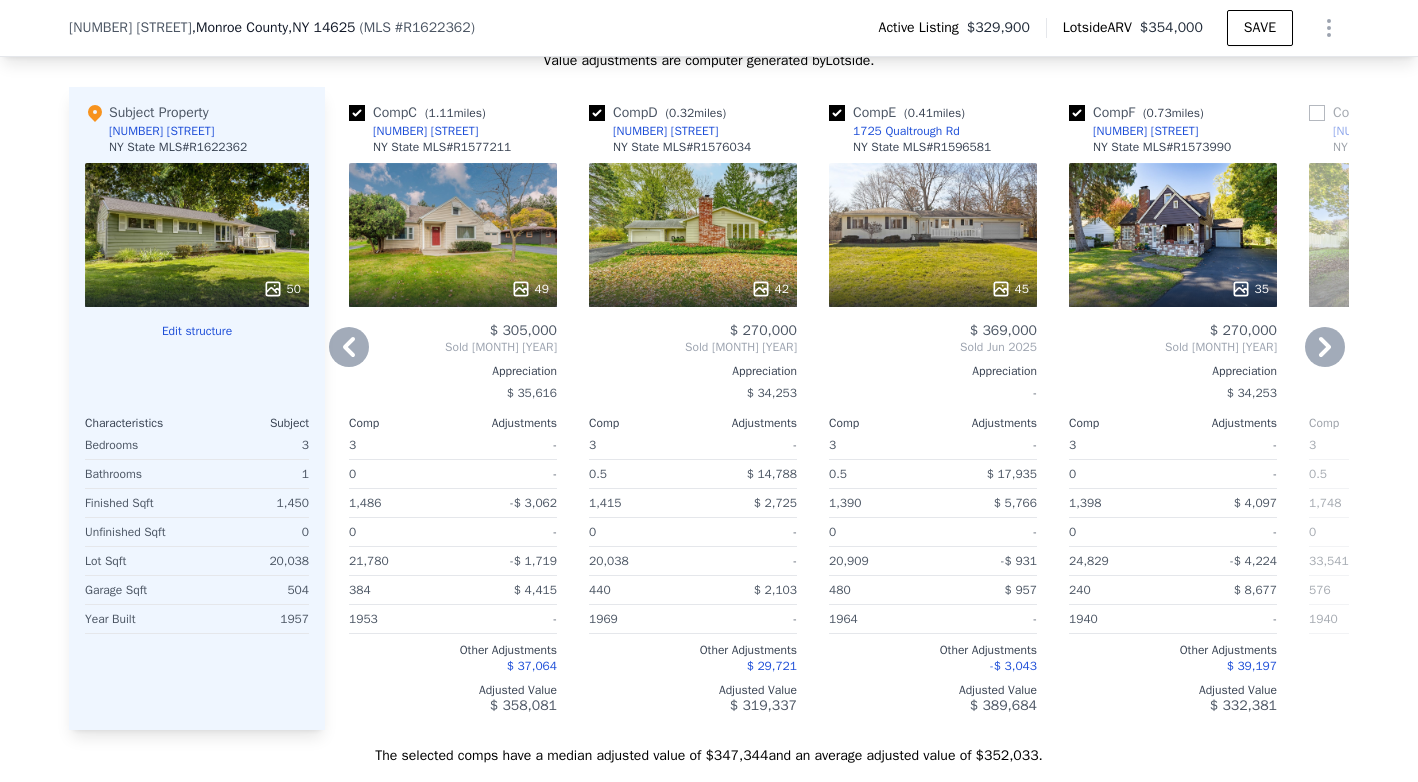 click 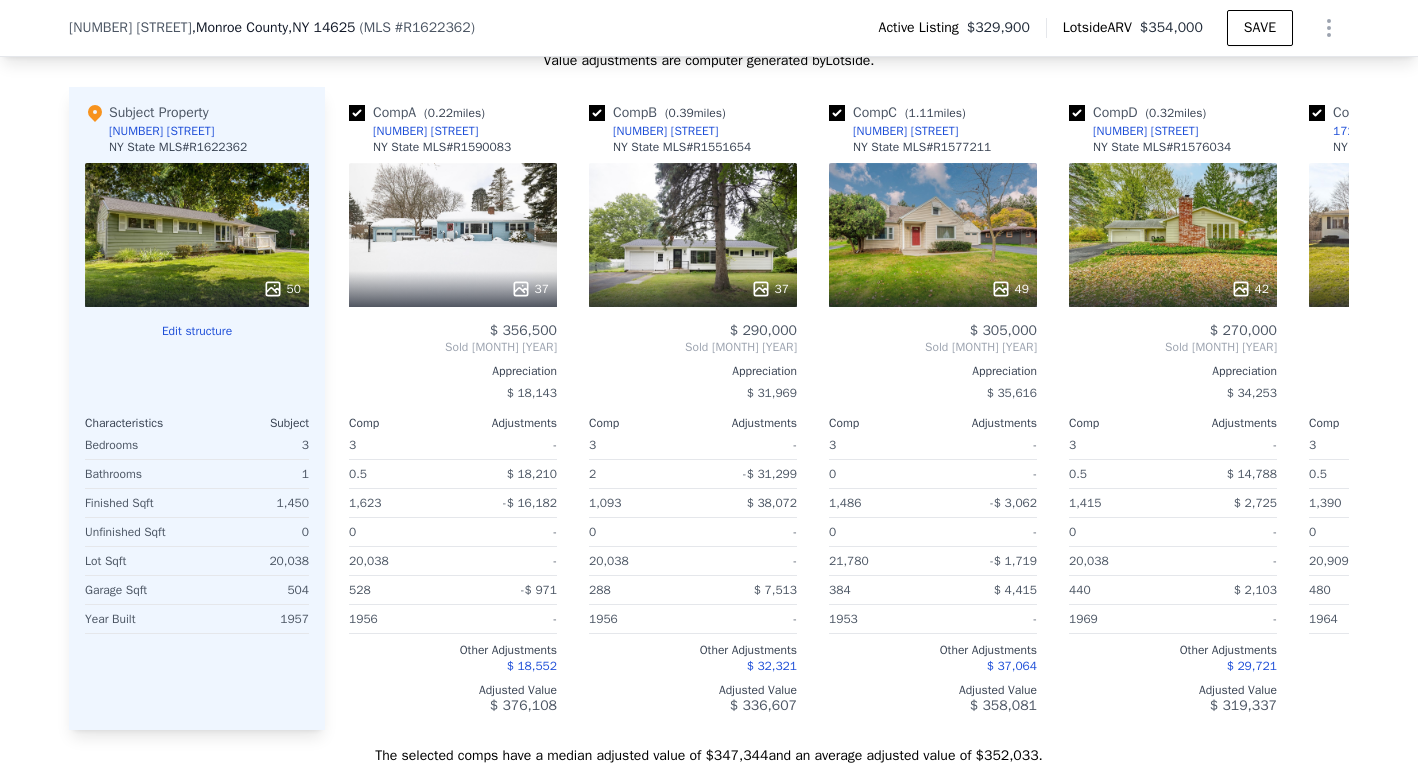 click on "Comp  A ( 0.22  miles) 75 Horizon Dr NY State MLS  # R1590083 37 $ 356,500 Sold   Apr 2025 Appreciation $ 18,143 Comp Adjustments 3 - 0.5 $ 18,210 1,623 -$ 16,182 0 - 20,038 - 528 -$ 971 1956 - Other Adjustments $ 18,552 Adjusted Value $ 376,108" at bounding box center [453, 408] 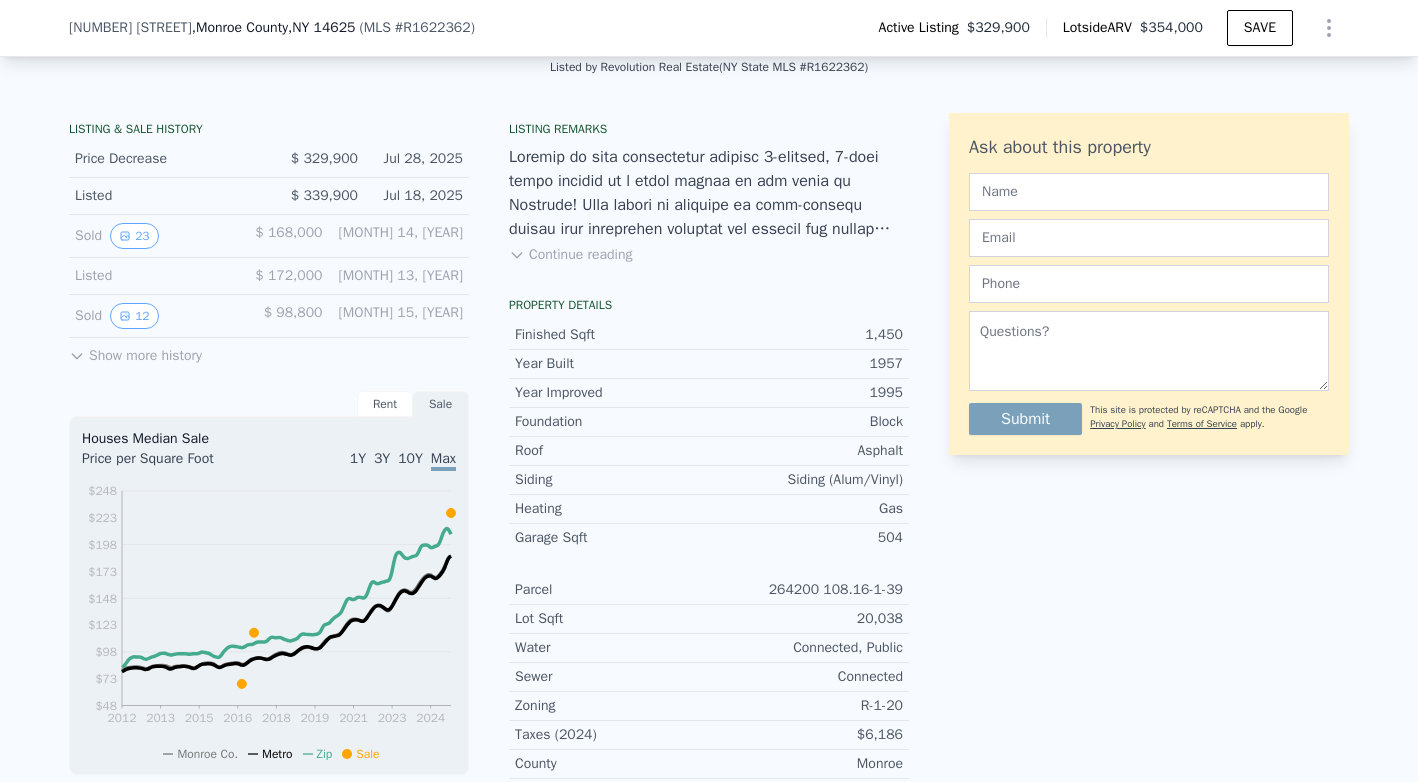 scroll, scrollTop: 449, scrollLeft: 0, axis: vertical 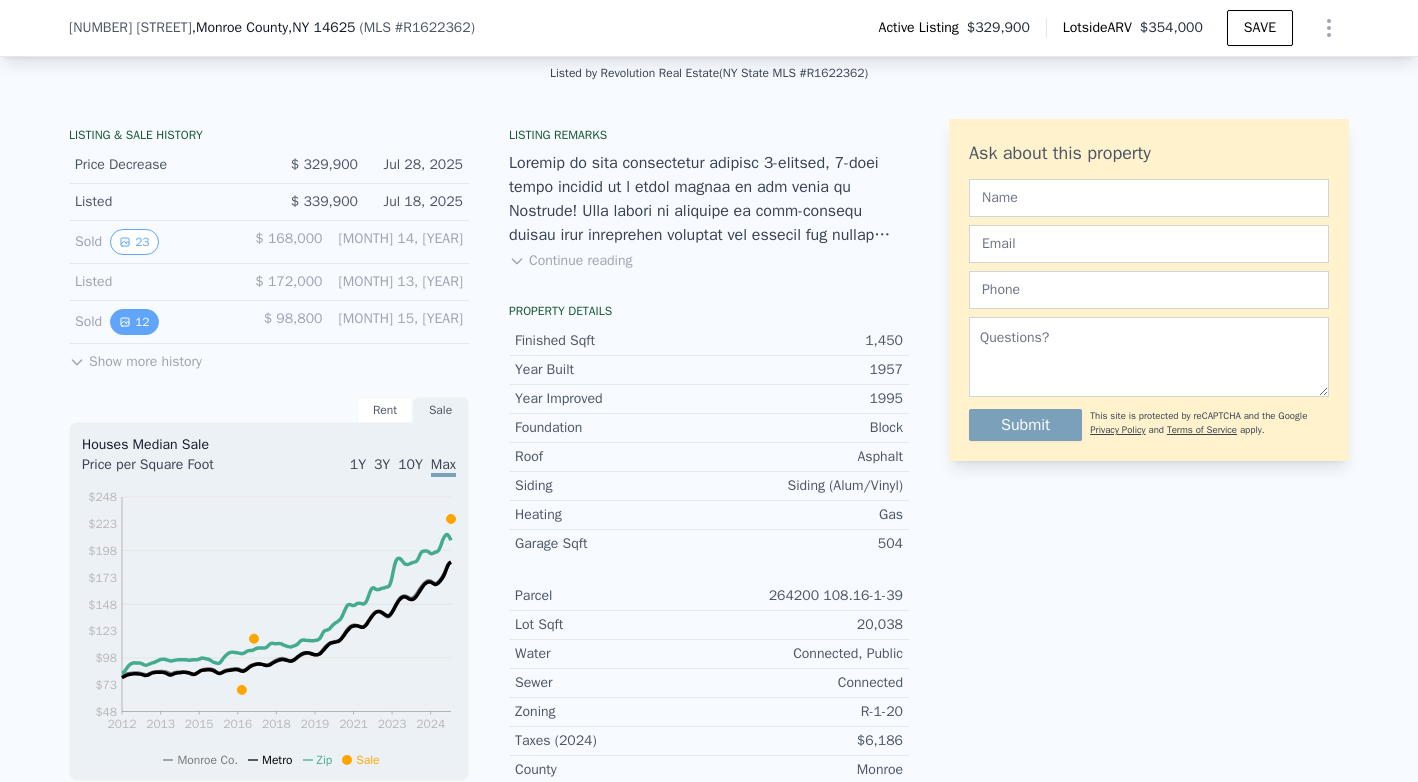 click on "12" at bounding box center (134, 322) 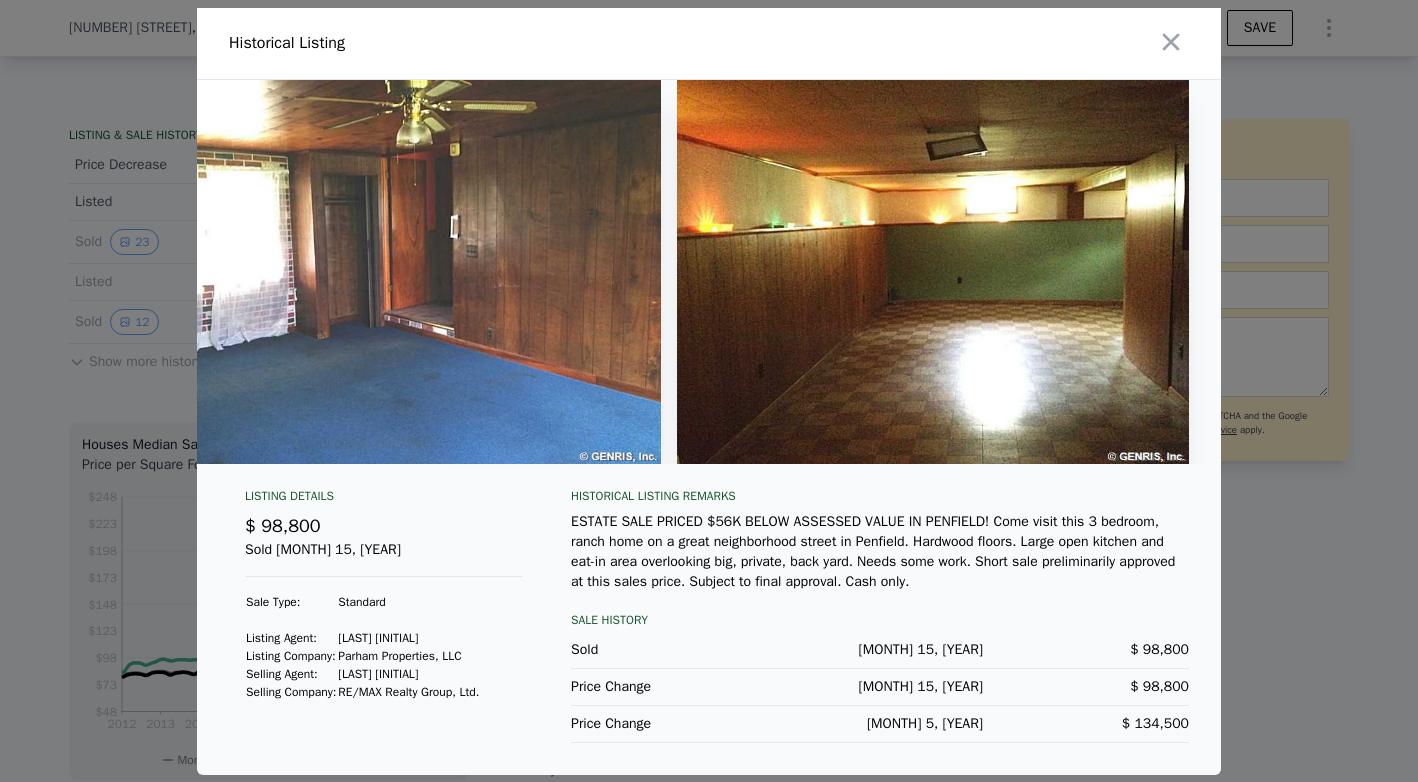 scroll, scrollTop: 0, scrollLeft: 5152, axis: horizontal 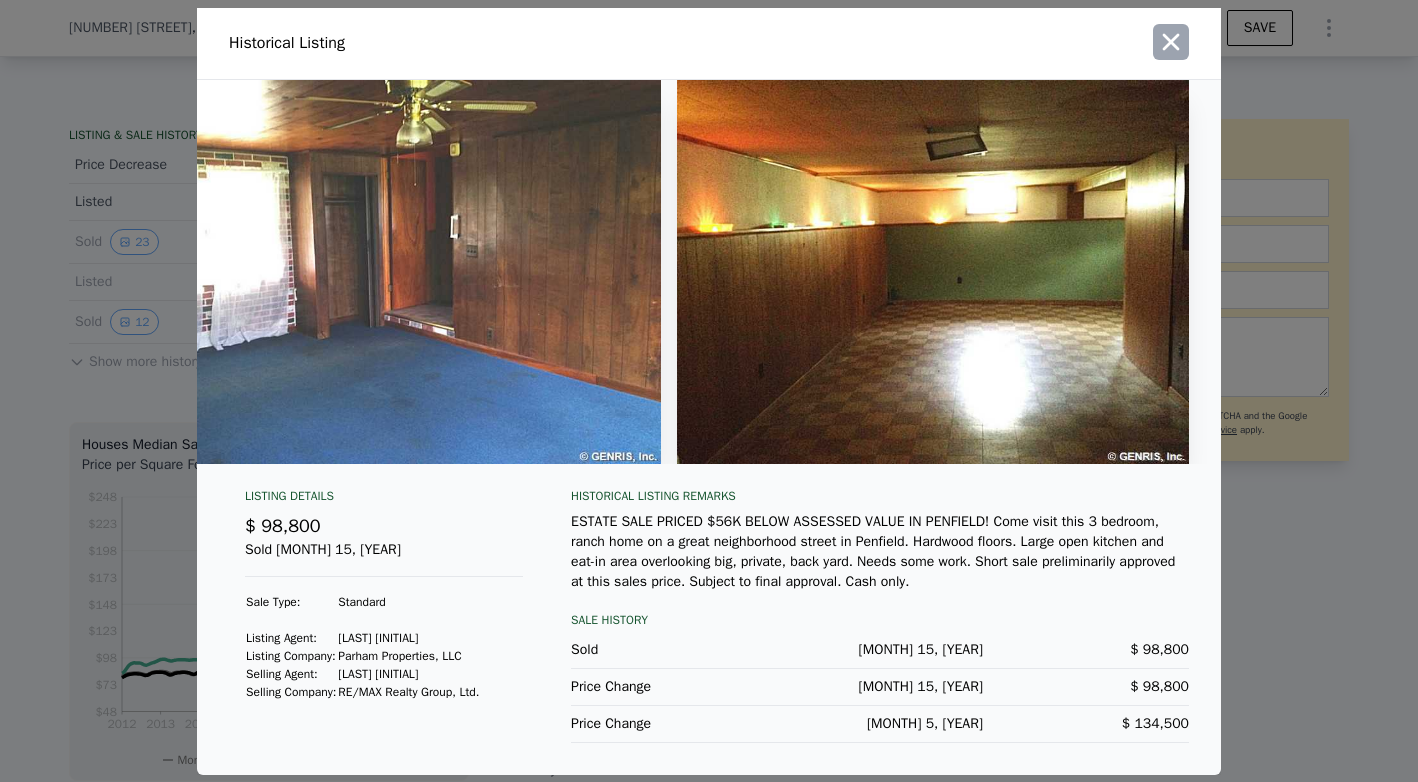 click 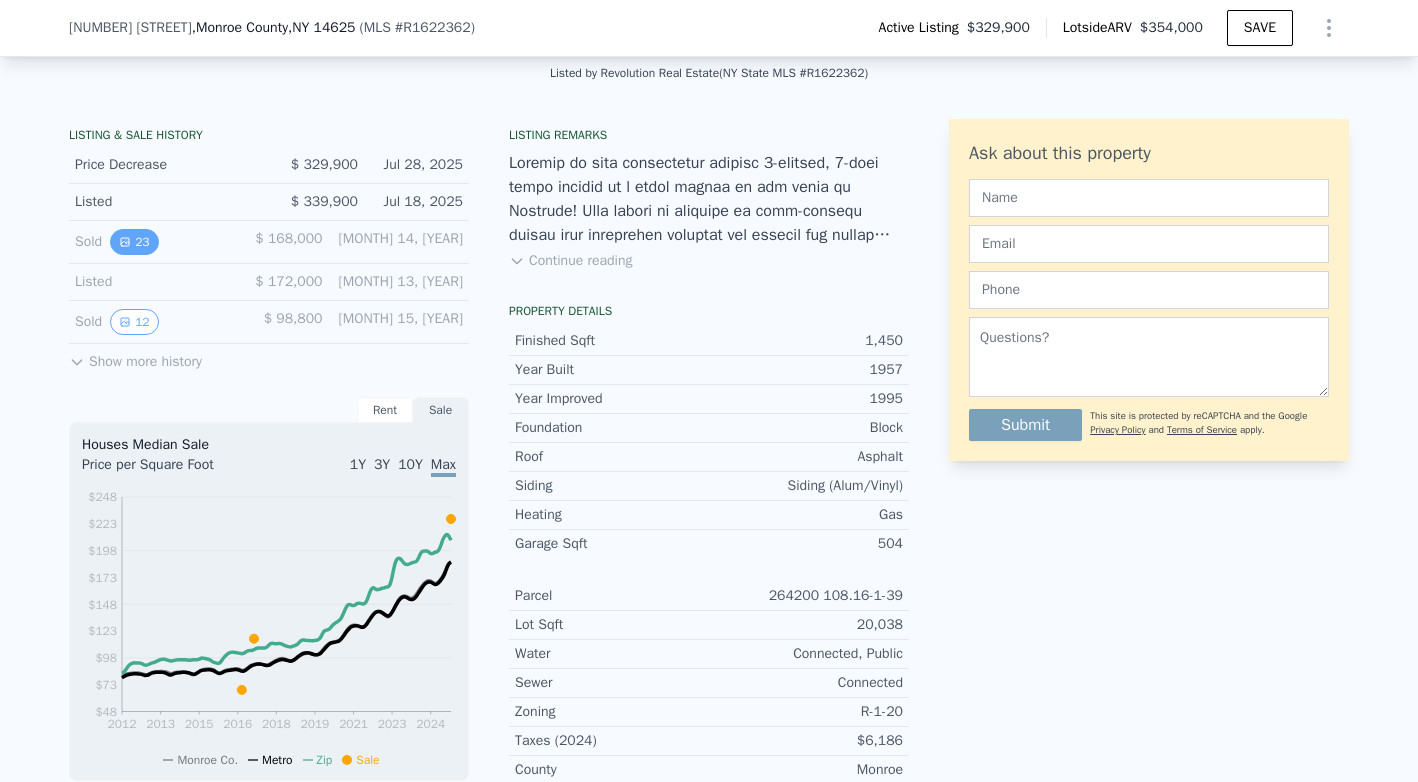 click 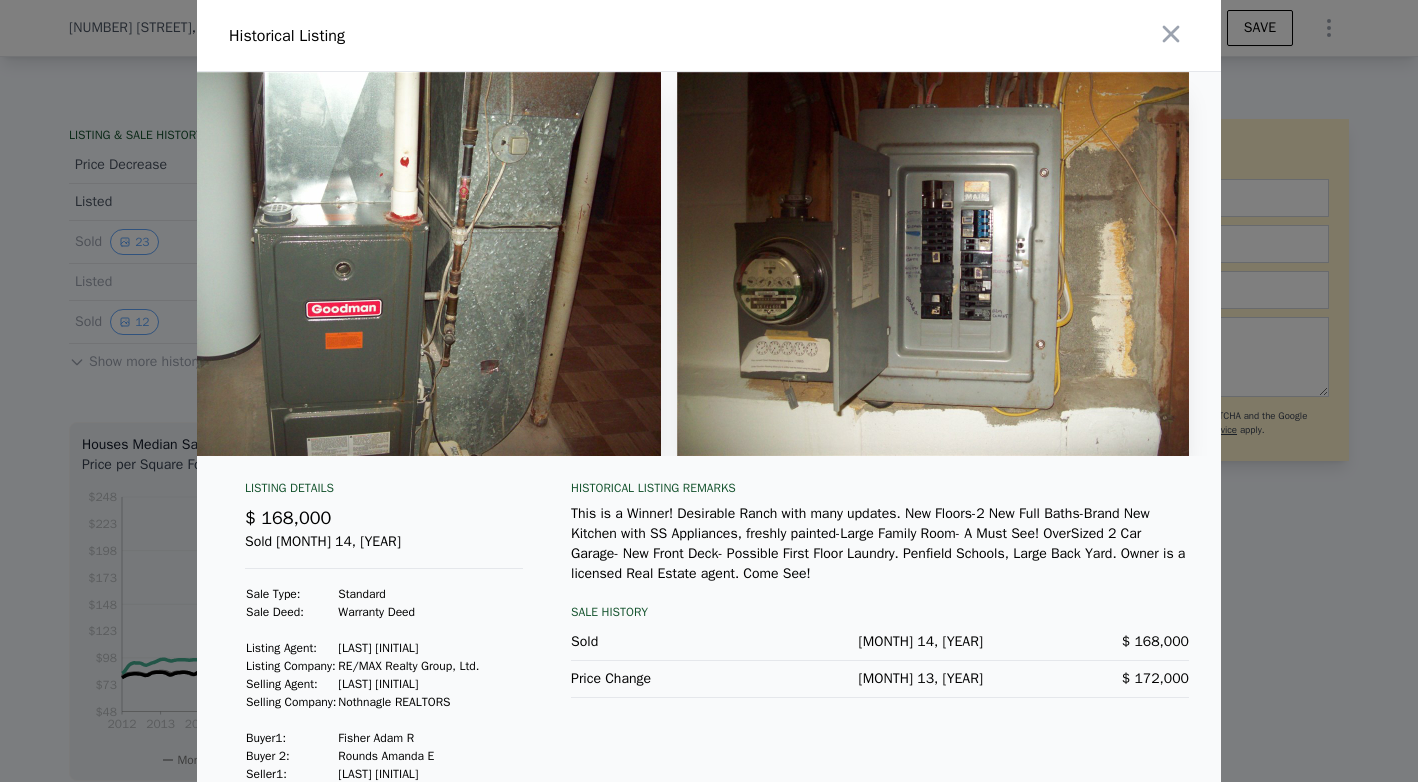 scroll, scrollTop: 0, scrollLeft: 11152, axis: horizontal 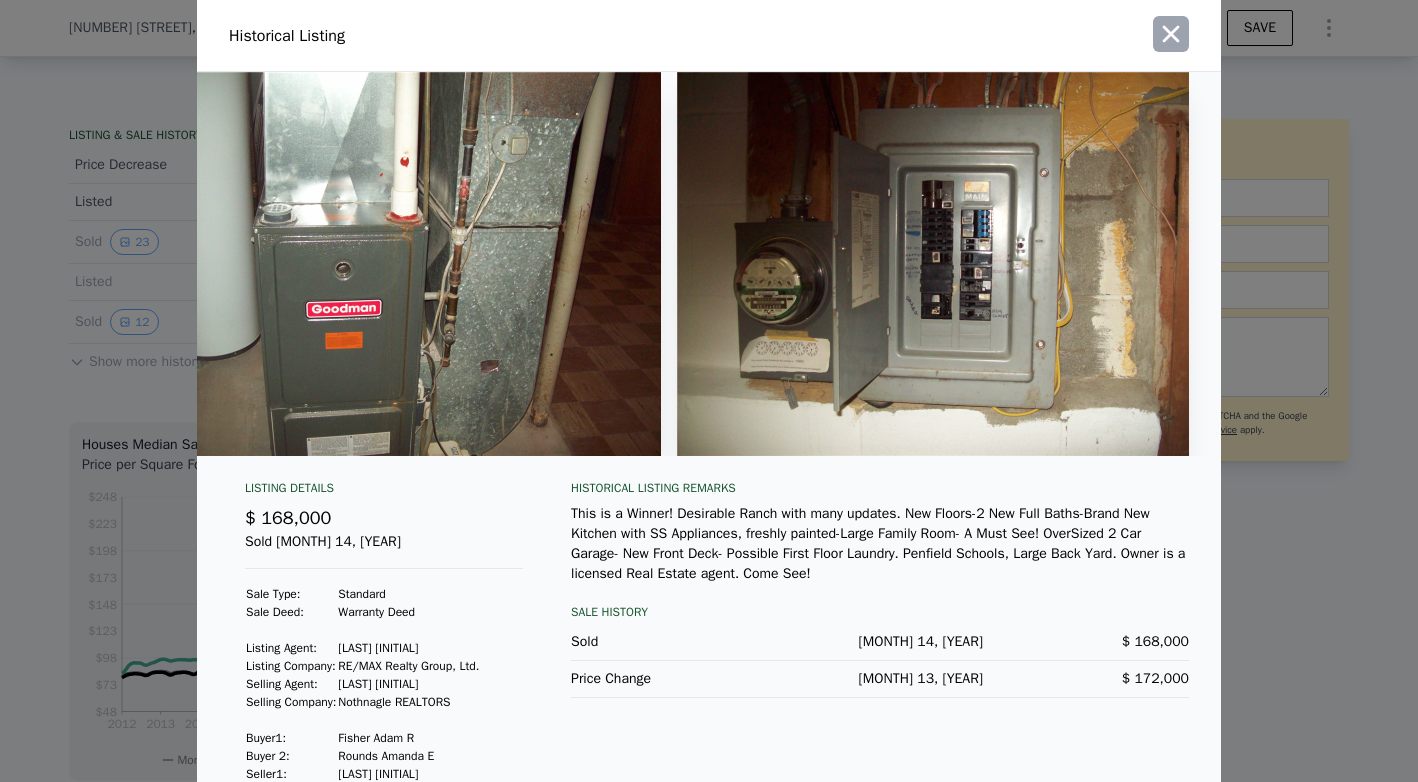 click 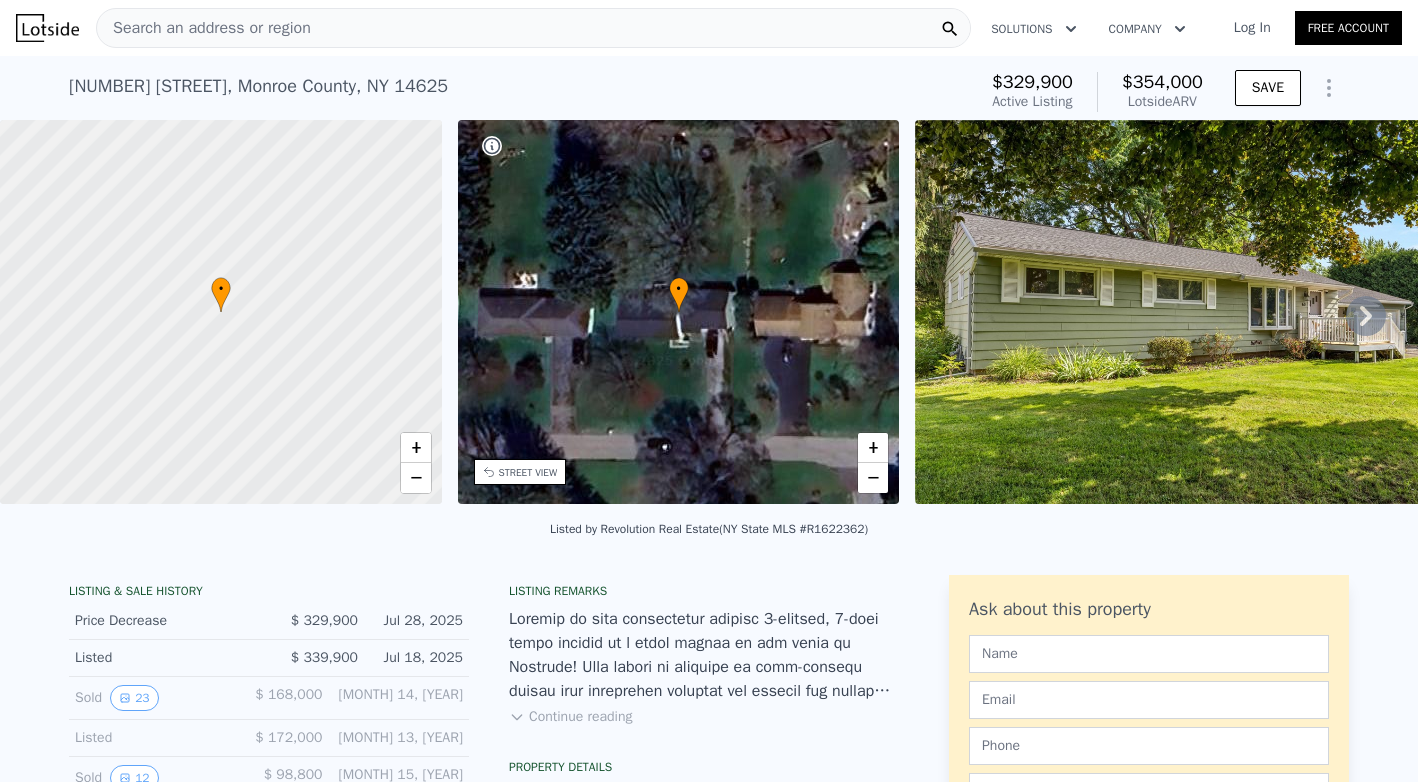 scroll, scrollTop: 0, scrollLeft: 0, axis: both 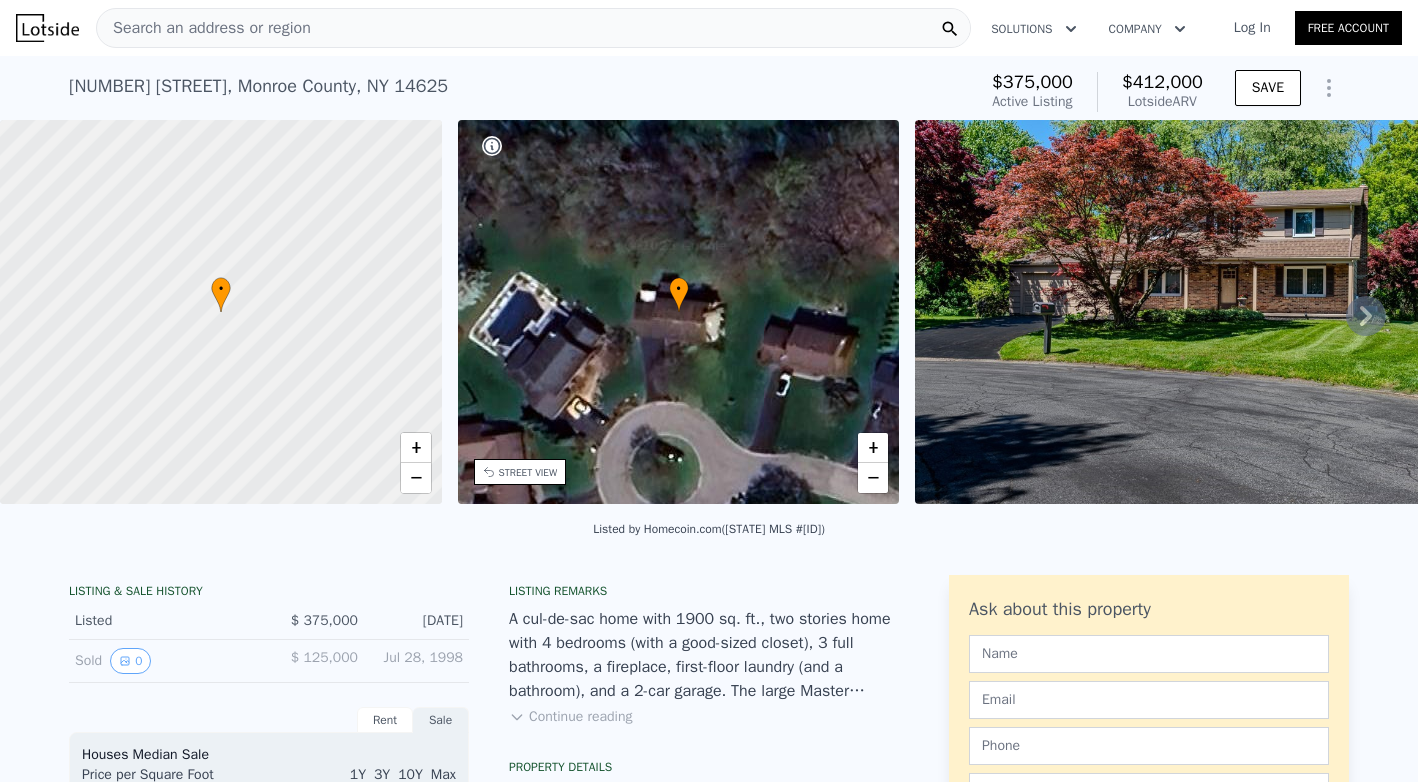 click 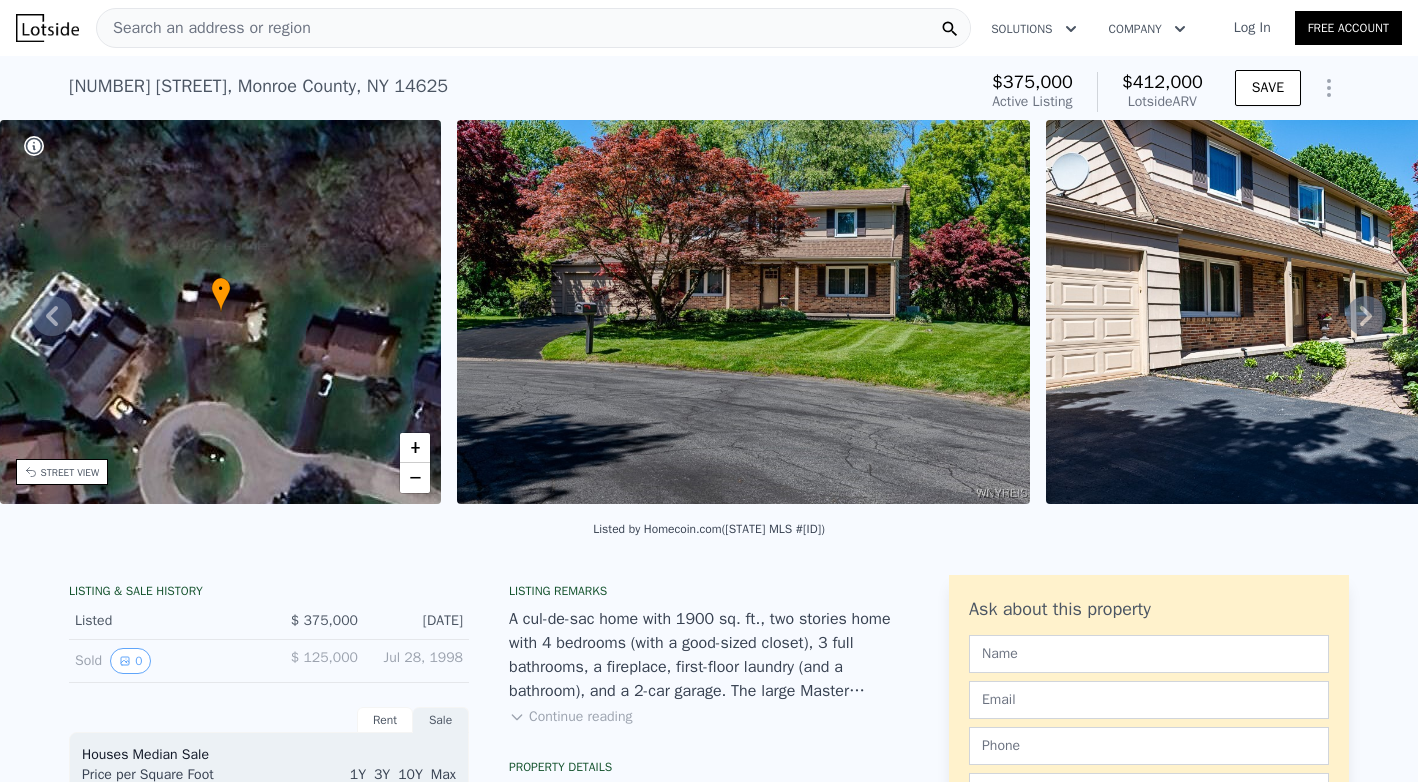 click 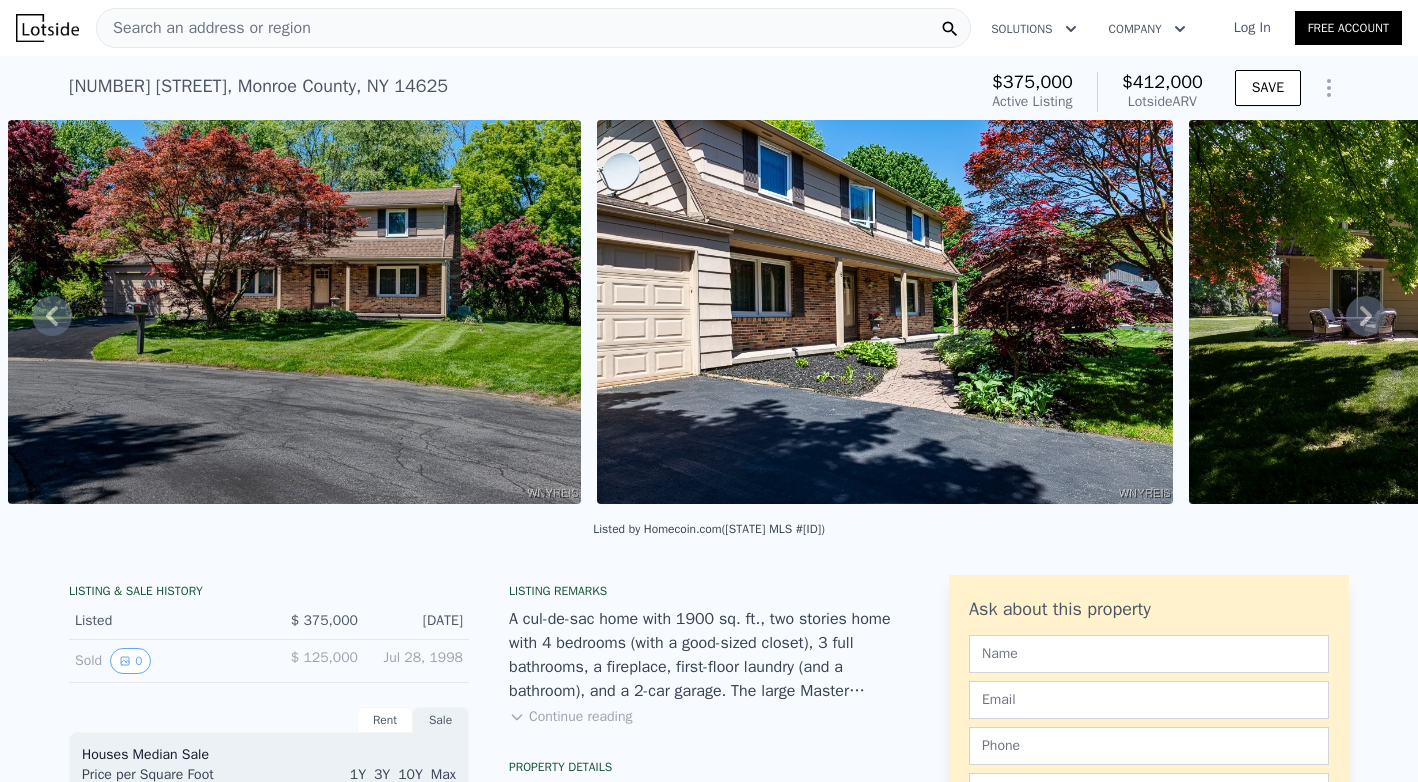 click 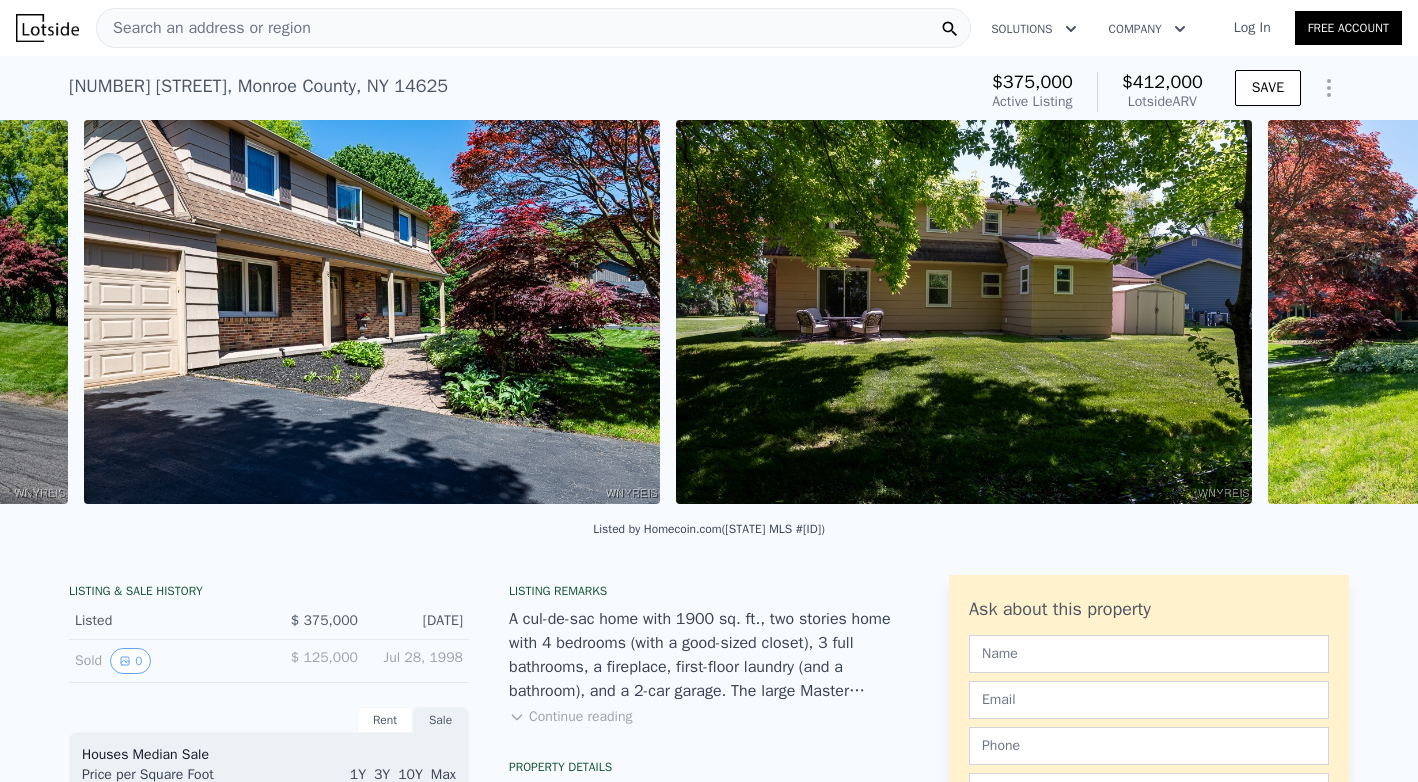 scroll, scrollTop: 0, scrollLeft: 1504, axis: horizontal 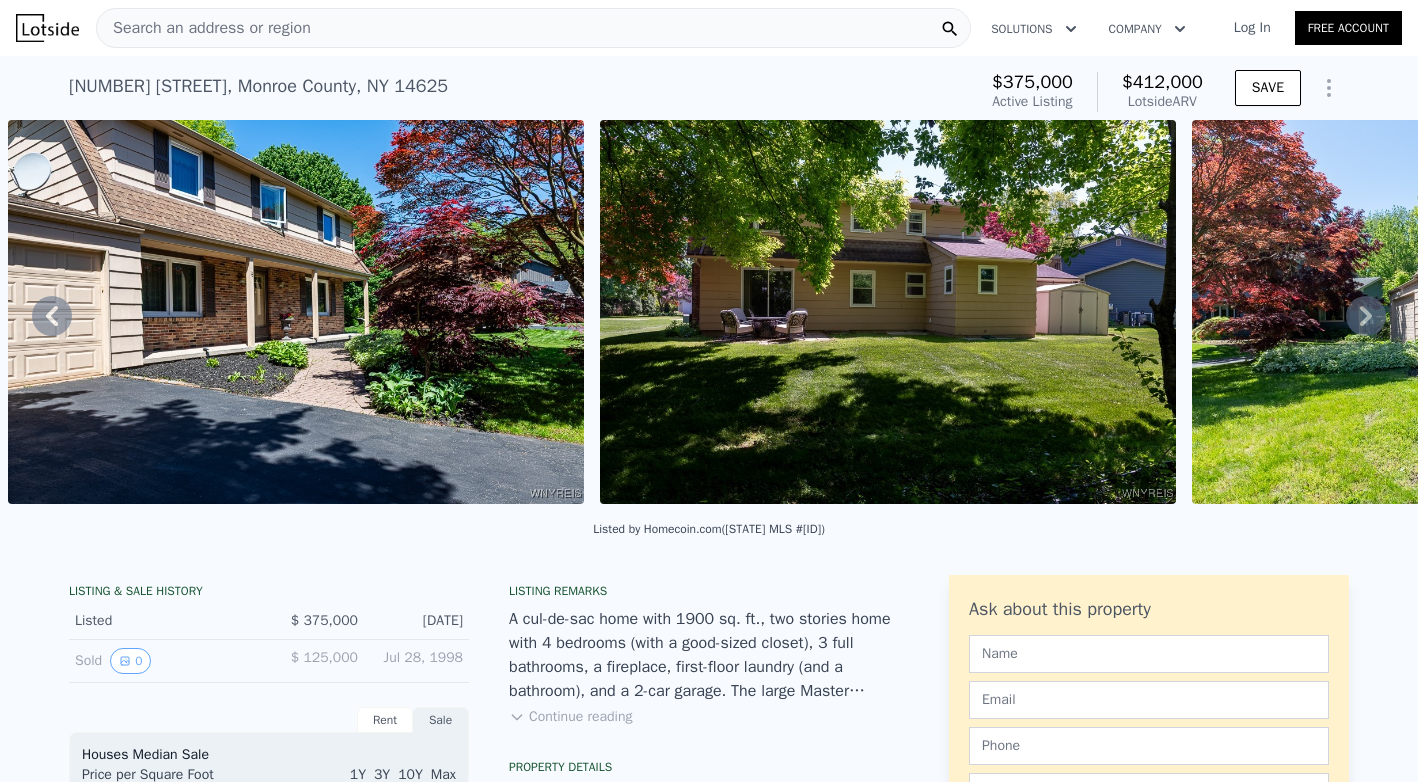 click 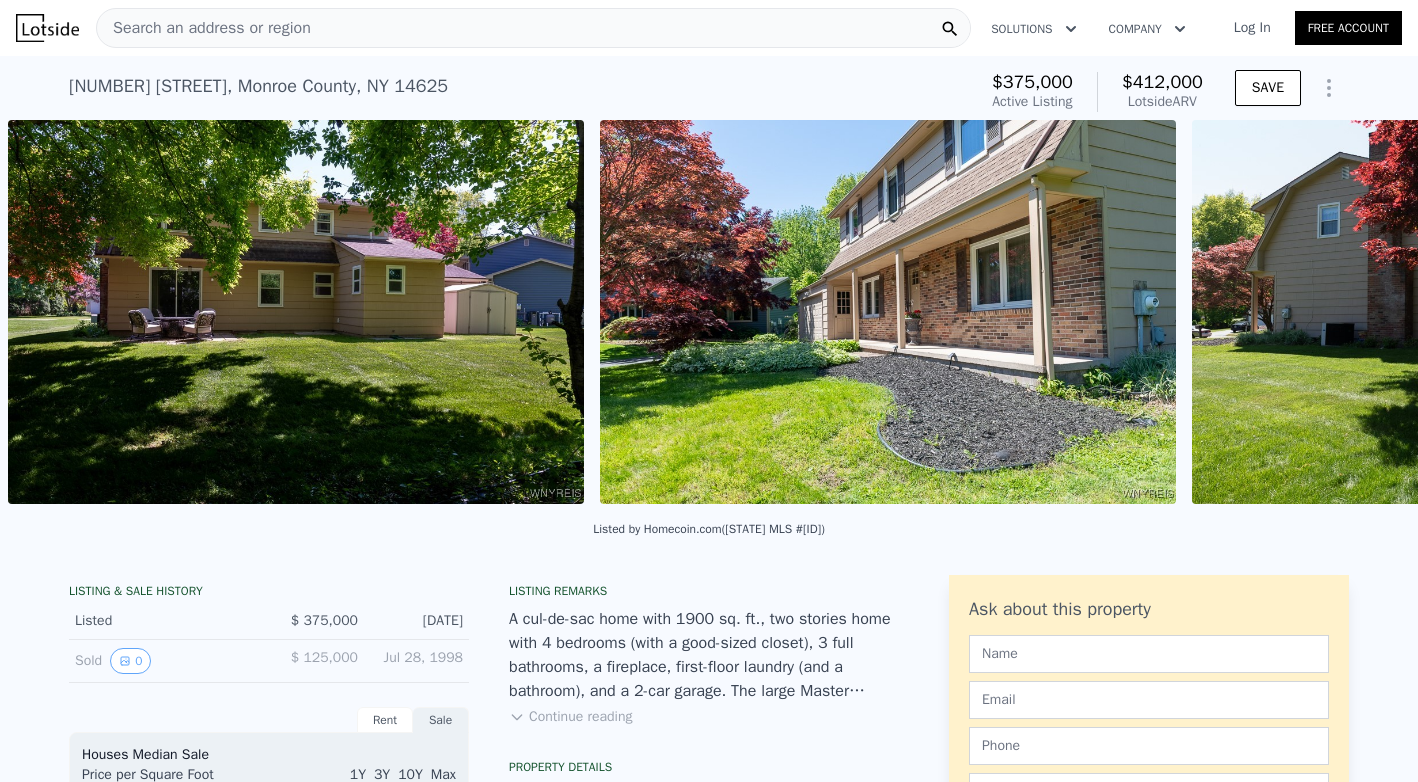 click on "•
+ −
•
+ − STREET VIEW Loading...   SATELLITE VIEW" at bounding box center [709, 315] 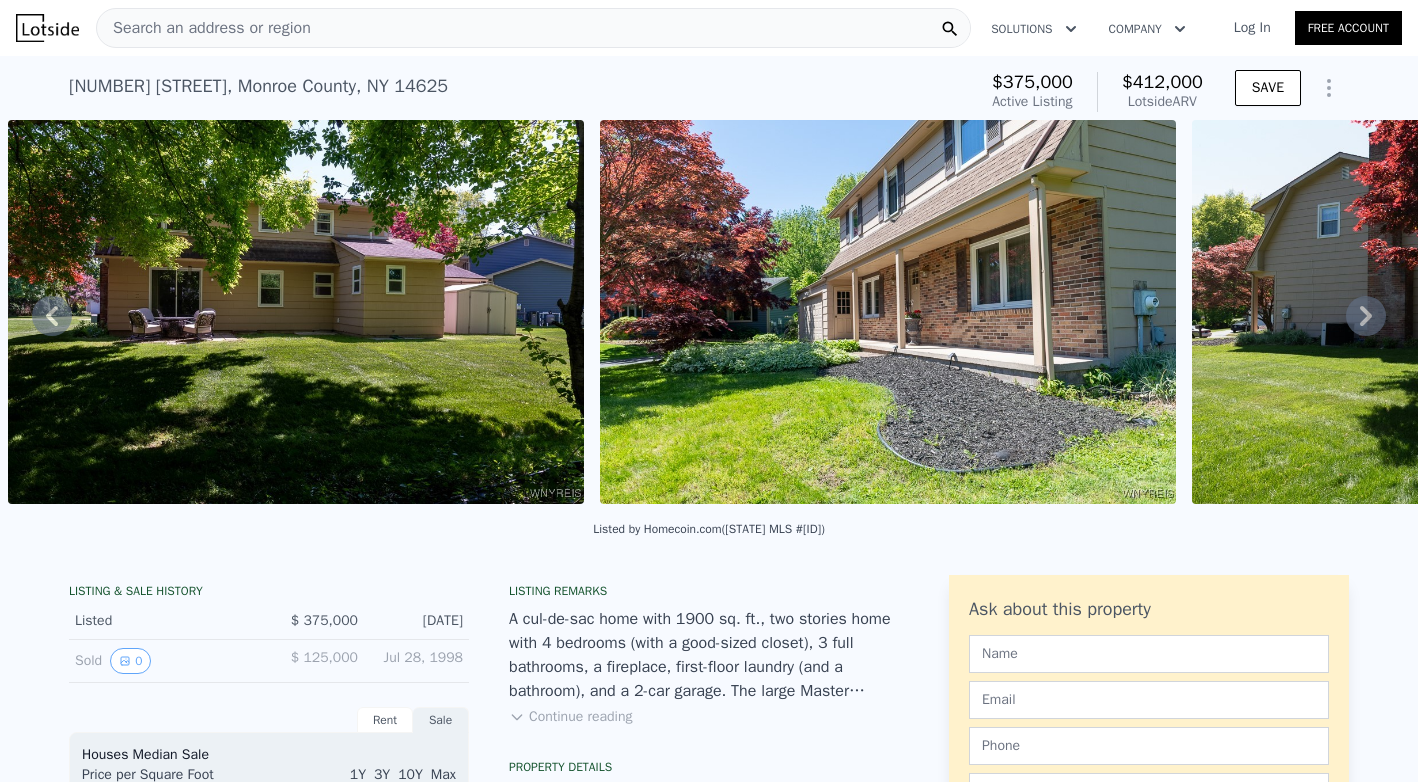 click 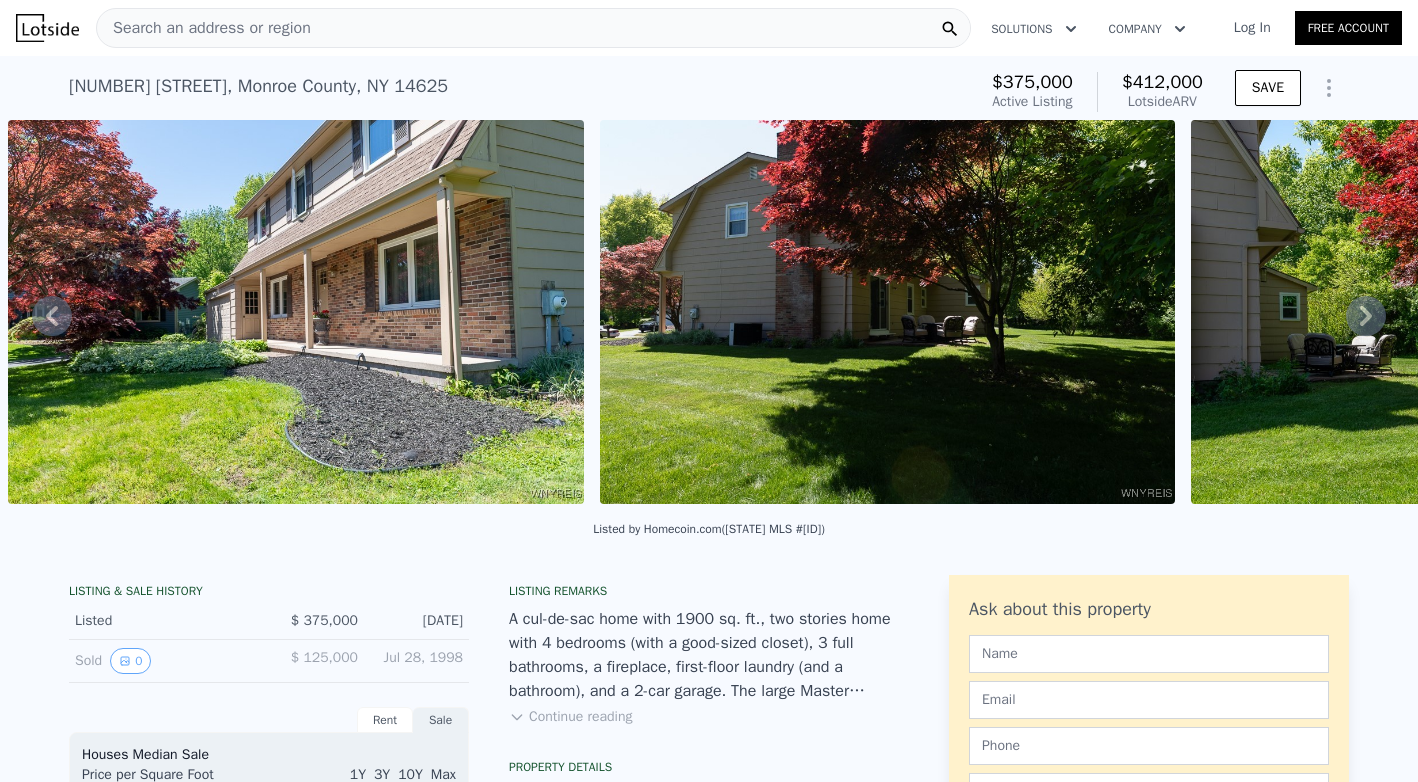 click 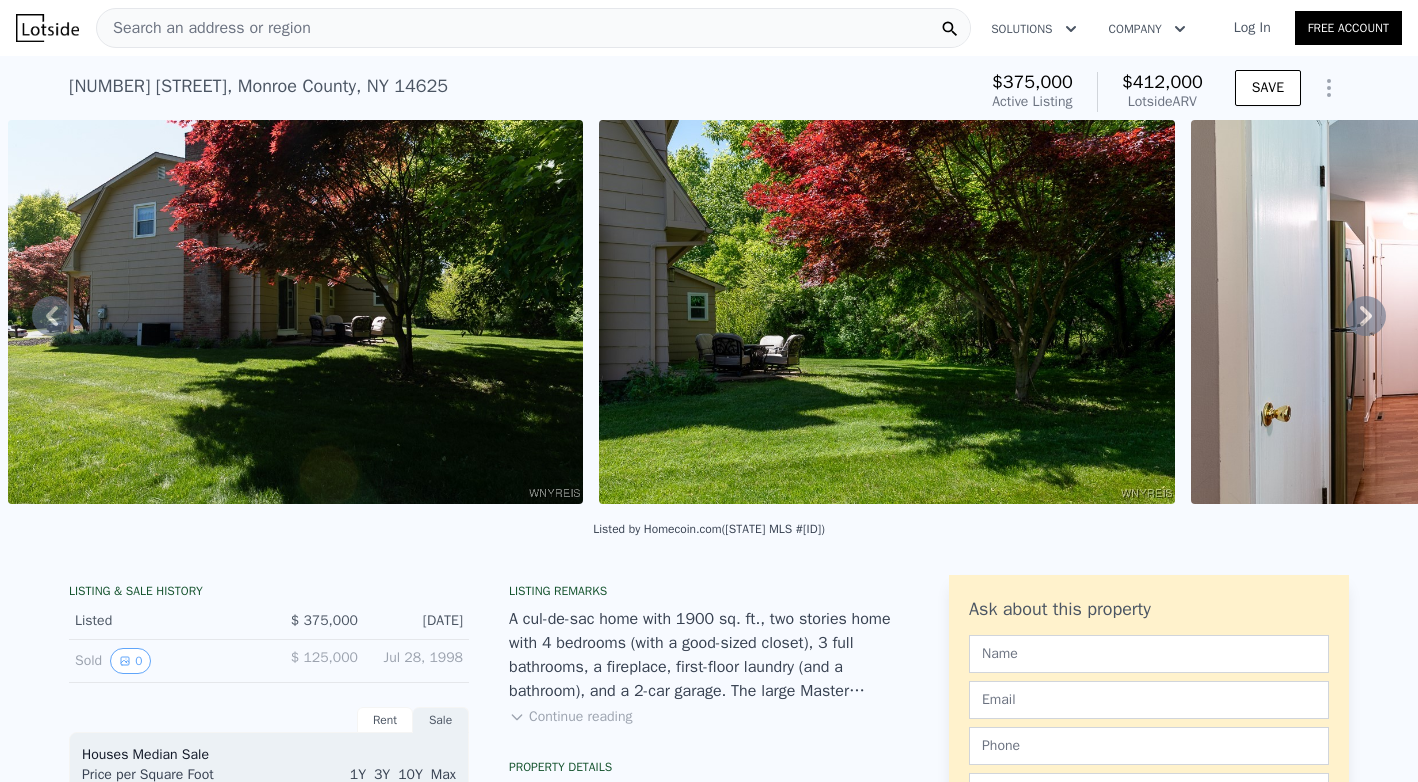 click 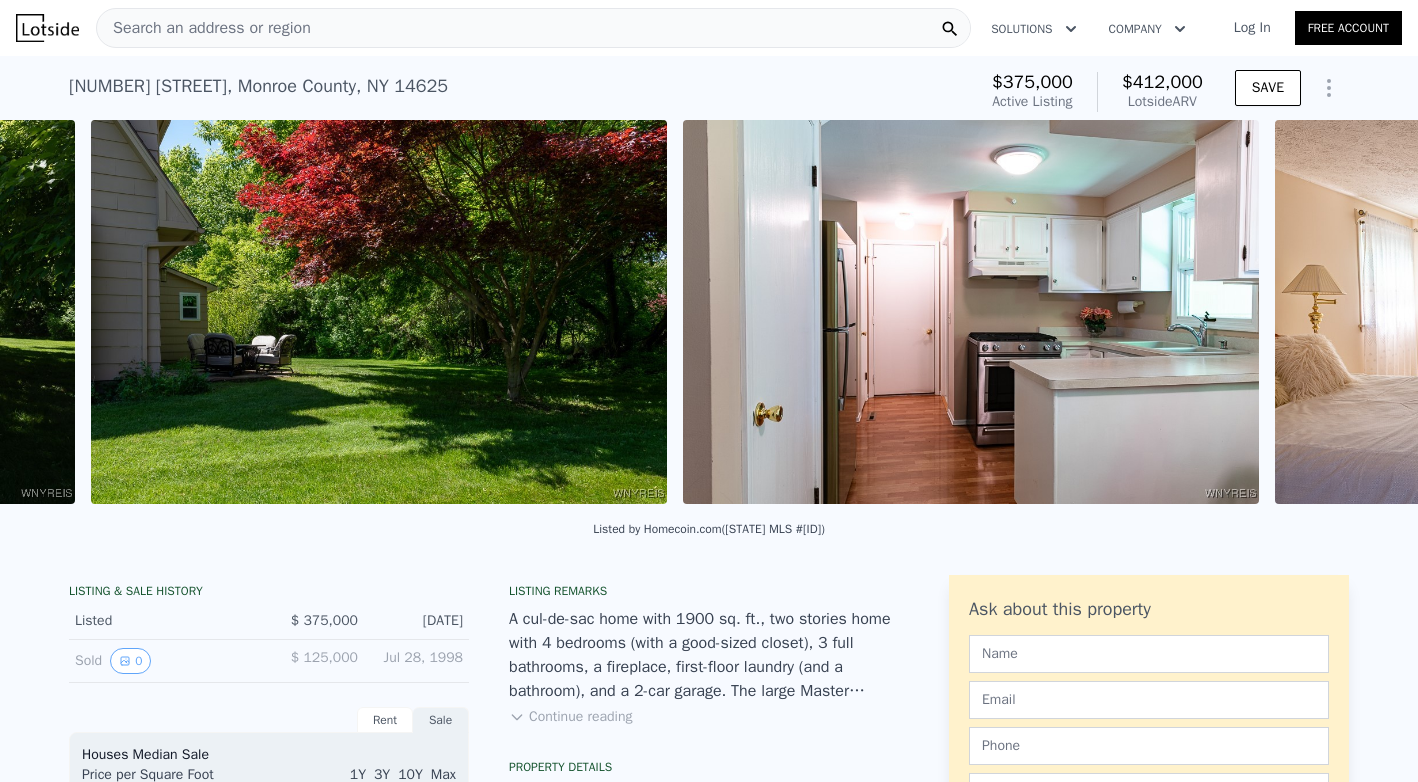 scroll, scrollTop: 0, scrollLeft: 3872, axis: horizontal 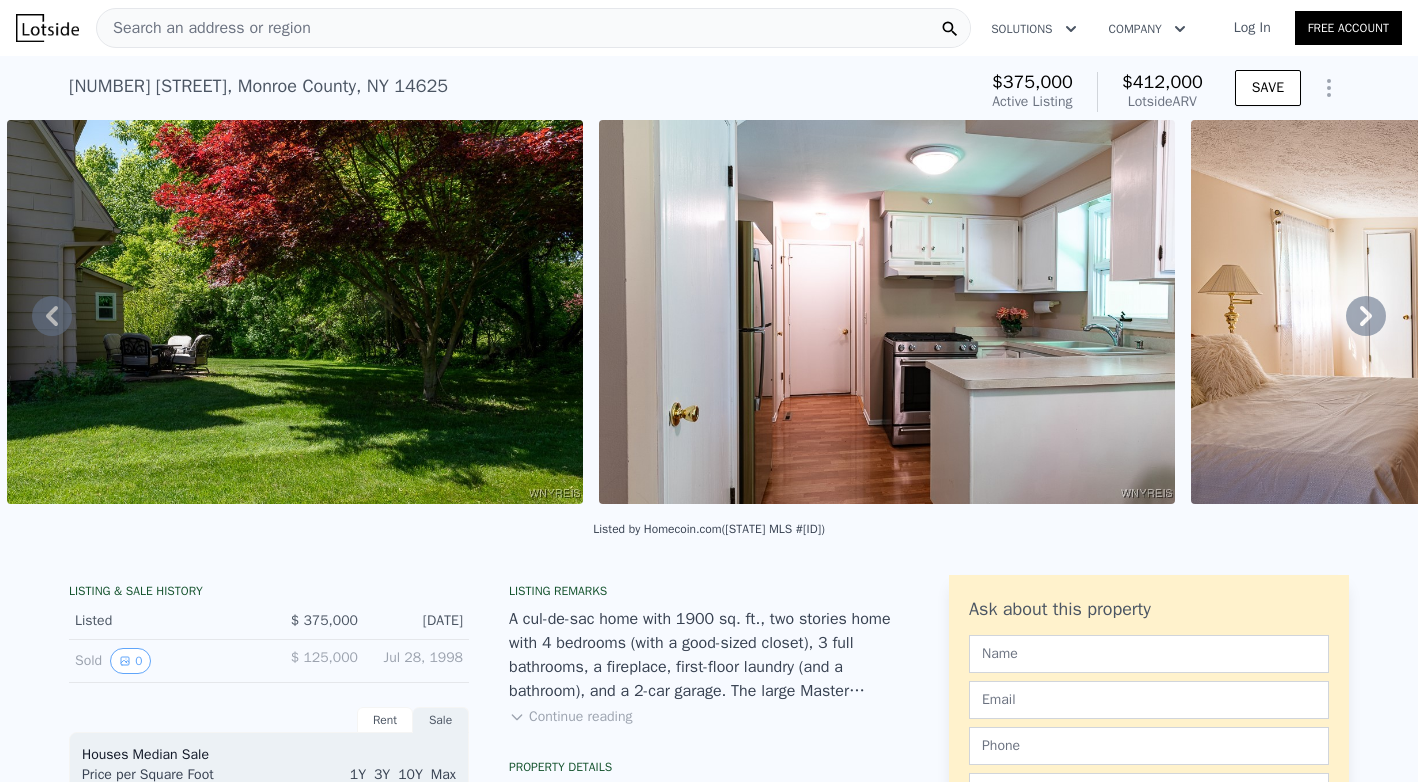 click 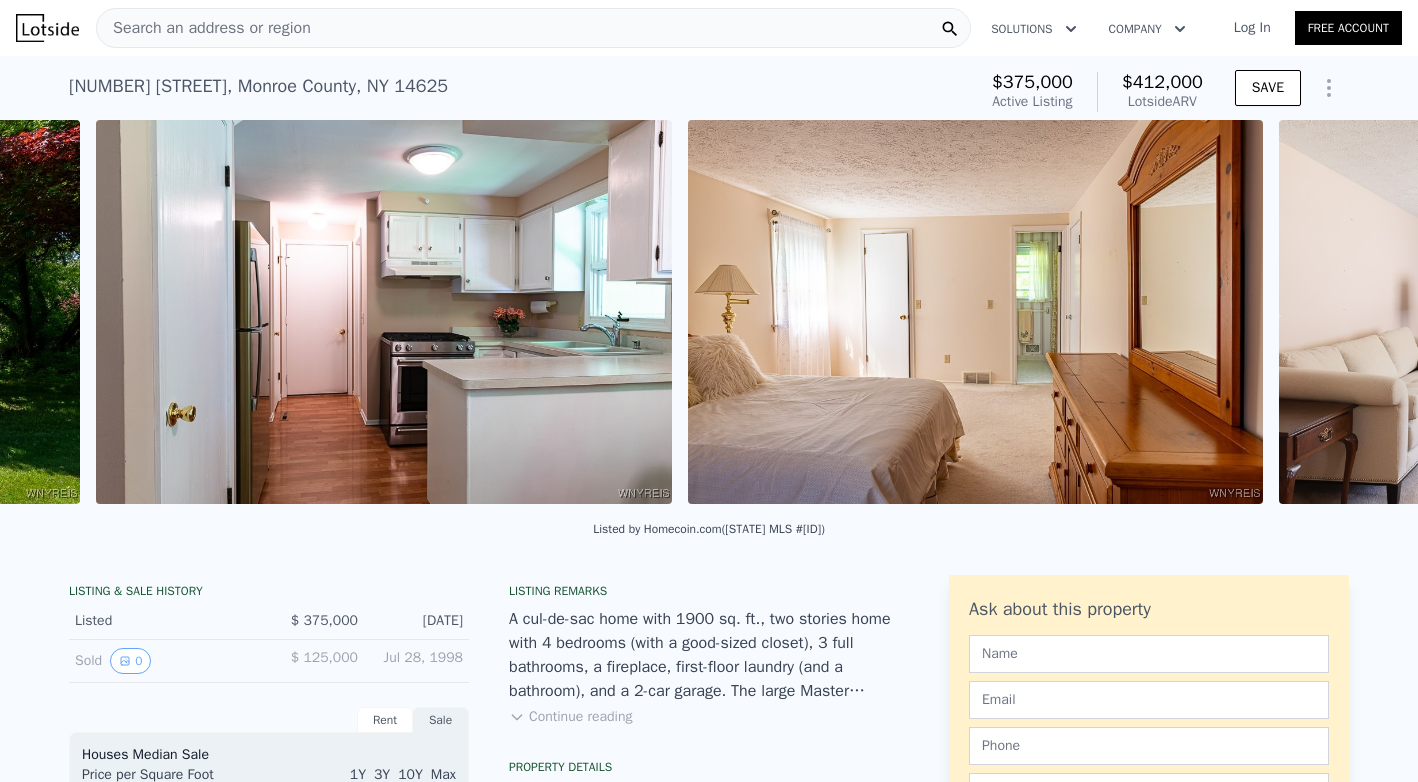 scroll, scrollTop: 0, scrollLeft: 4464, axis: horizontal 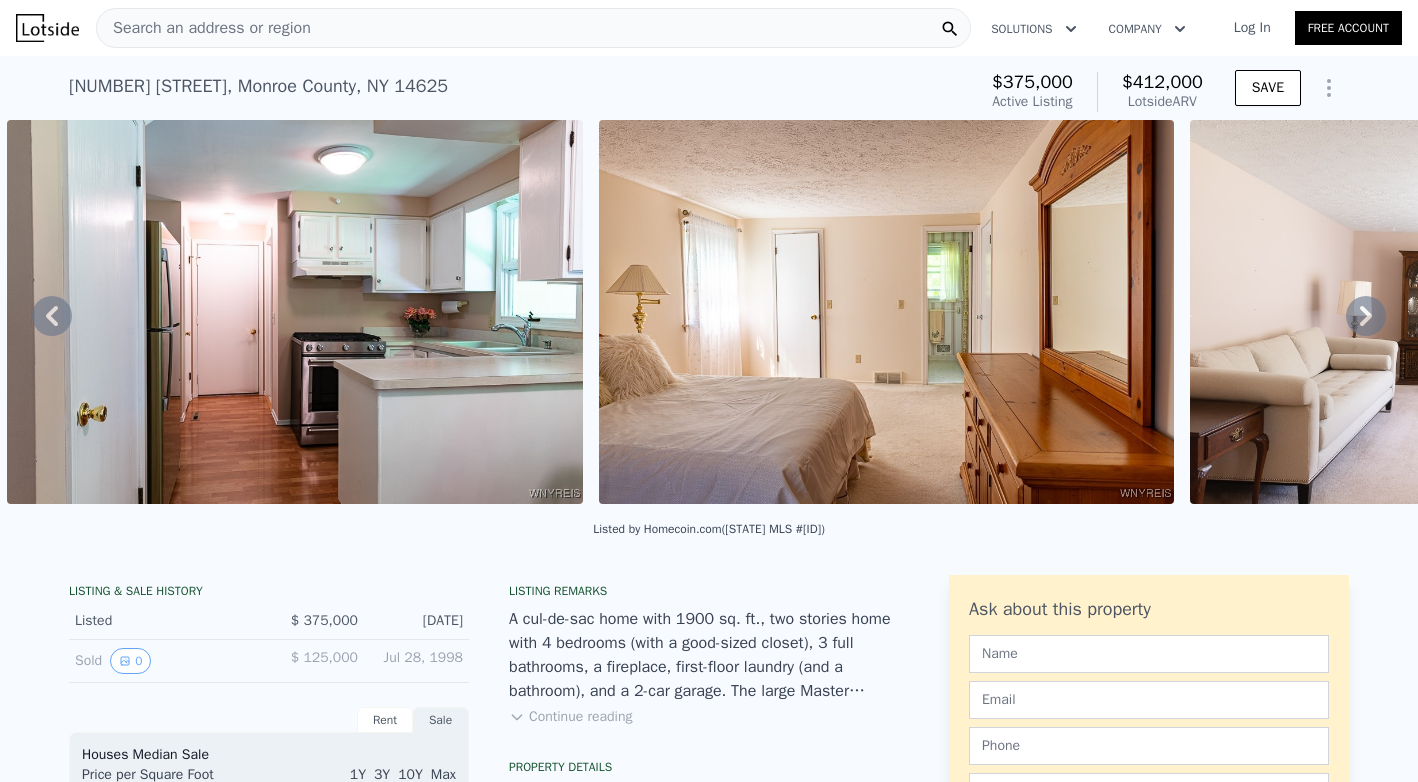 click 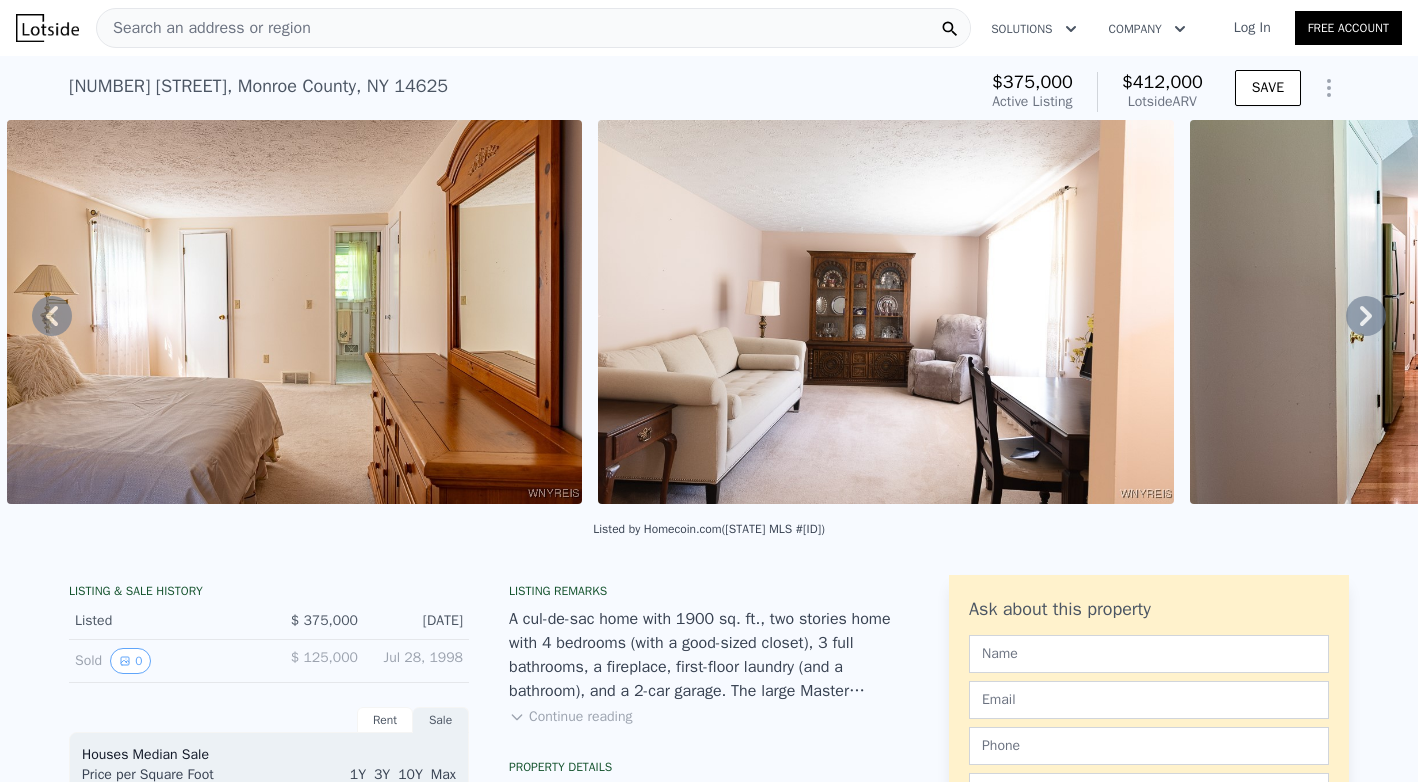 click 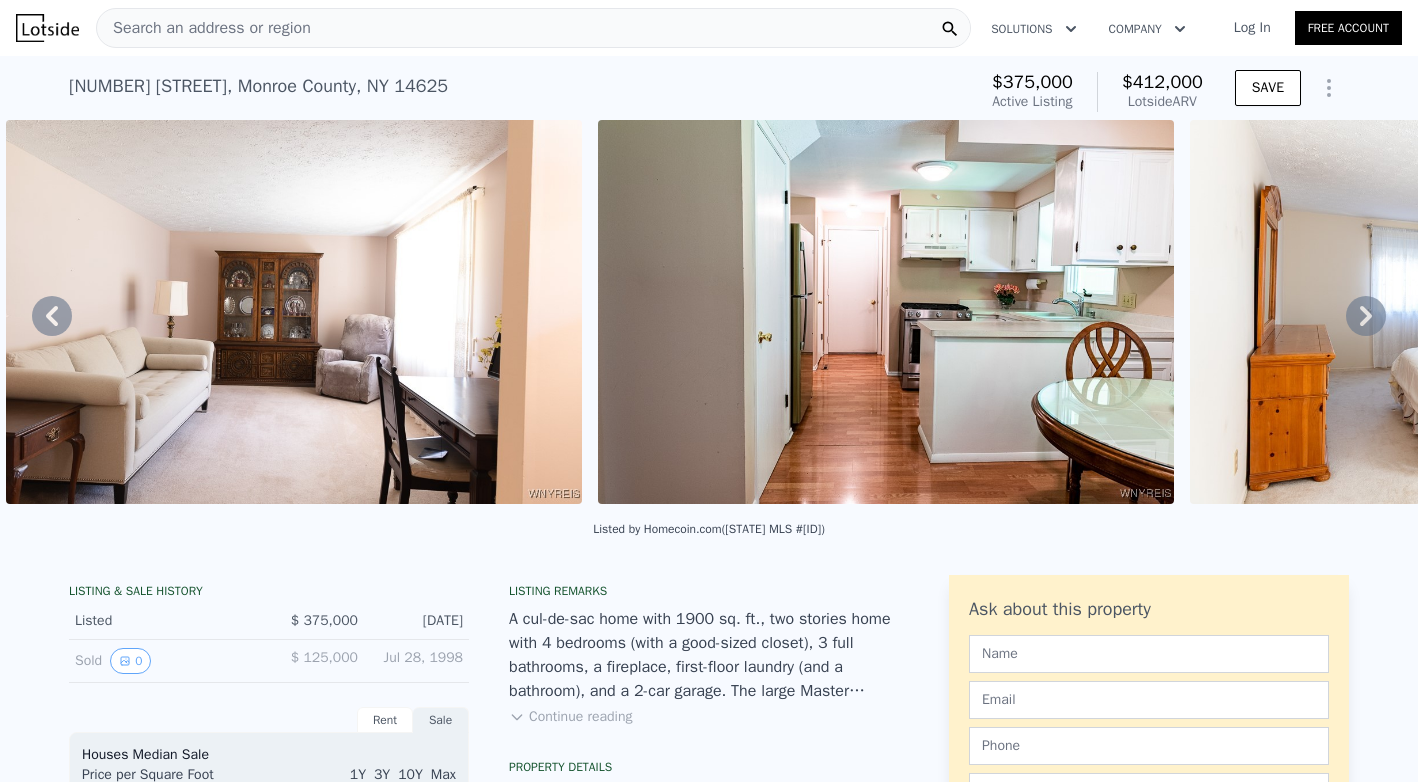 click 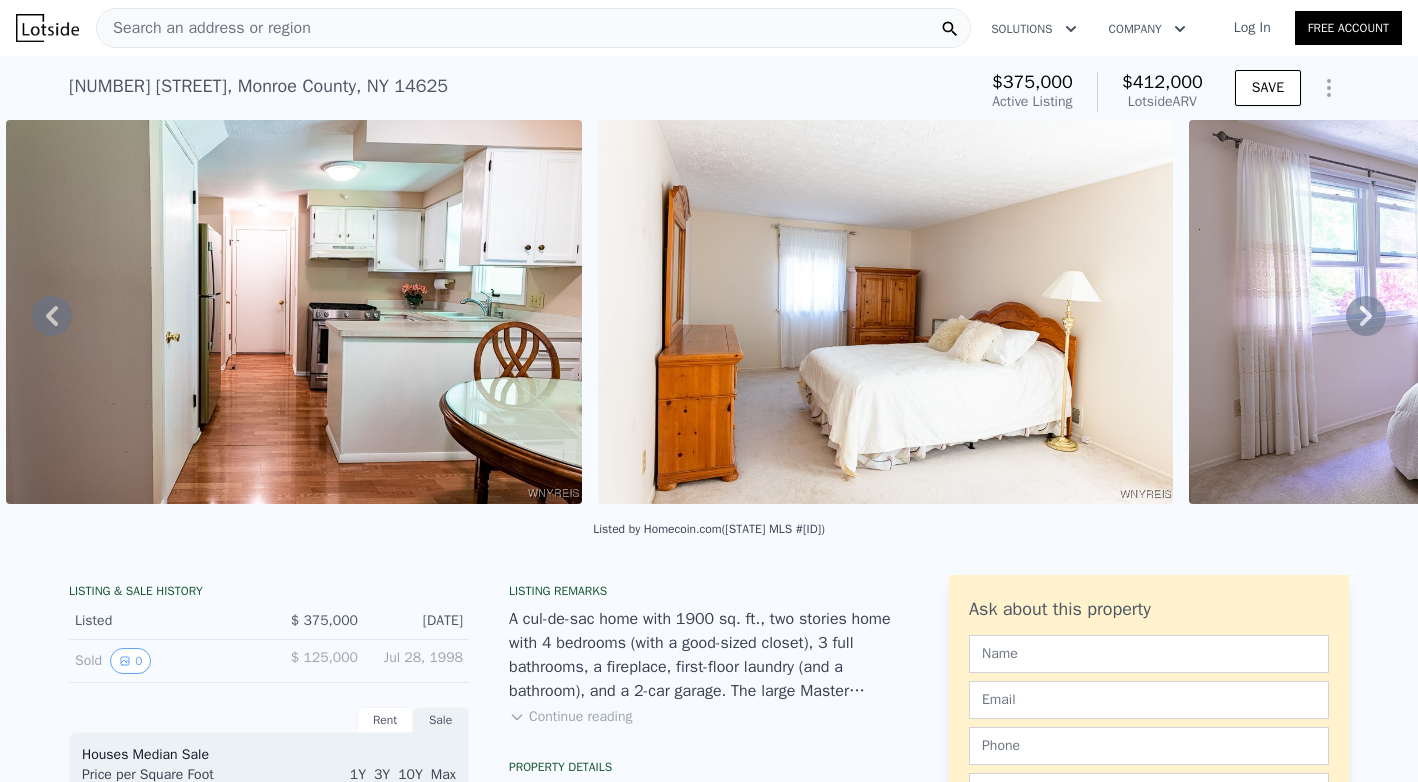 click 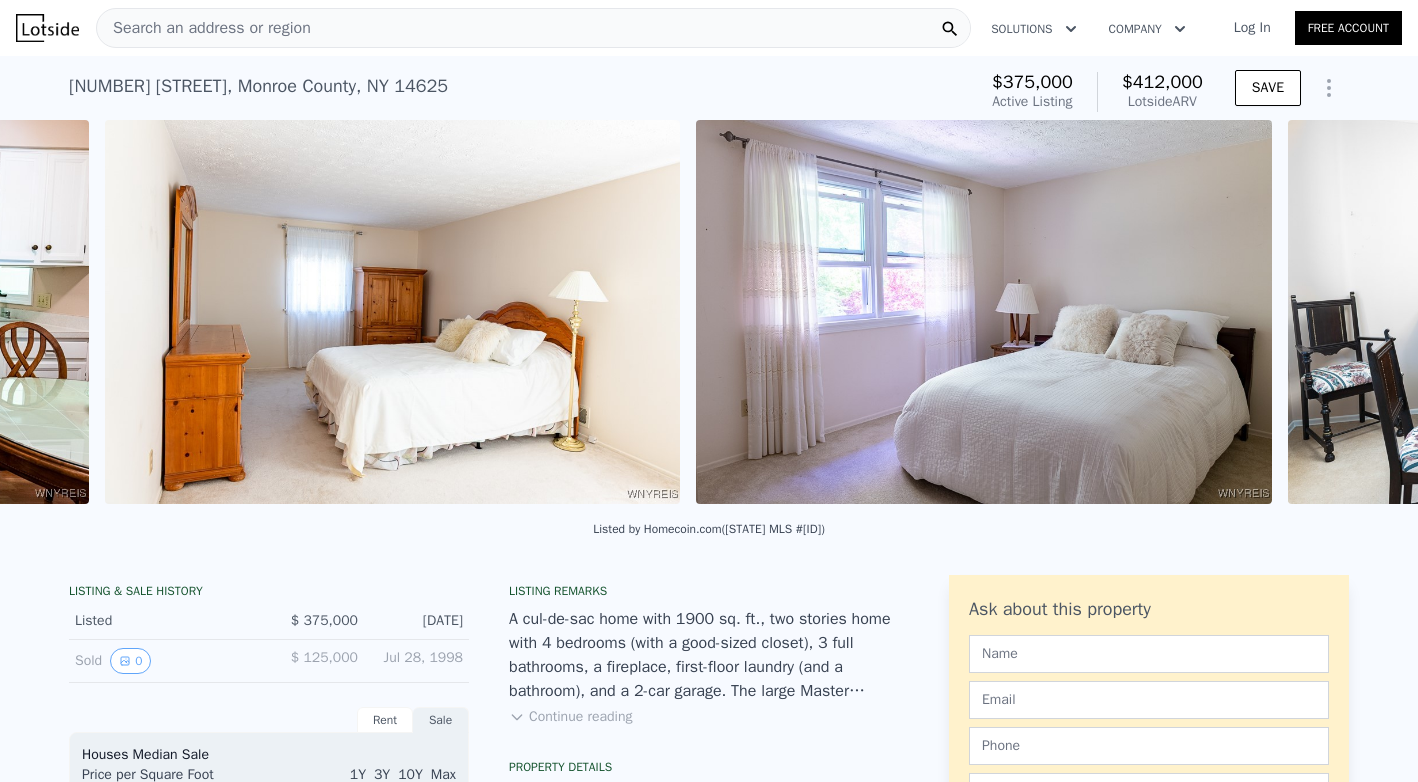 scroll, scrollTop: 0, scrollLeft: 6832, axis: horizontal 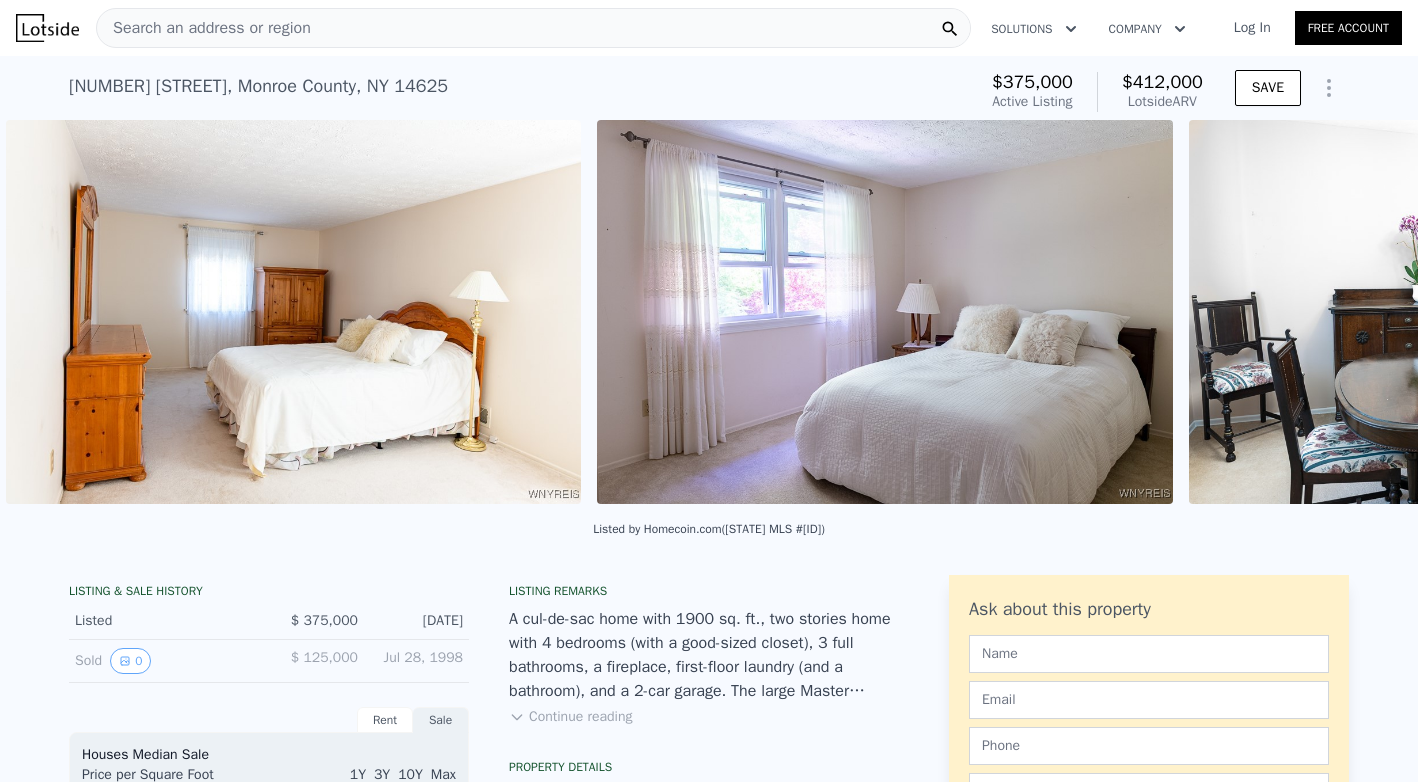 click on "•
+ −
•
+ − STREET VIEW Loading...   SATELLITE VIEW" at bounding box center (709, 315) 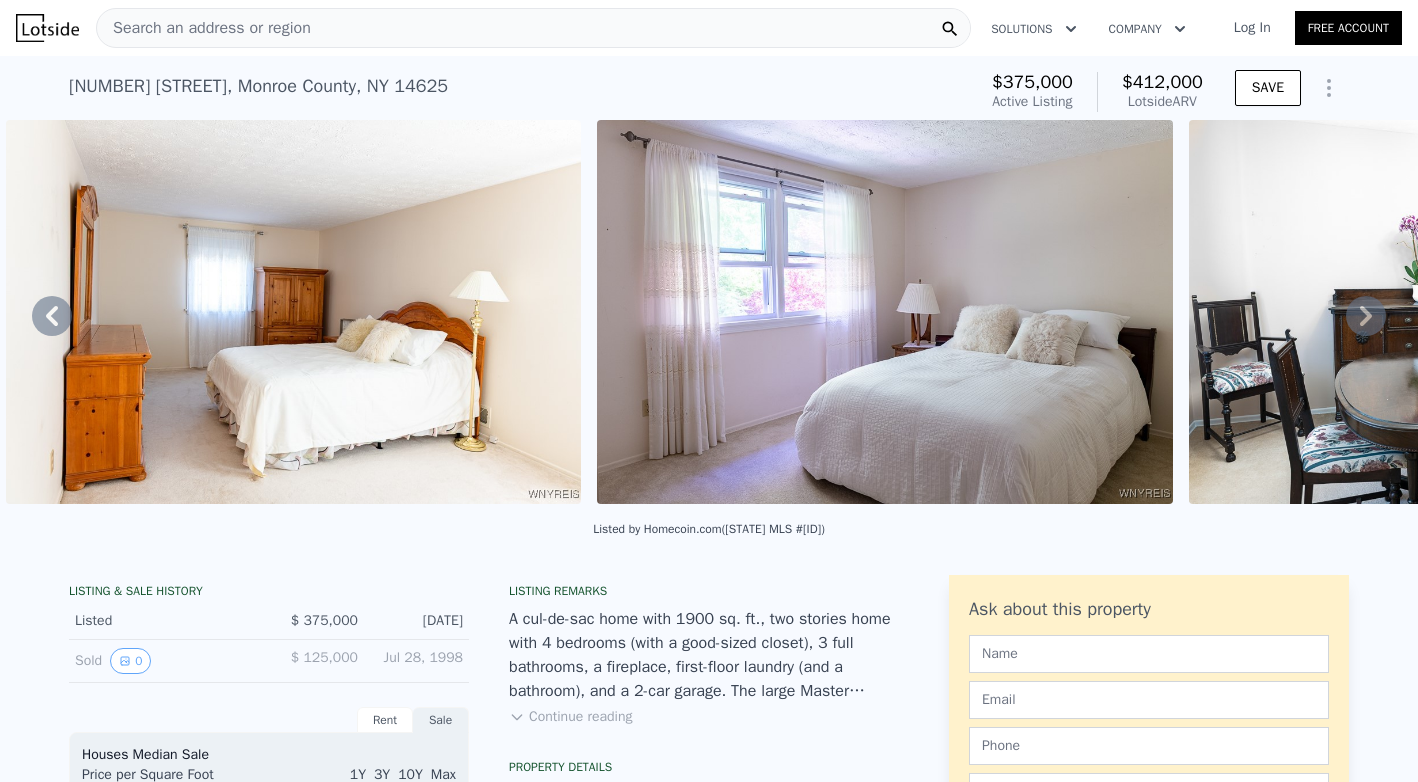 click 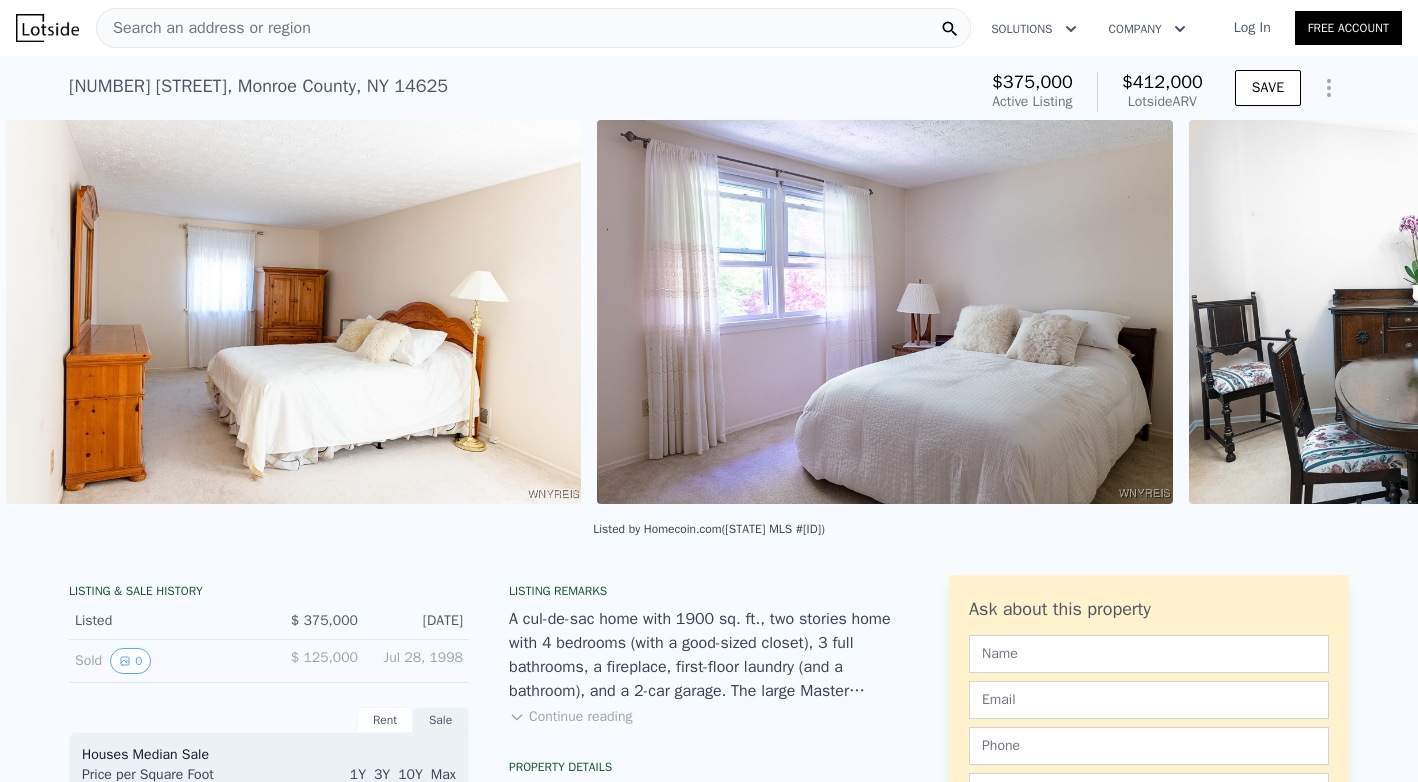 scroll, scrollTop: 0, scrollLeft: 7424, axis: horizontal 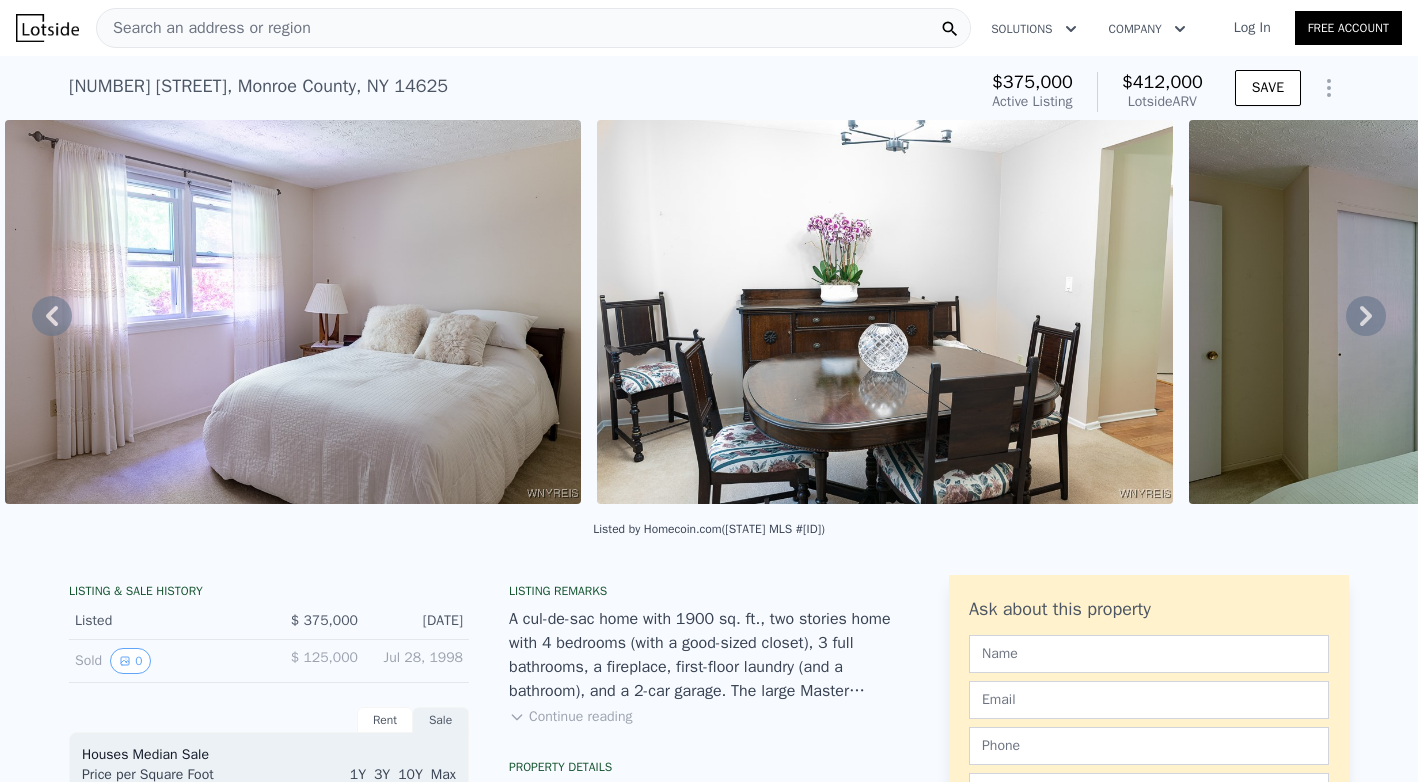 click on "•
+ −
•
+ − STREET VIEW Loading...   SATELLITE VIEW" at bounding box center [709, 315] 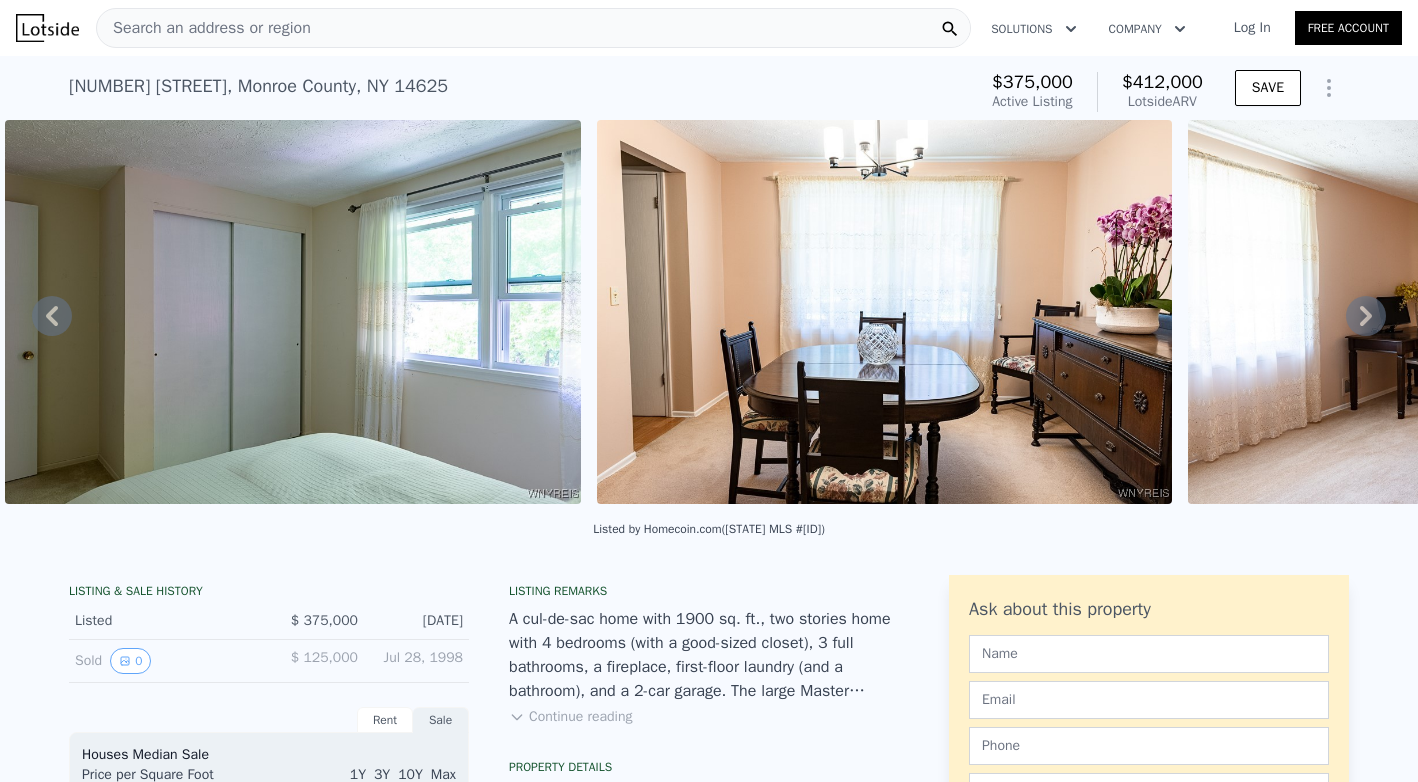 click 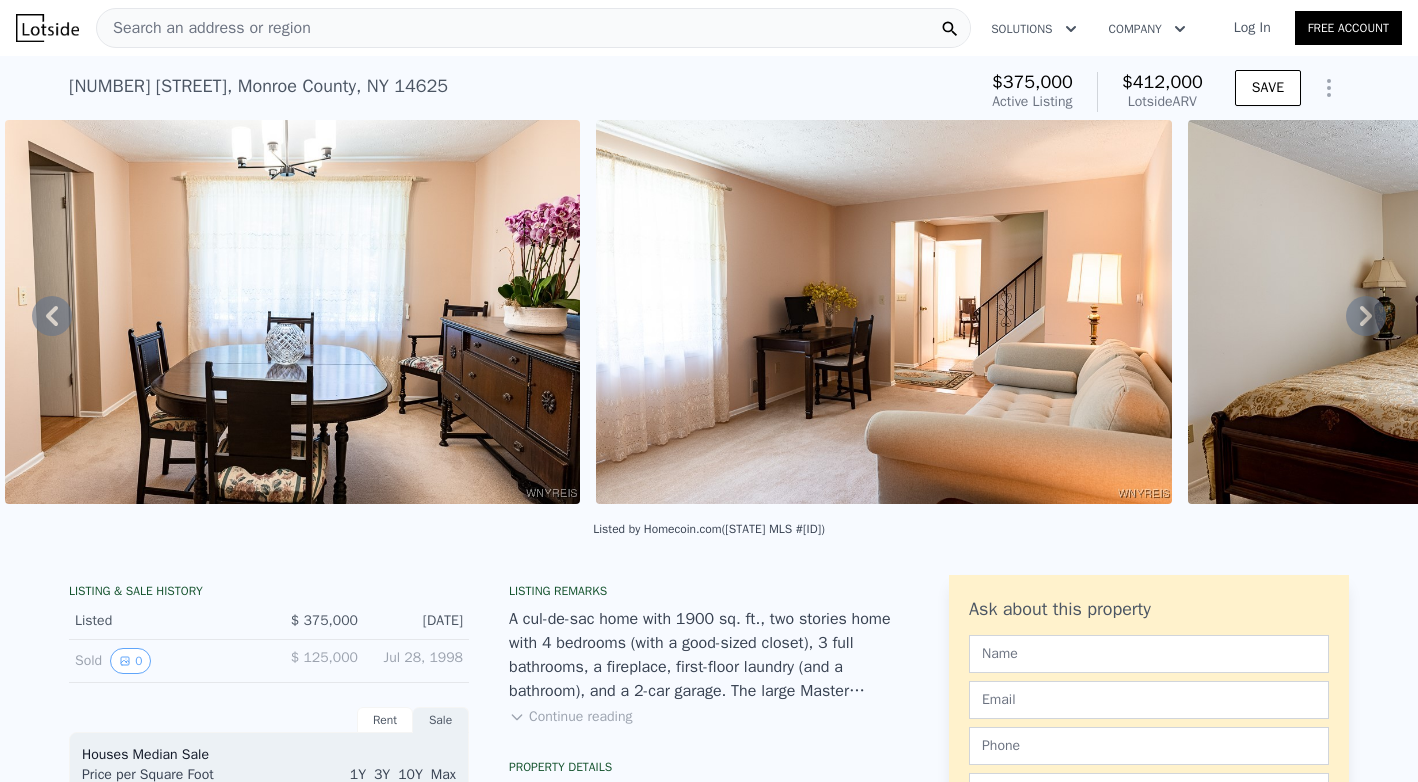 click 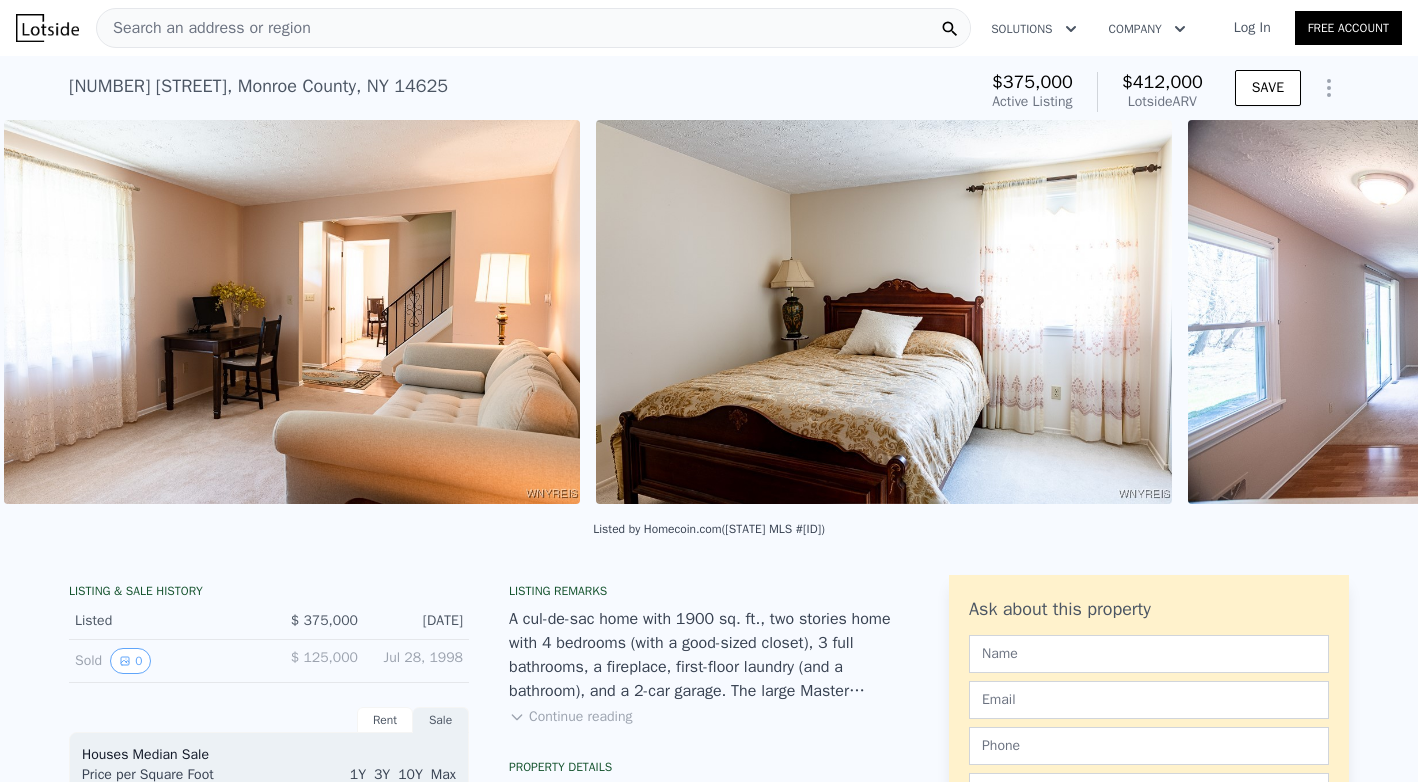 scroll, scrollTop: 0, scrollLeft: 10384, axis: horizontal 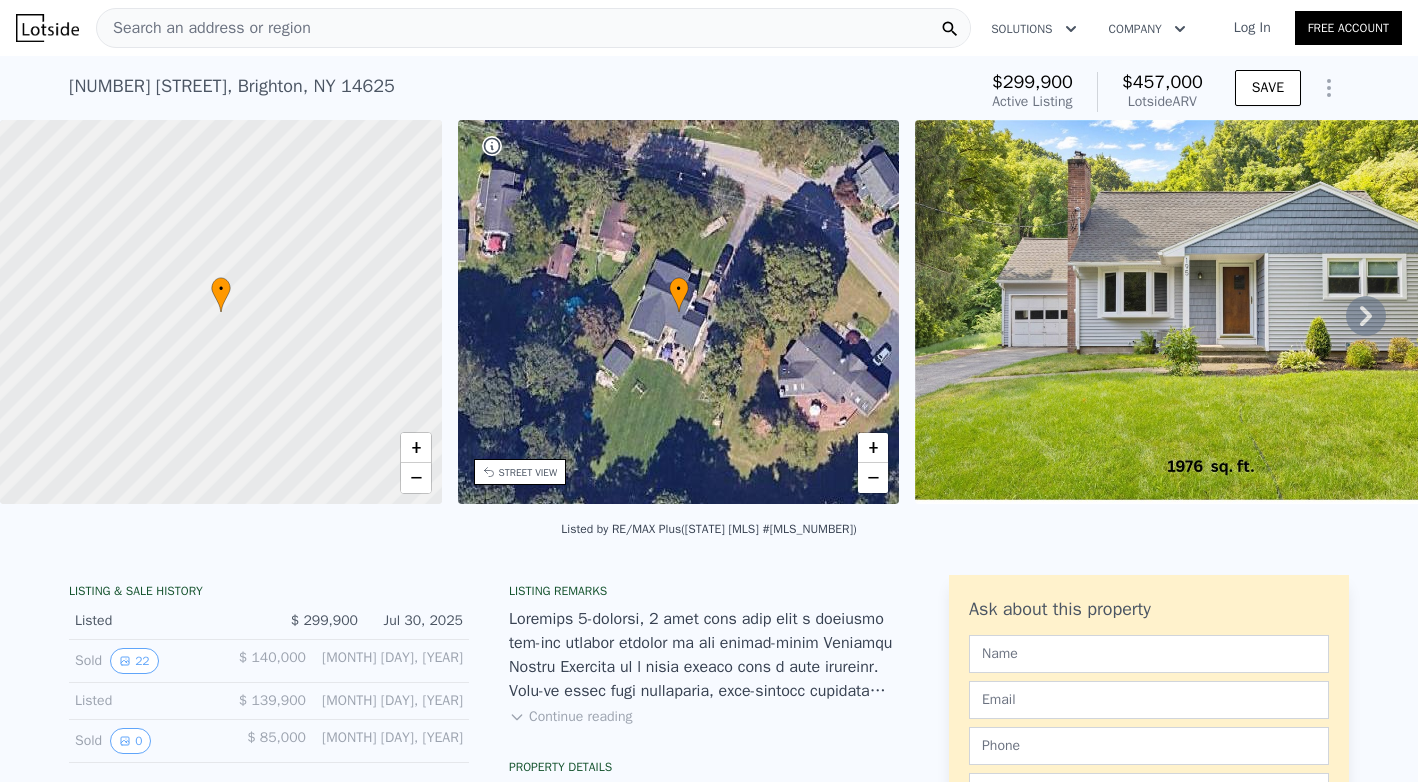 click on "Search an address or region" at bounding box center [204, 28] 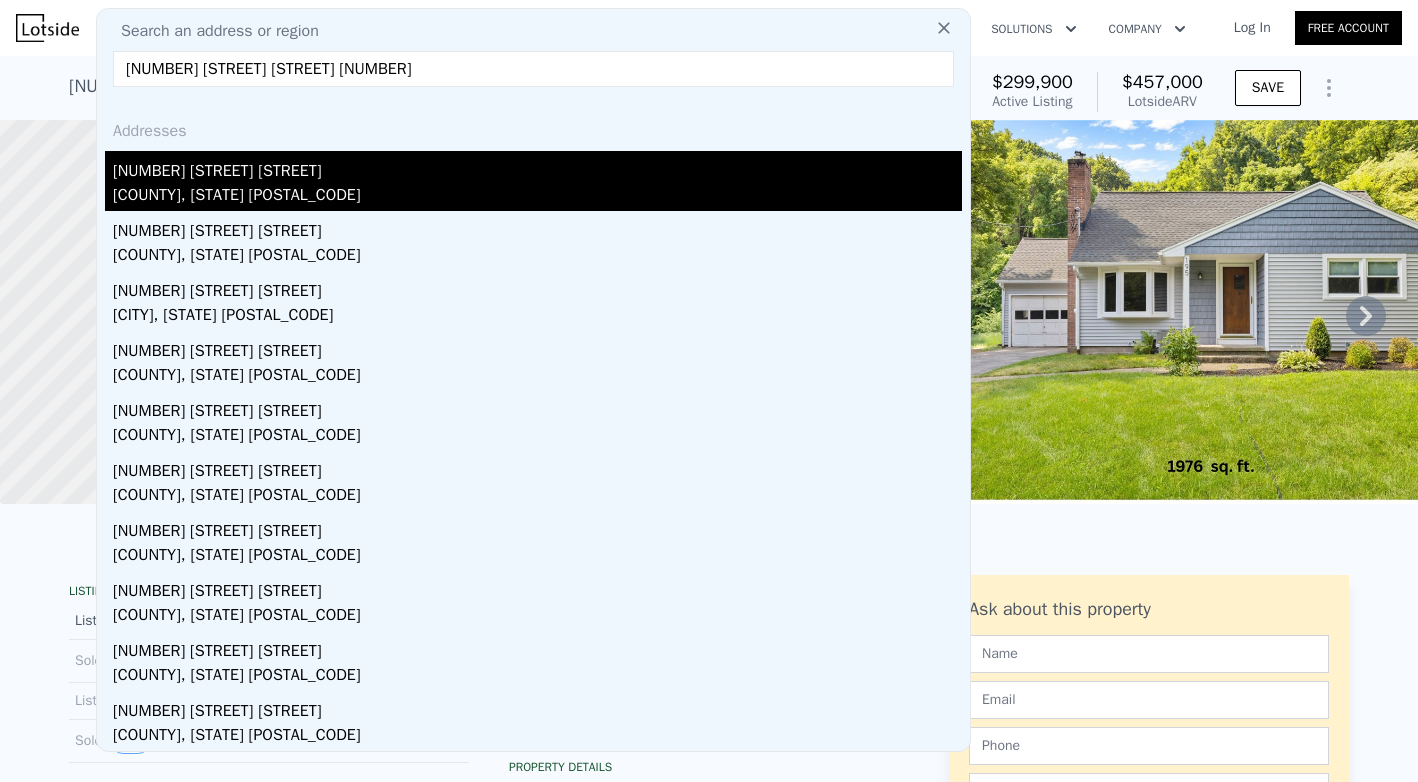 type on "[NUMBER] [STREET] [STREET] [NUMBER]" 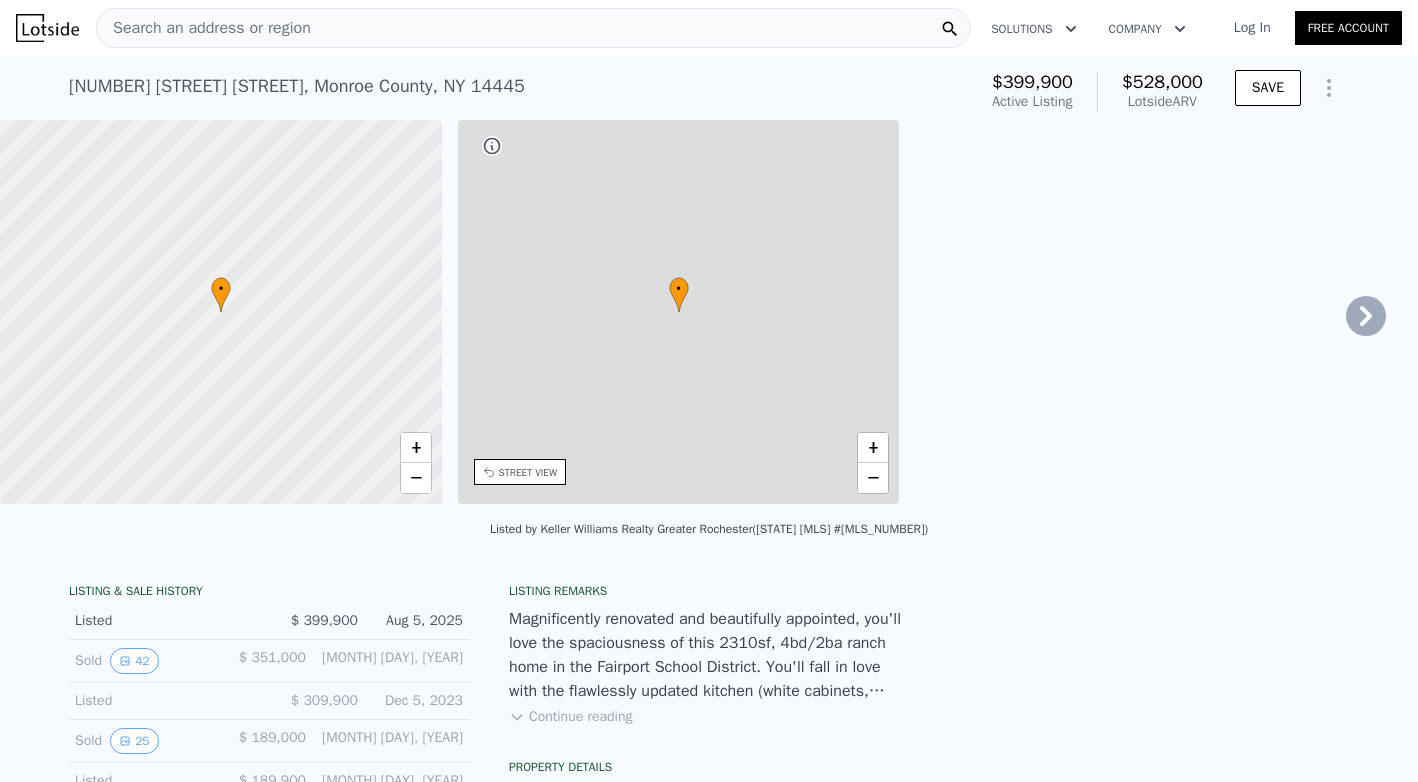 type on "1652" 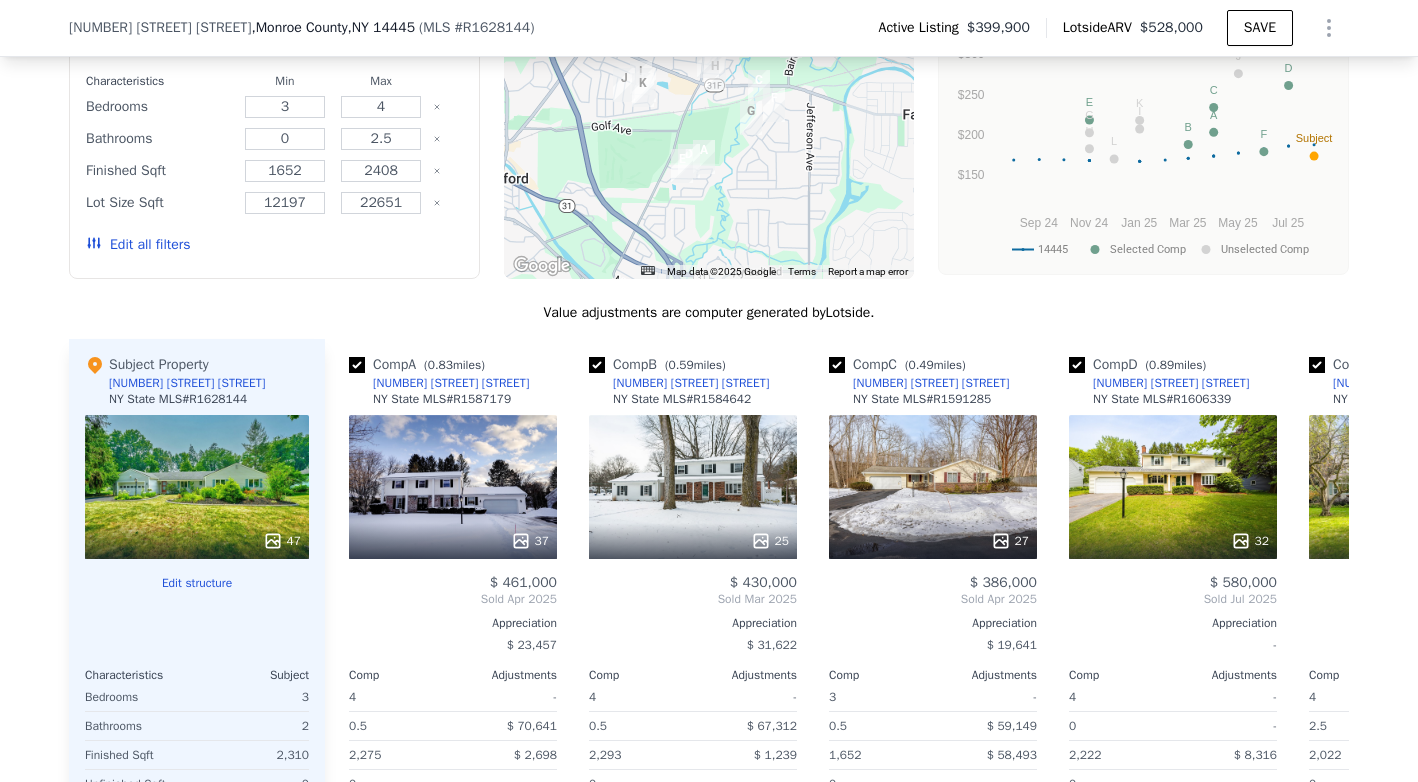 scroll, scrollTop: 1878, scrollLeft: 0, axis: vertical 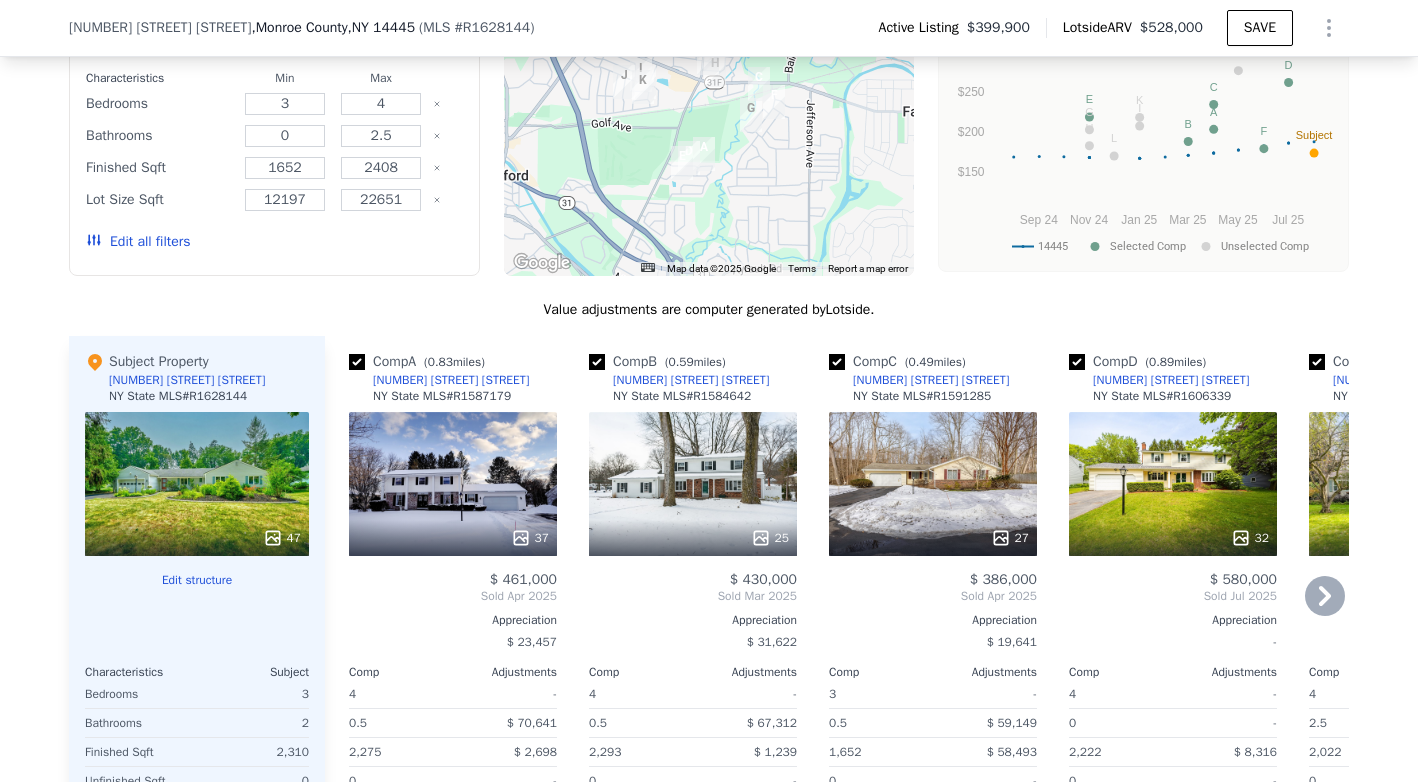 click on "[NUMBER] [STREET]" at bounding box center (931, 380) 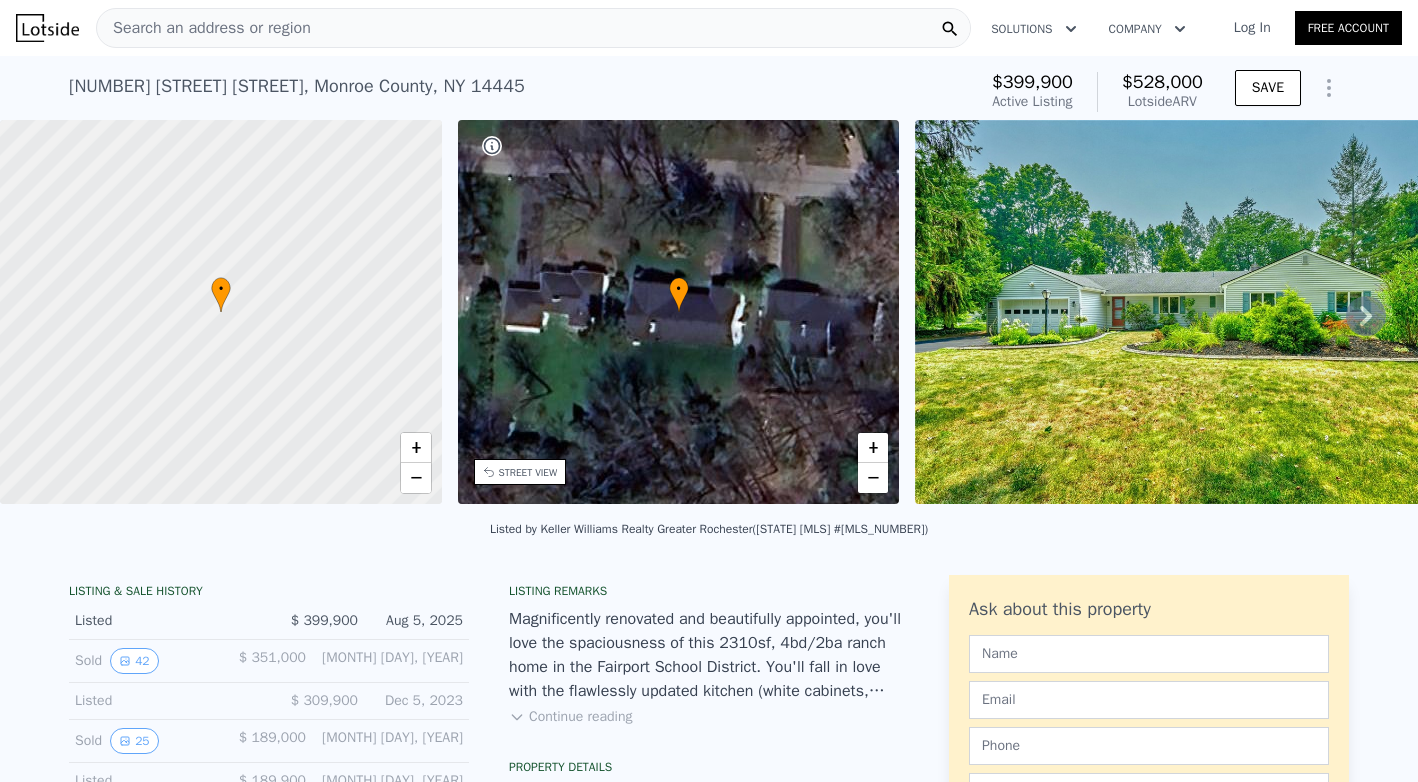 scroll, scrollTop: 0, scrollLeft: 0, axis: both 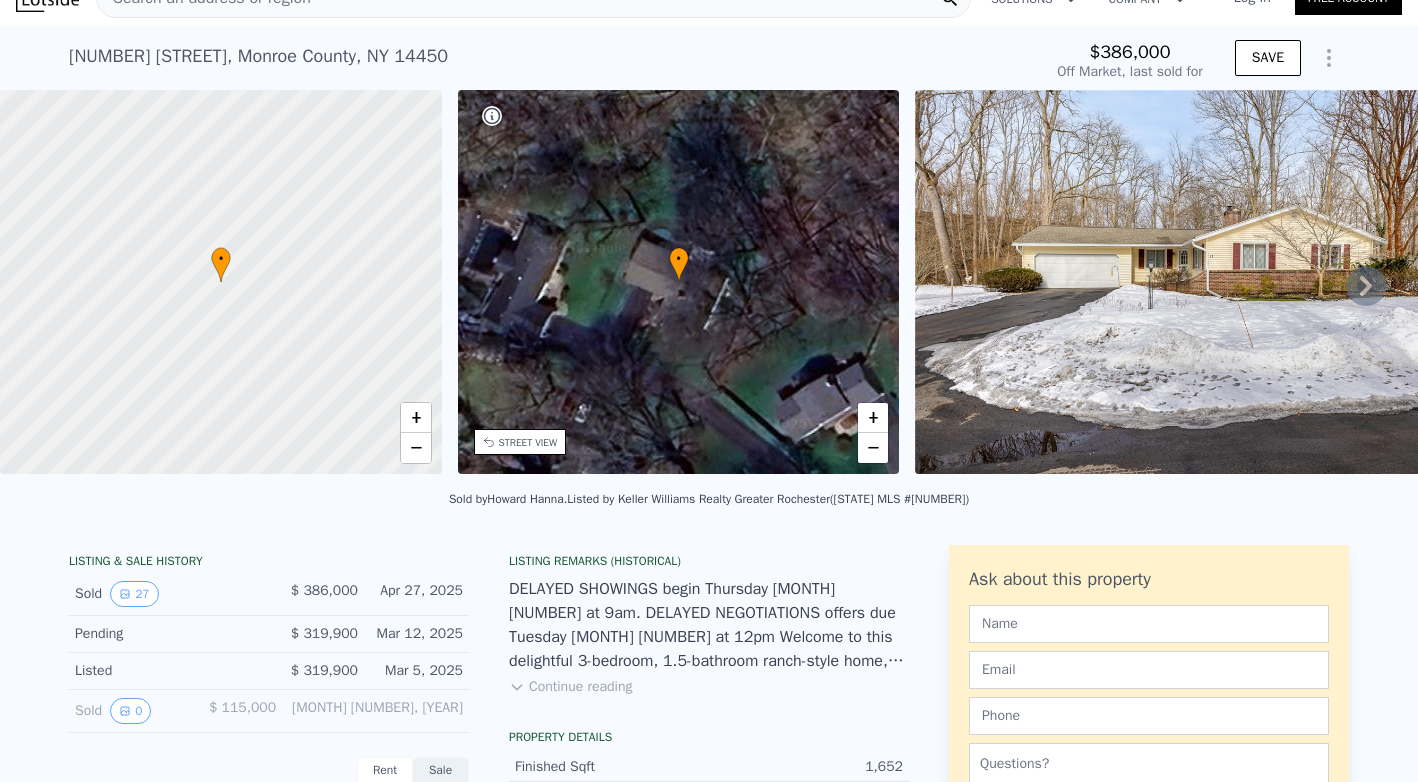 click on "Continue reading" at bounding box center [570, 687] 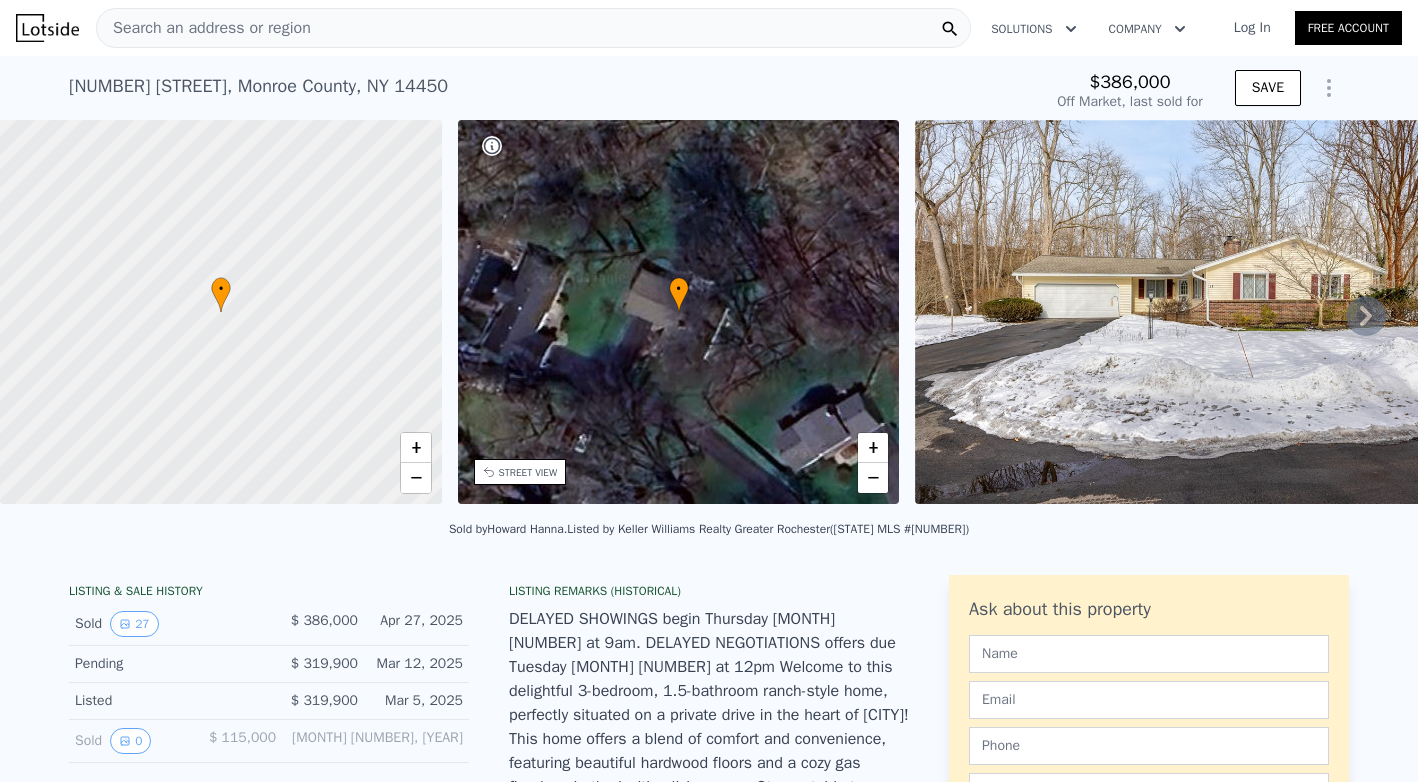 scroll, scrollTop: 0, scrollLeft: 0, axis: both 